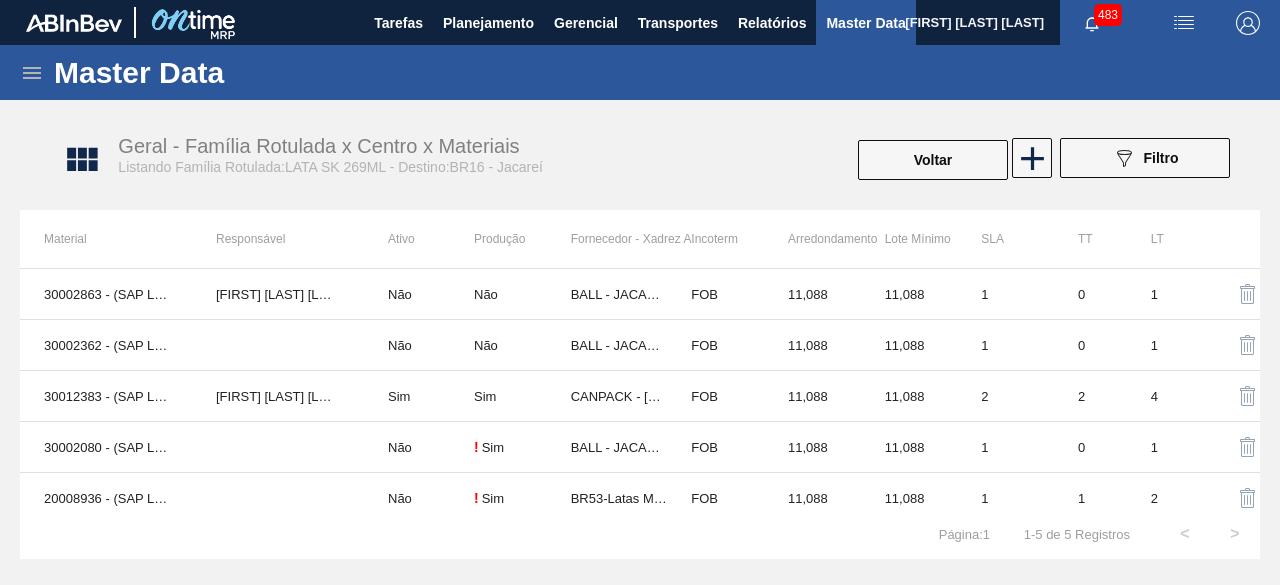scroll, scrollTop: 0, scrollLeft: 0, axis: both 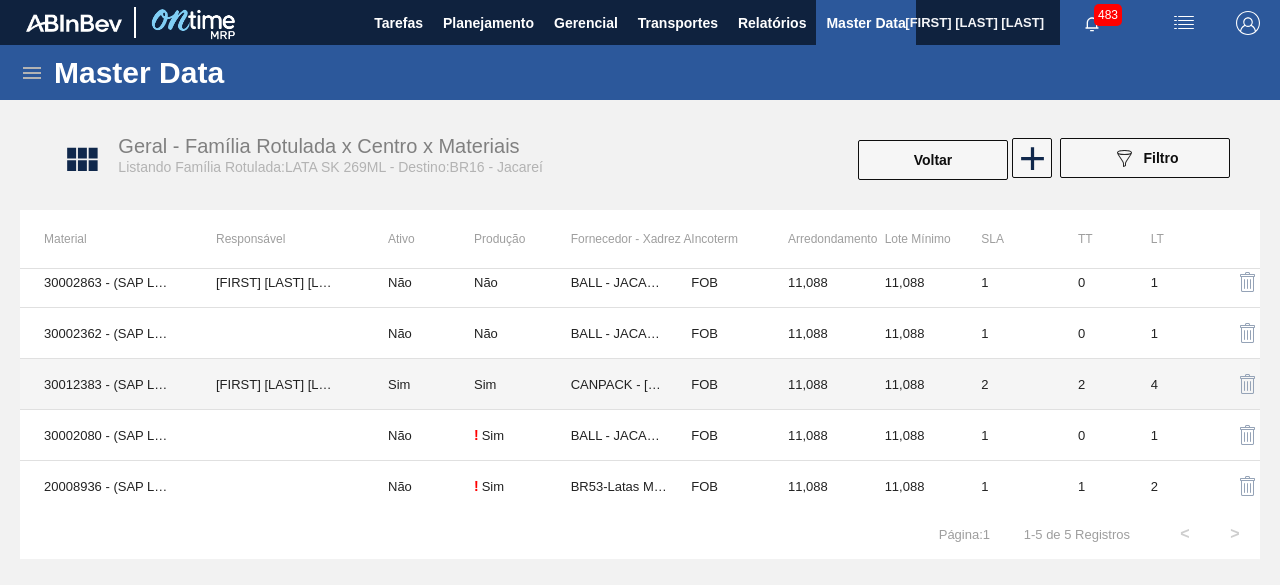click on "30012383 - (SAP Legado: 50798712) - LATA AL. 269ML SK 429" at bounding box center (106, 384) 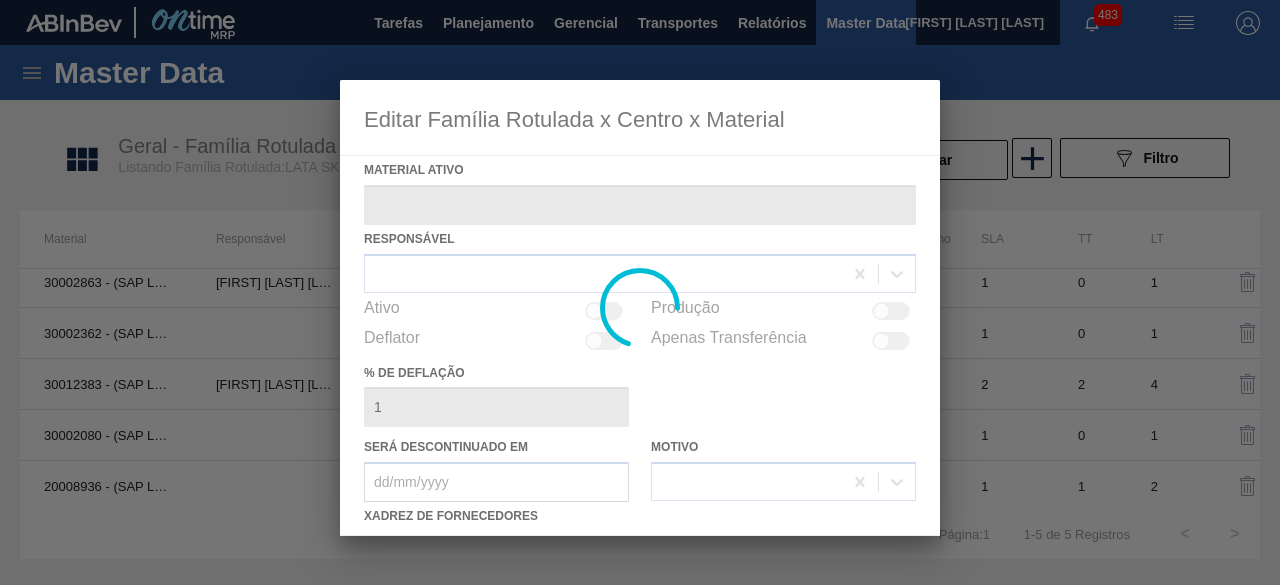 type on "30012383 - (SAP Legado: 50798712) - LATA AL. 269ML SK 429" 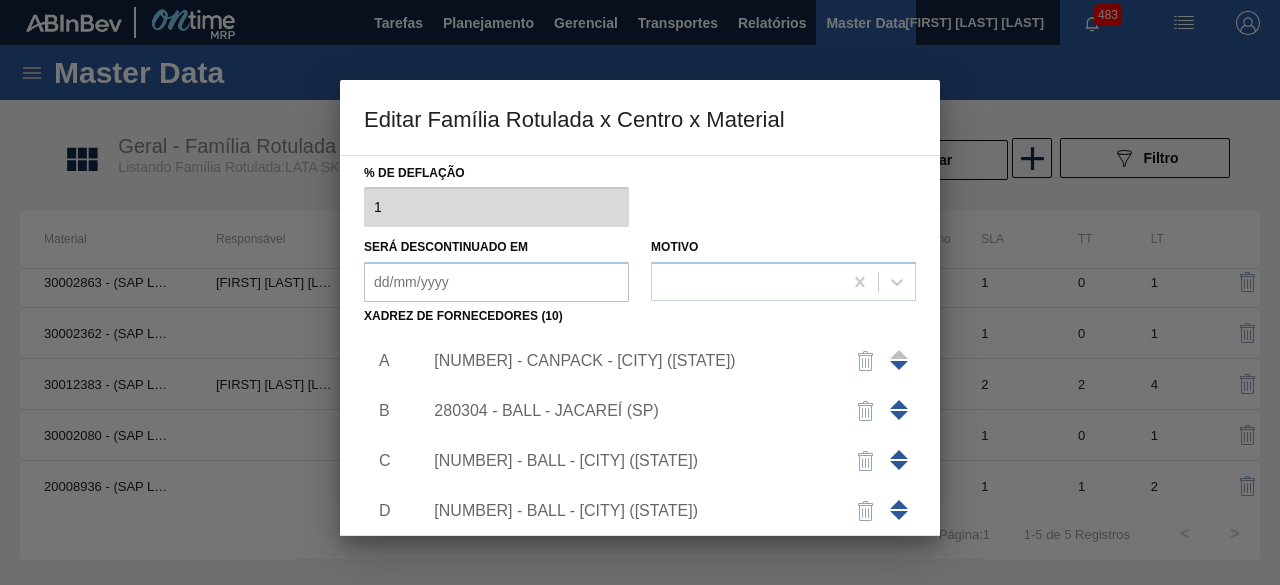 scroll, scrollTop: 314, scrollLeft: 0, axis: vertical 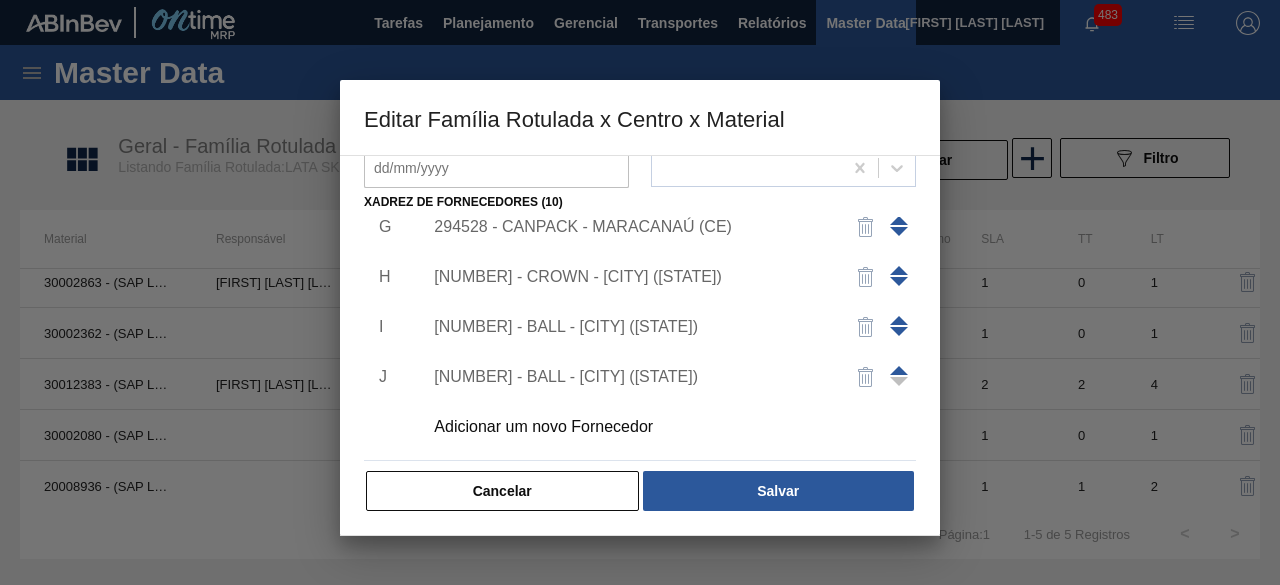 click on "[NUMBER] - BALL - [CITY] ([STATE])" at bounding box center [630, 377] 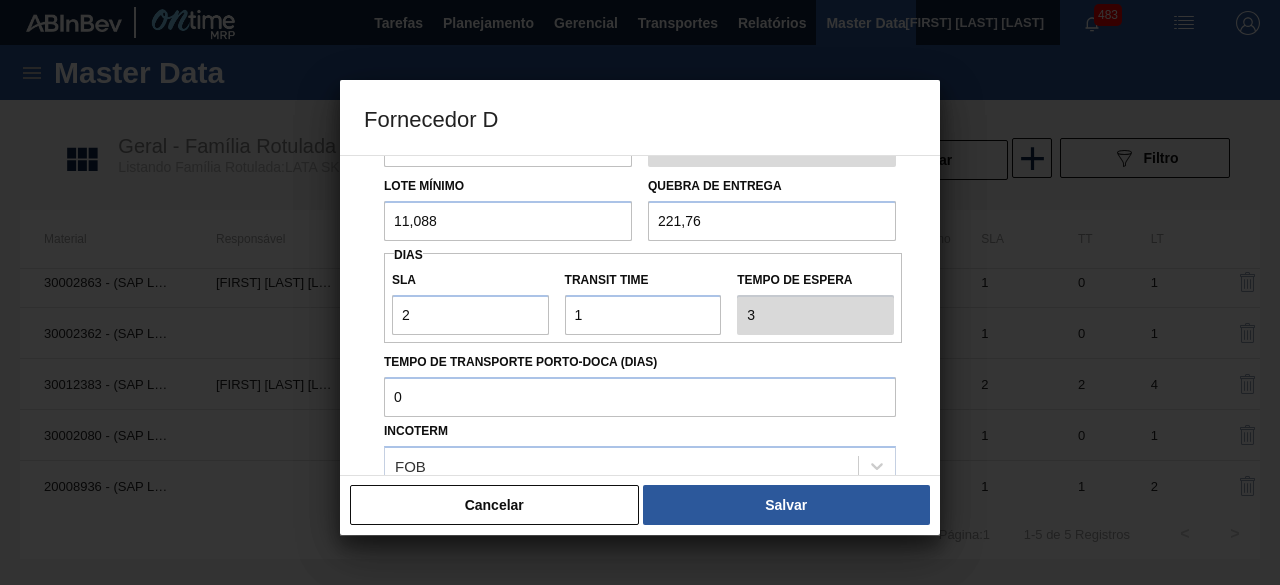 scroll, scrollTop: 300, scrollLeft: 0, axis: vertical 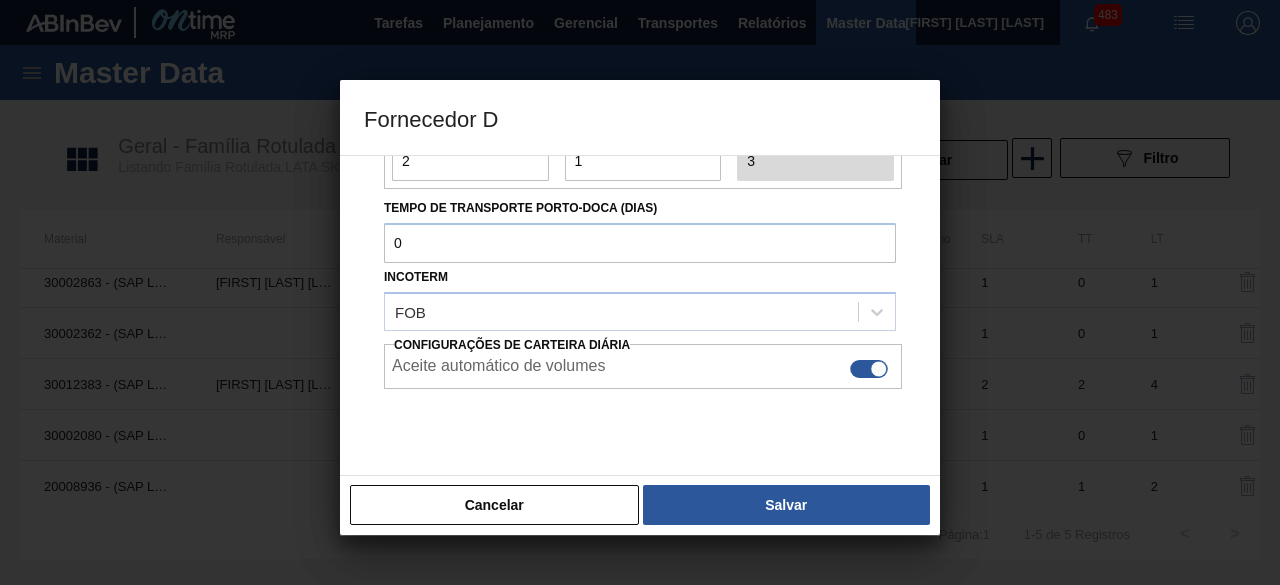 click at bounding box center (869, 369) 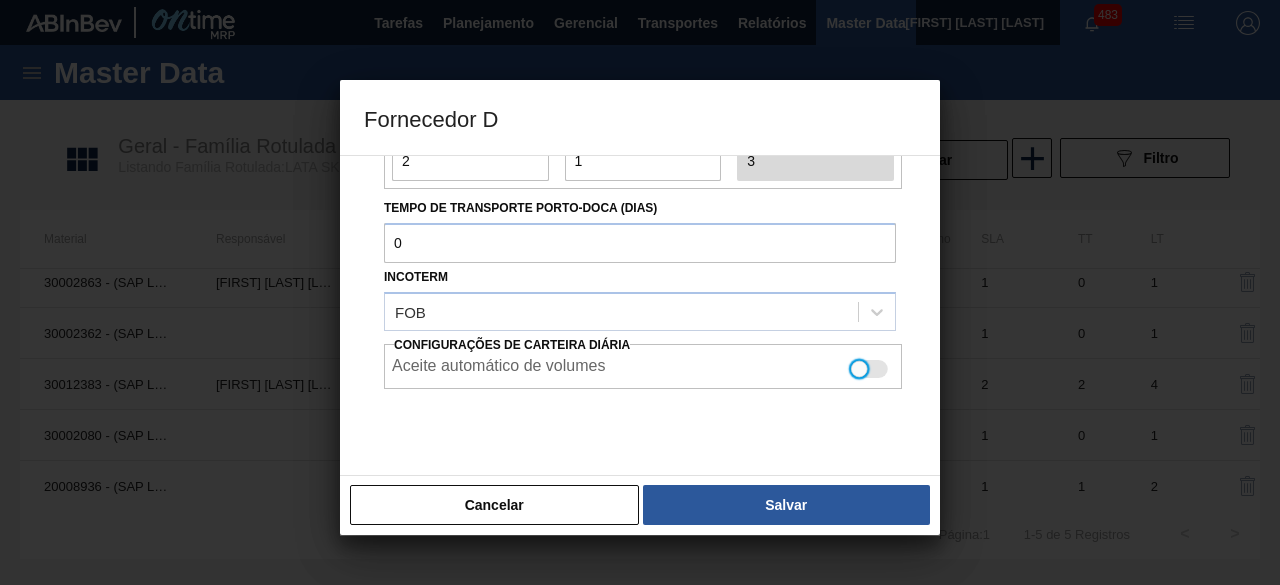 checkbox on "false" 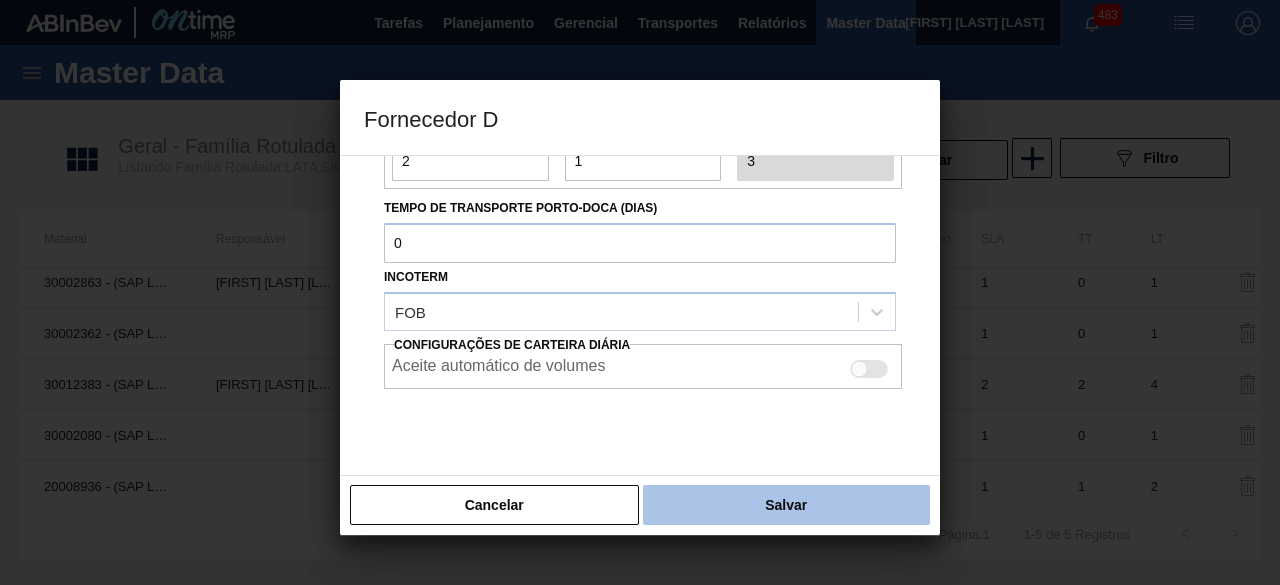 click on "Salvar" at bounding box center [786, 505] 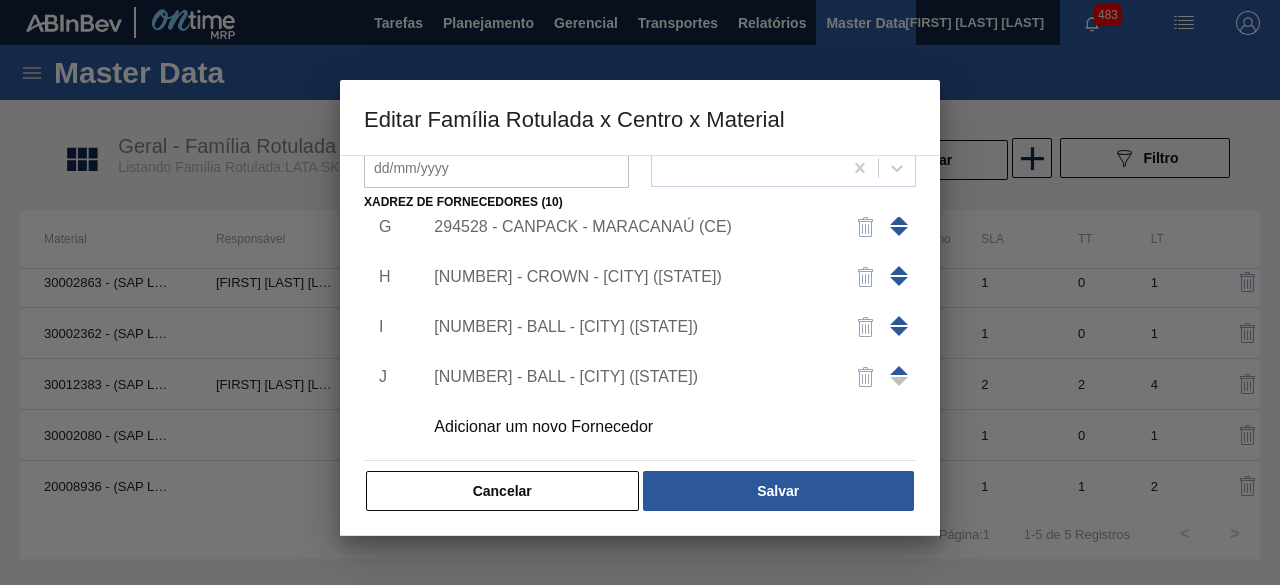 click on "[NUMBER] - BALL - [CITY] ([STATE])" at bounding box center (630, 327) 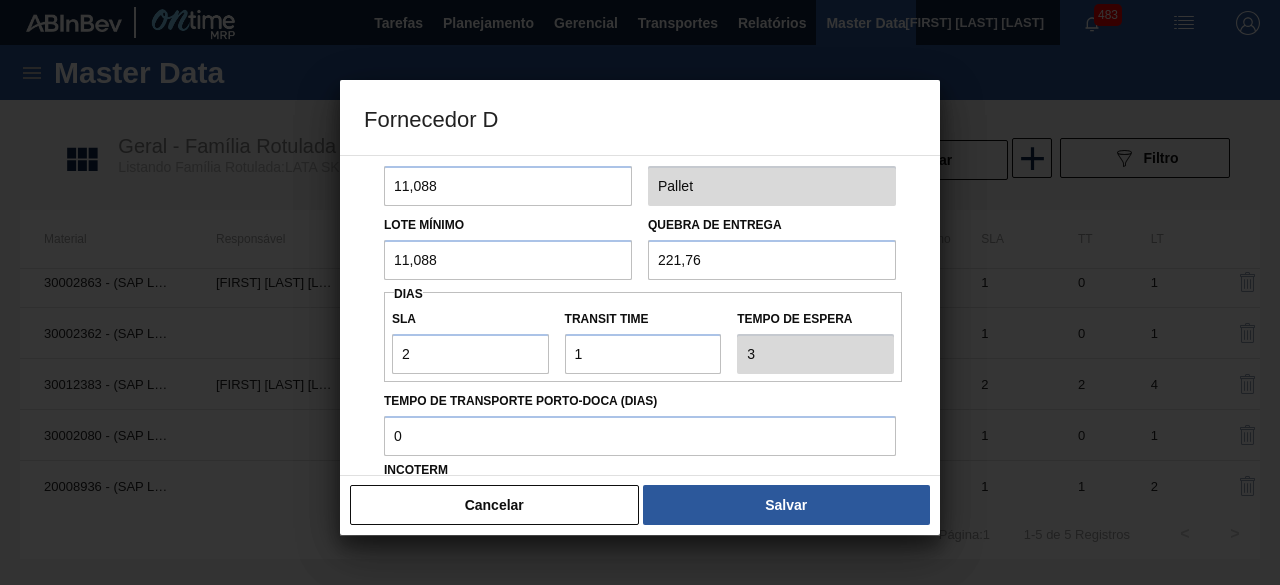 scroll, scrollTop: 300, scrollLeft: 0, axis: vertical 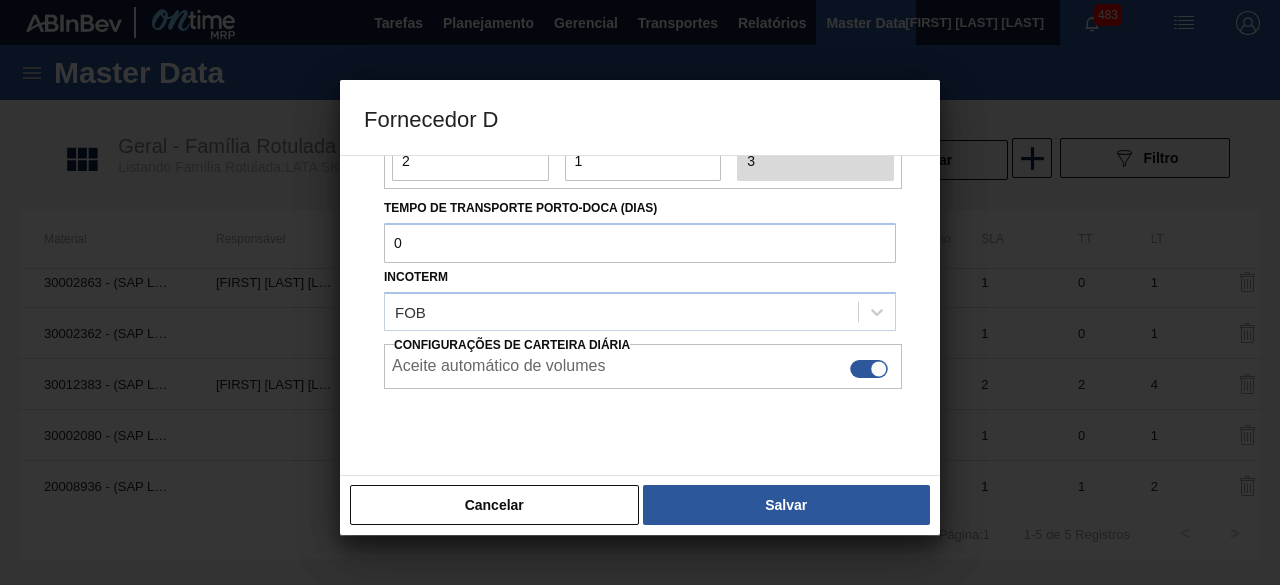 click at bounding box center [878, 368] 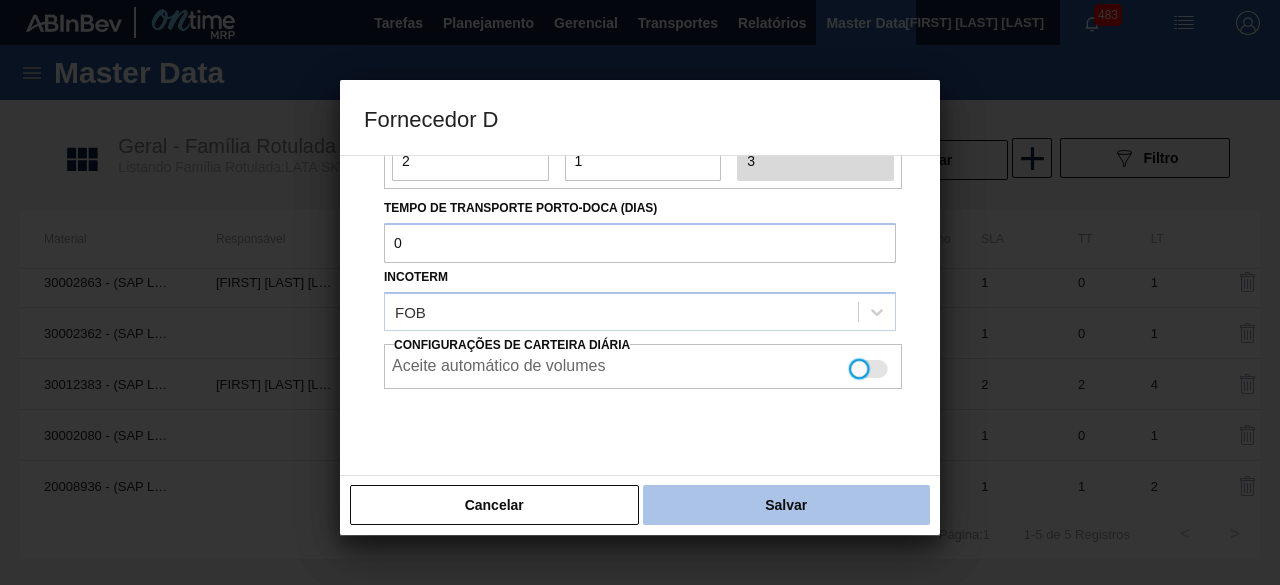 click on "Salvar" at bounding box center (786, 505) 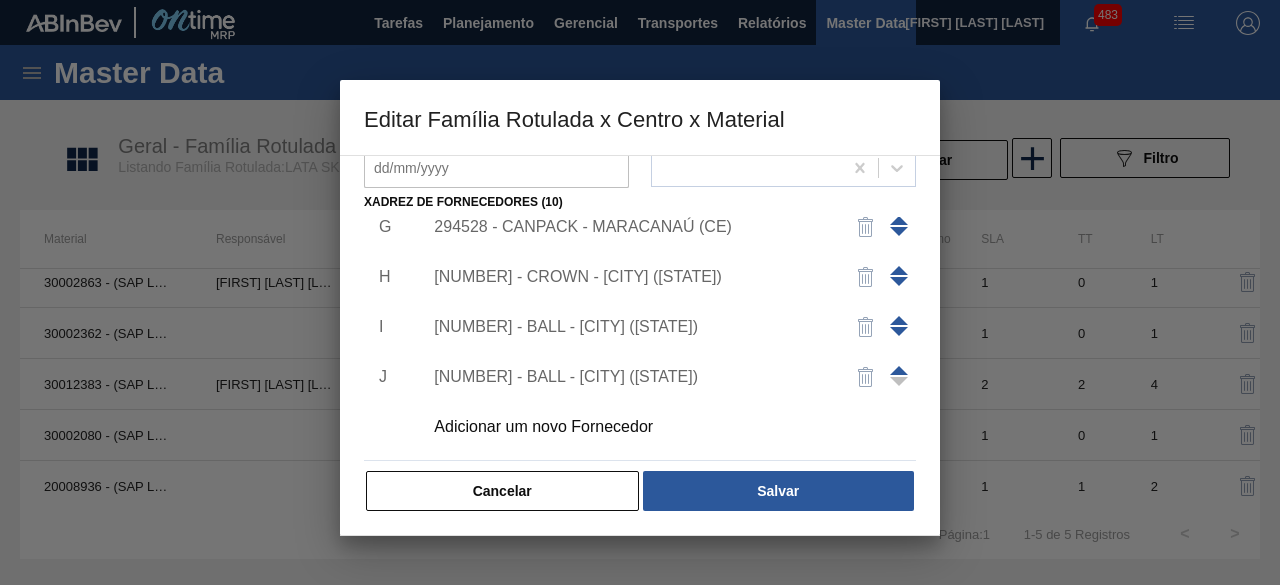 click on "[NUMBER] - CROWN - [CITY] ([STATE])" at bounding box center (663, 277) 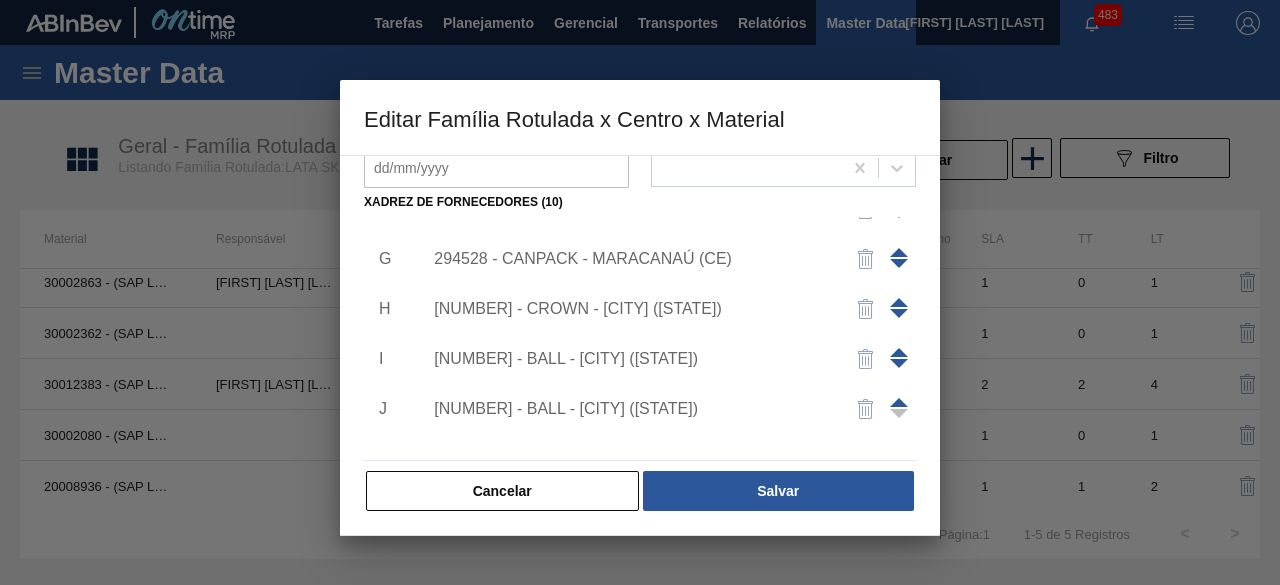 scroll, scrollTop: 320, scrollLeft: 0, axis: vertical 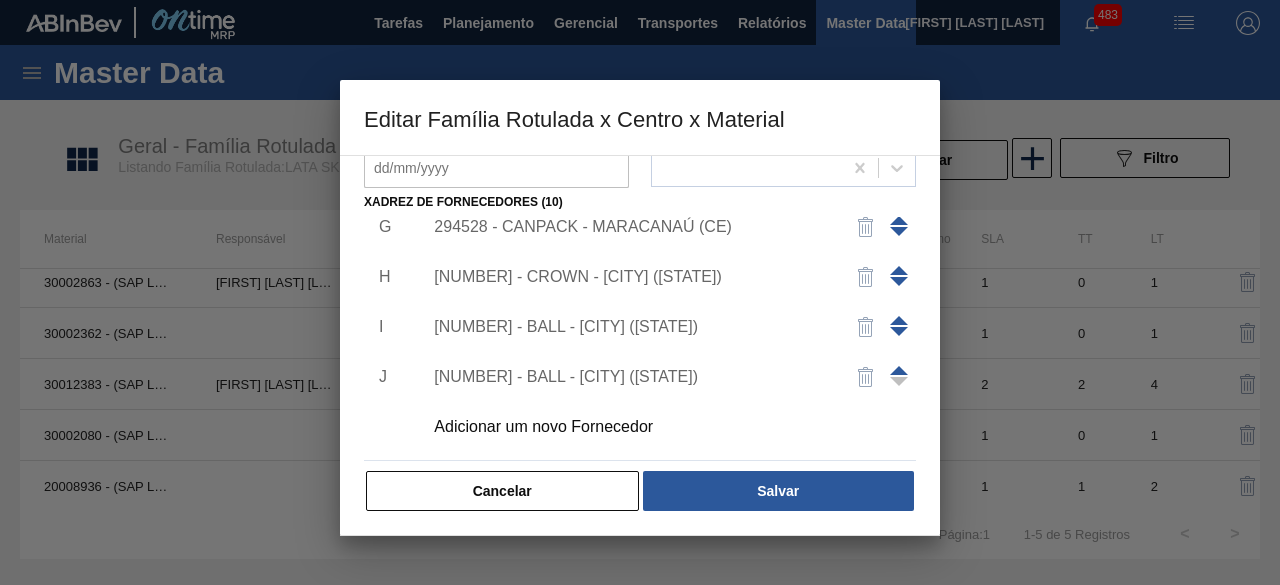 click on "[NUMBER] - BALL - [CITY] ([STATE])" at bounding box center [663, 327] 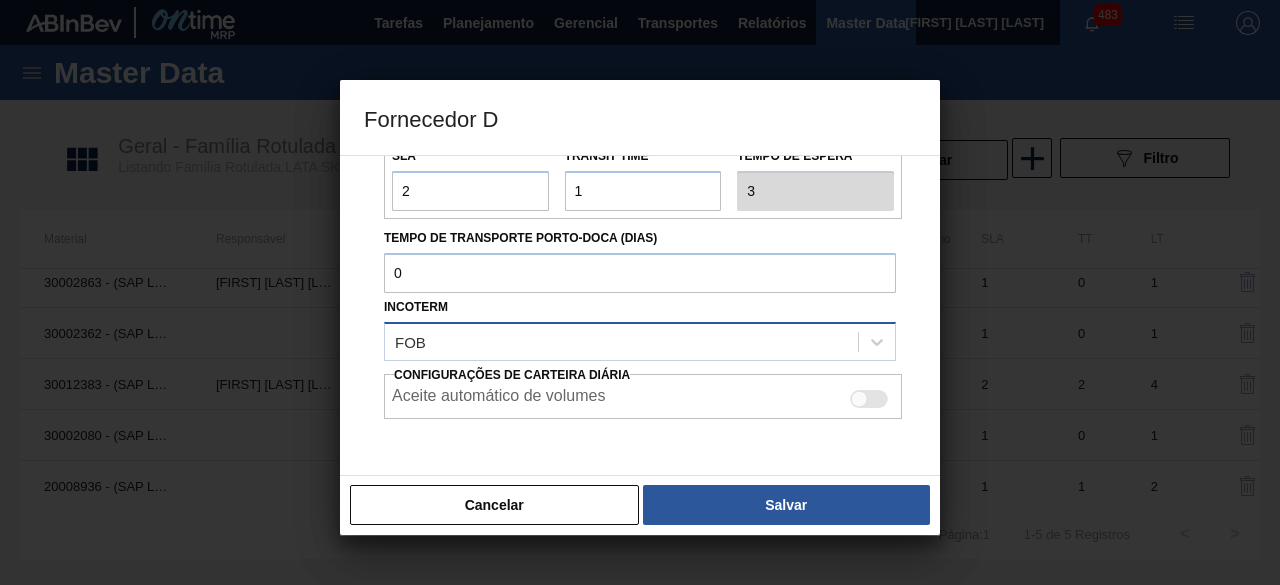 scroll, scrollTop: 271, scrollLeft: 0, axis: vertical 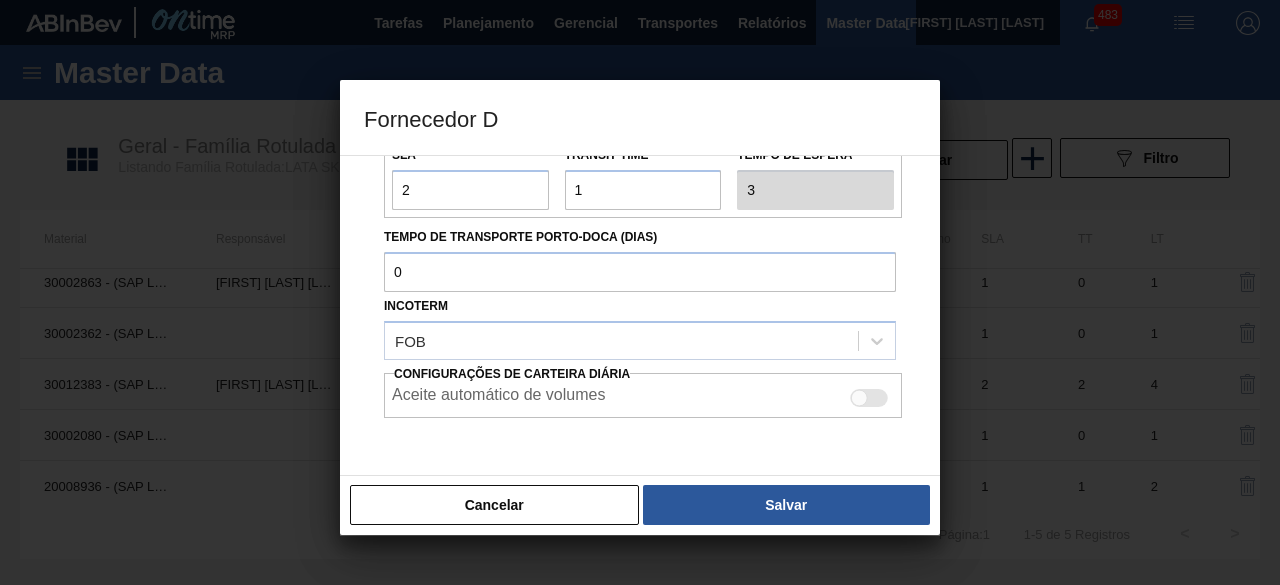 click at bounding box center (869, 398) 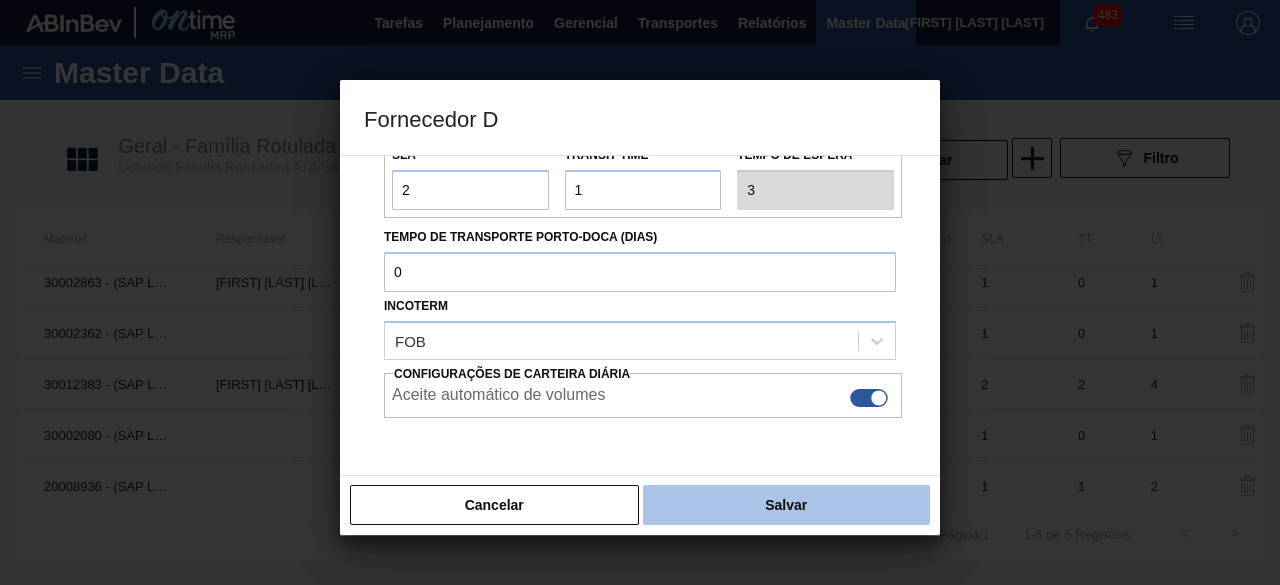 click on "Salvar" at bounding box center [786, 505] 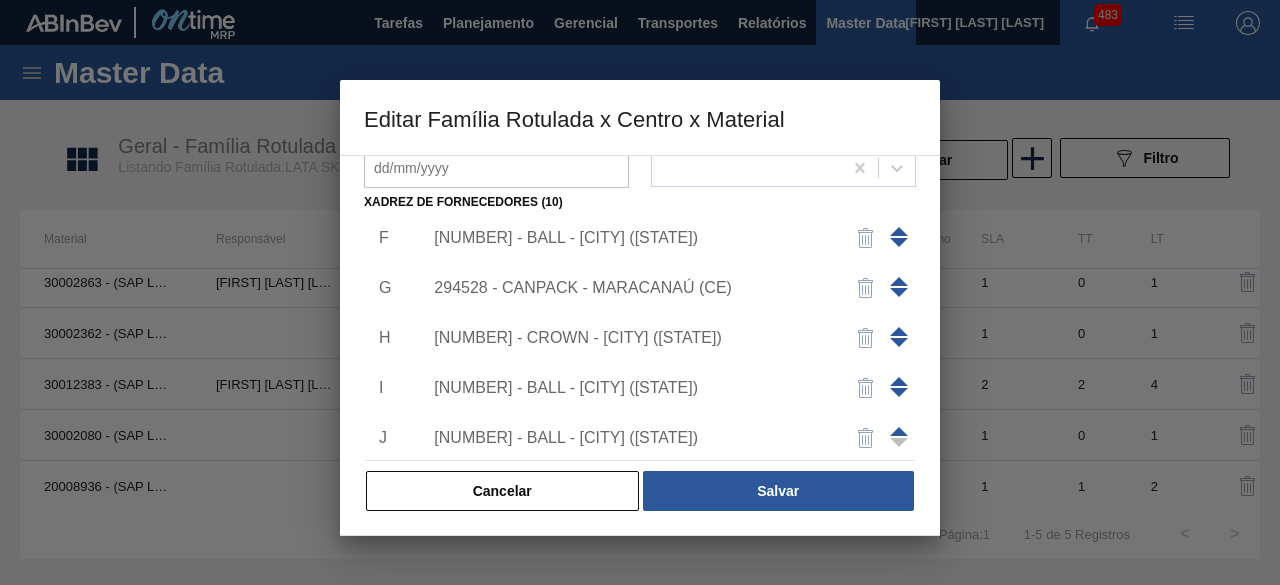 scroll, scrollTop: 257, scrollLeft: 0, axis: vertical 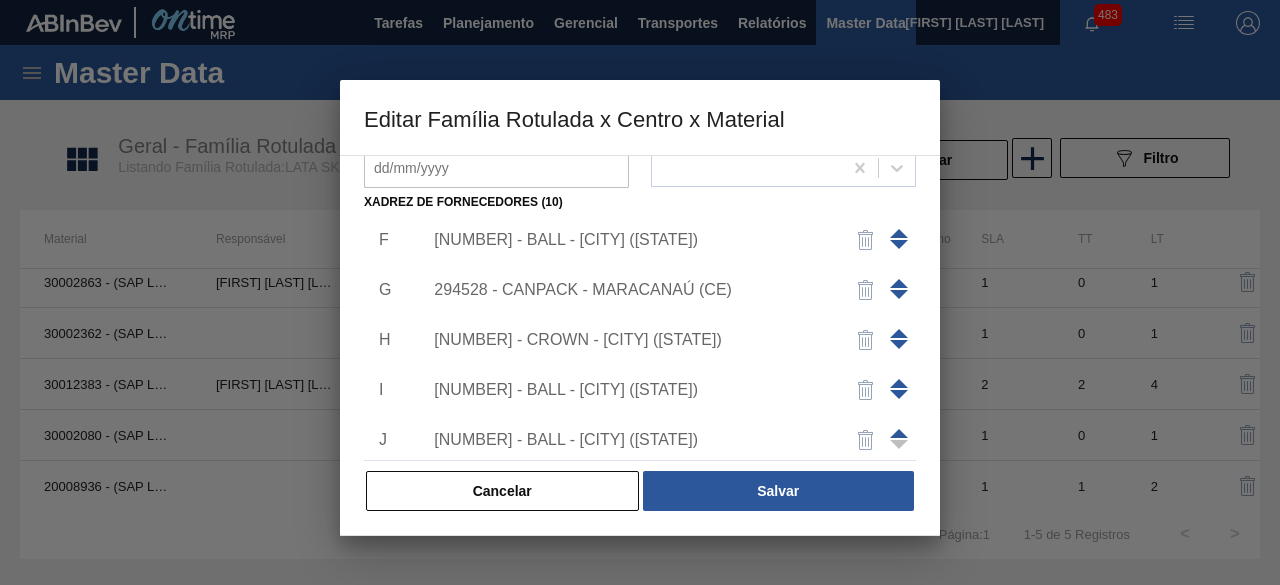click on "[NUMBER] - BALL - [CITY] ([STATE])" at bounding box center [630, 240] 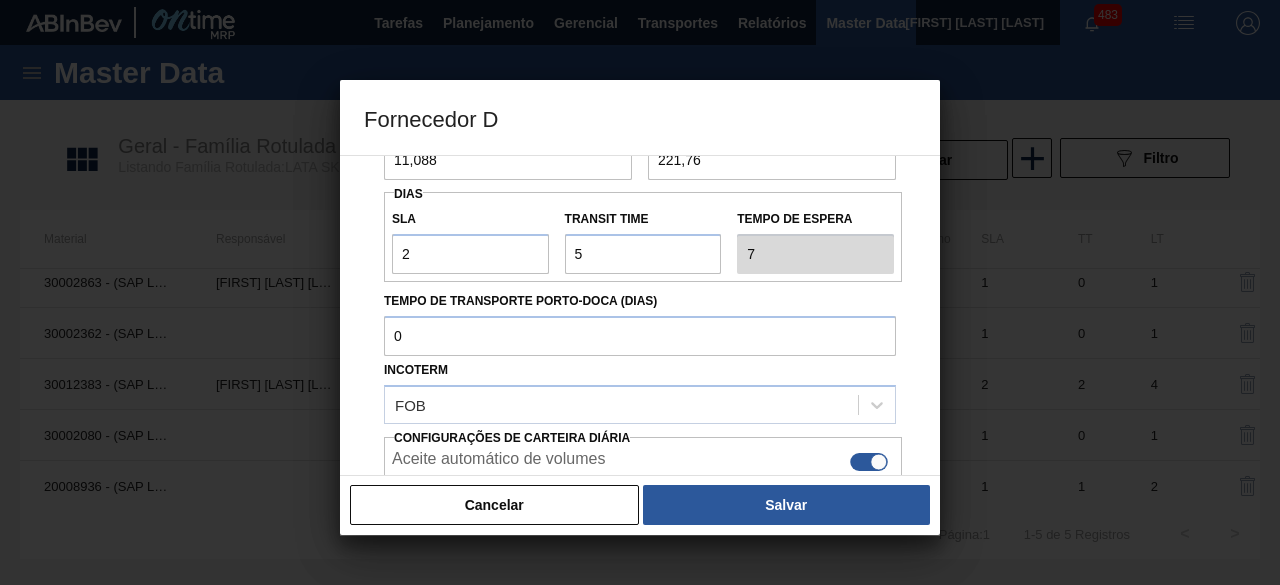 scroll, scrollTop: 208, scrollLeft: 0, axis: vertical 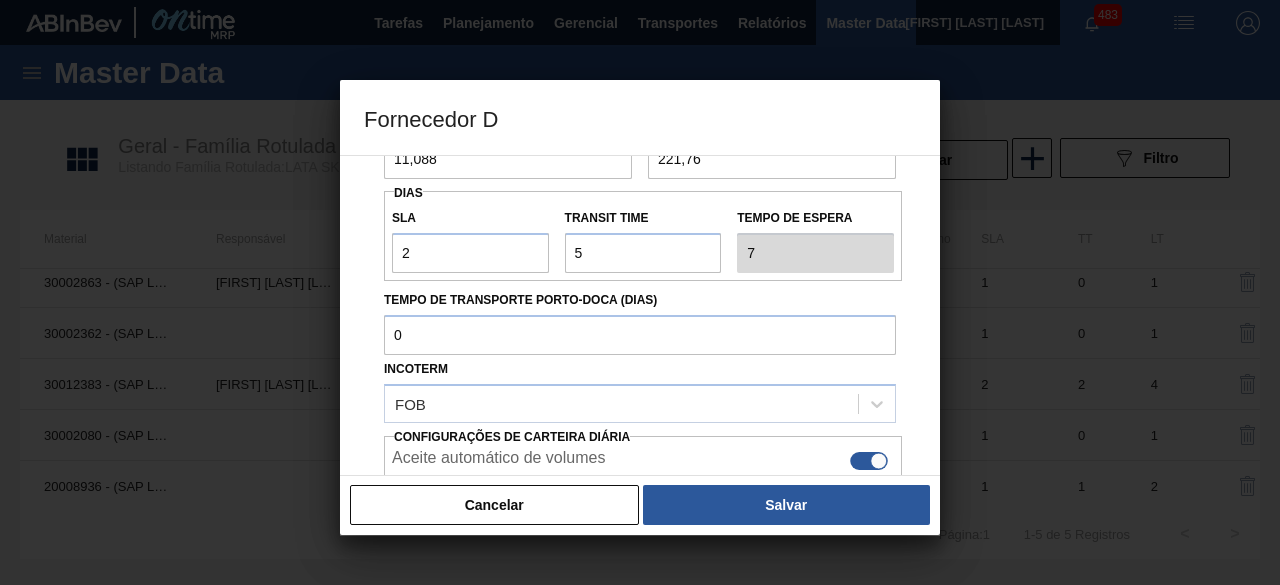 click at bounding box center (869, 461) 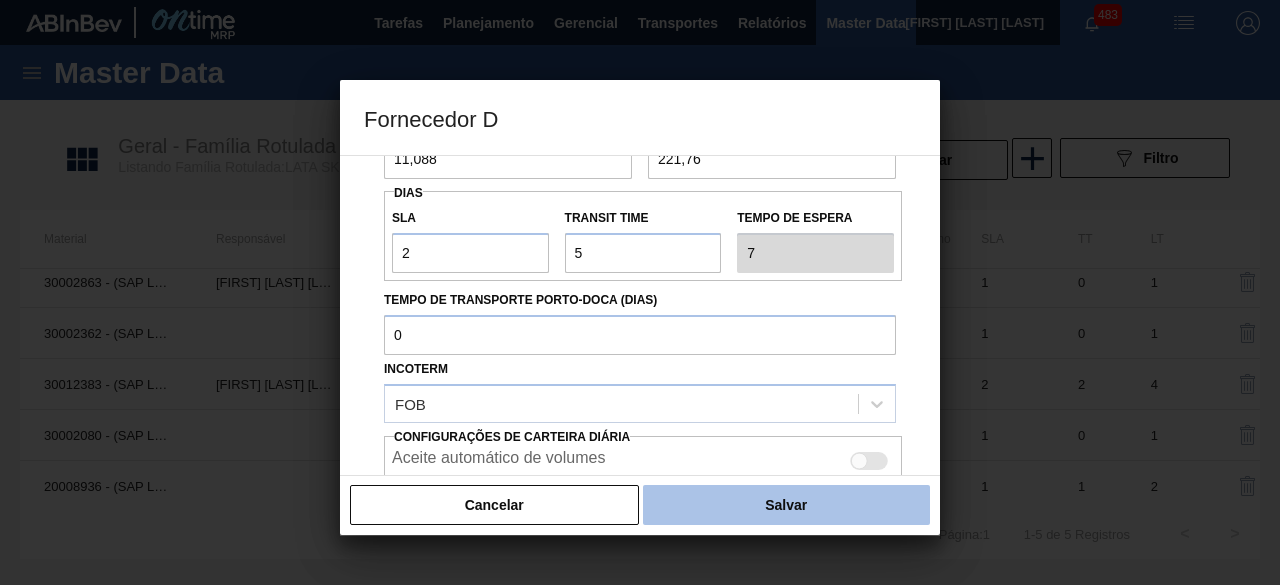 click on "Salvar" at bounding box center (786, 505) 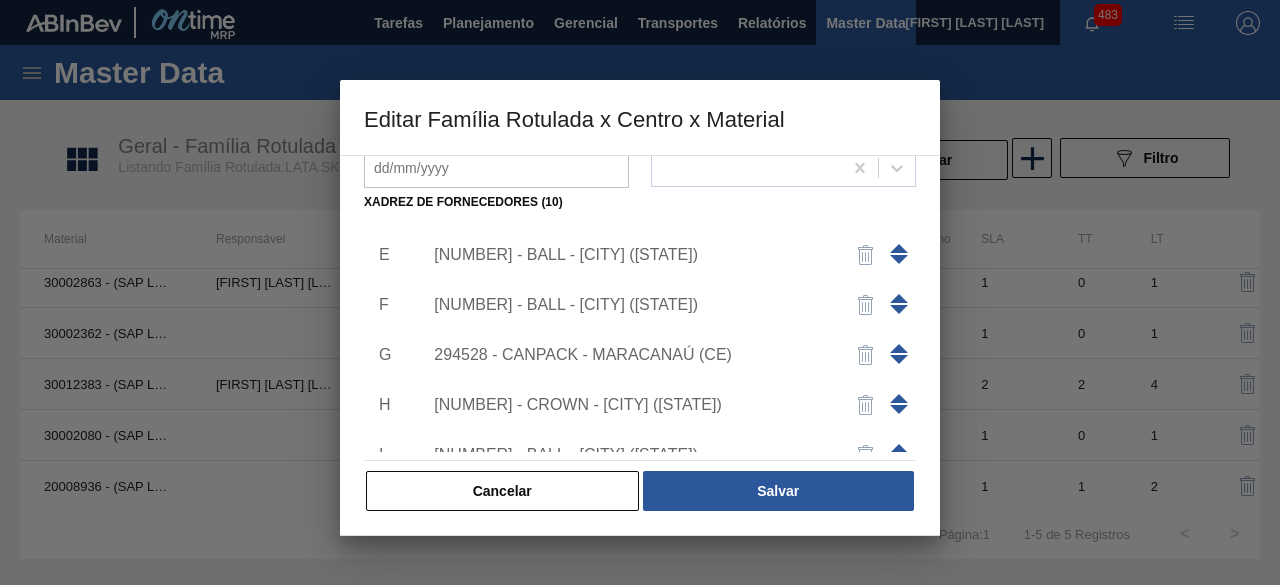scroll, scrollTop: 185, scrollLeft: 0, axis: vertical 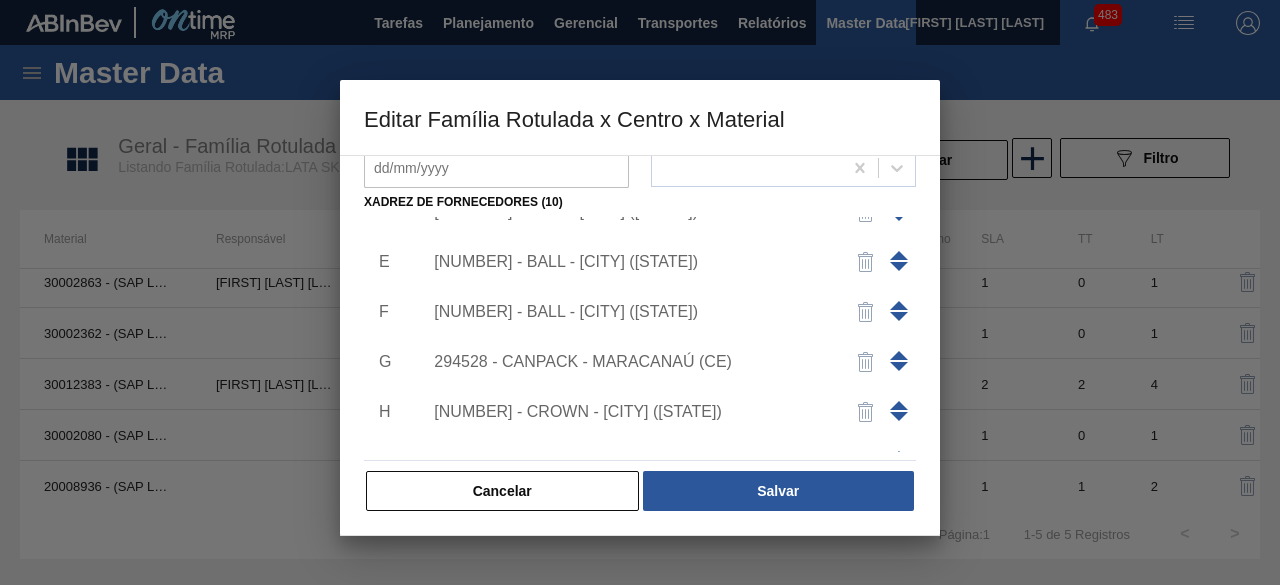 click on "[NUMBER] - BALL - [CITY] ([STATE])" at bounding box center (630, 262) 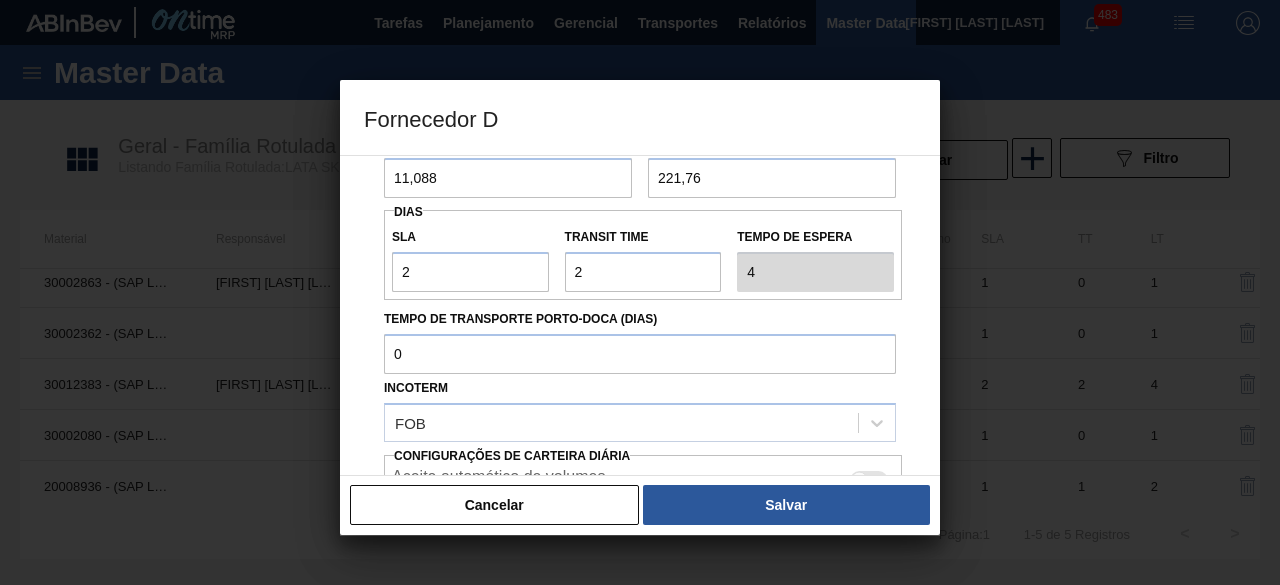 scroll, scrollTop: 218, scrollLeft: 0, axis: vertical 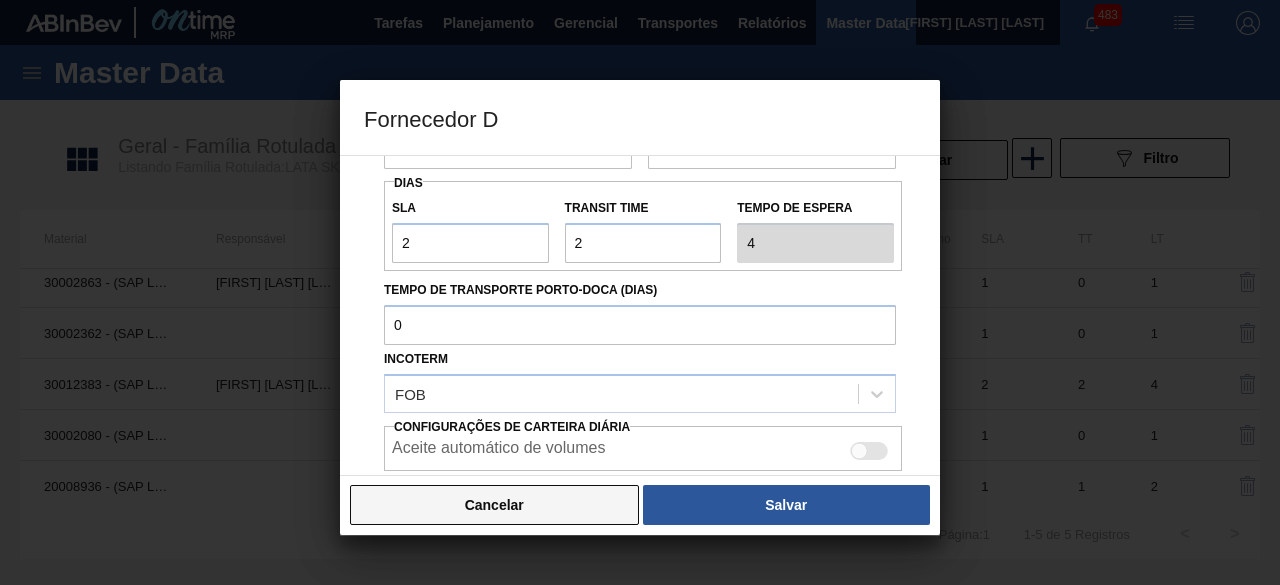 click on "Cancelar" at bounding box center [494, 505] 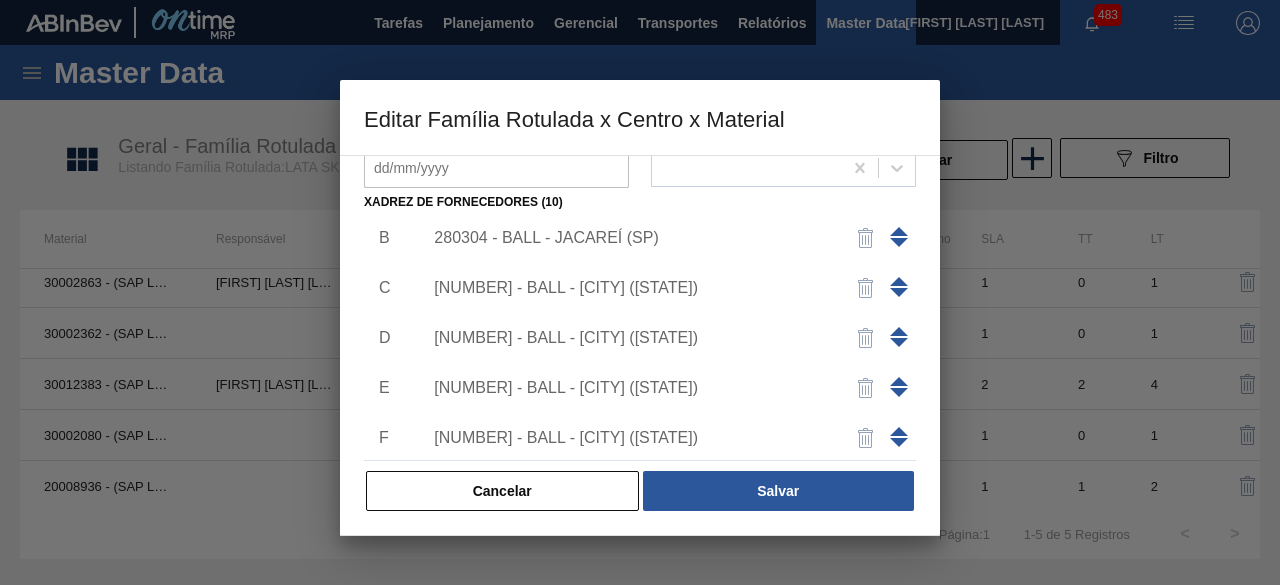 scroll, scrollTop: 54, scrollLeft: 0, axis: vertical 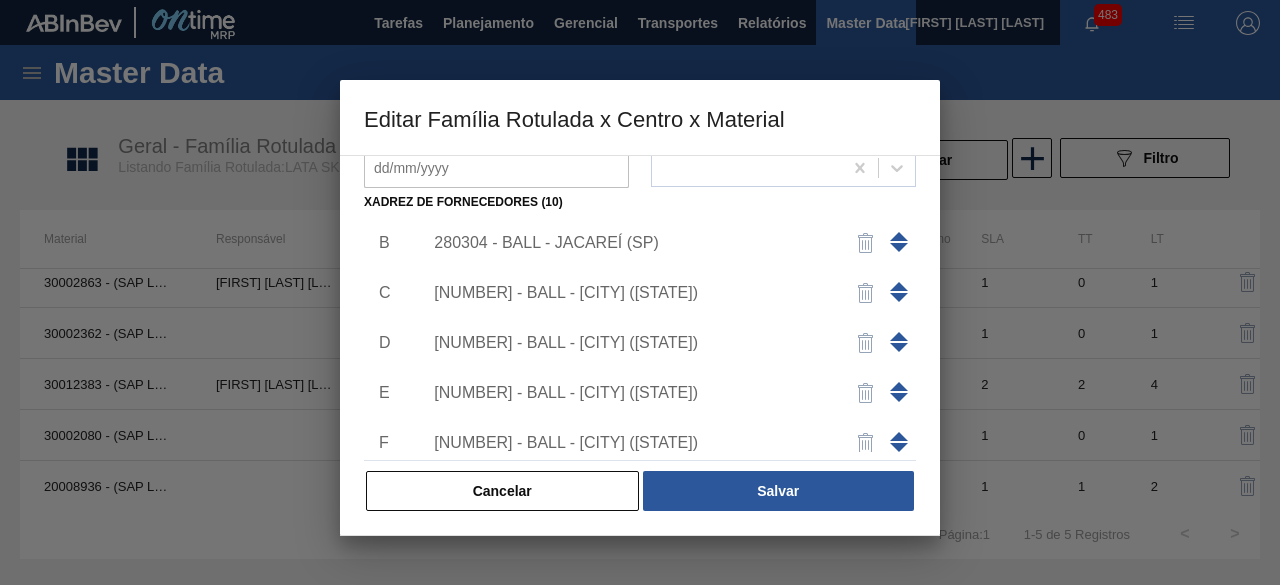 click on "[NUMBER] - BALL - [CITY] ([STATE])" at bounding box center [630, 343] 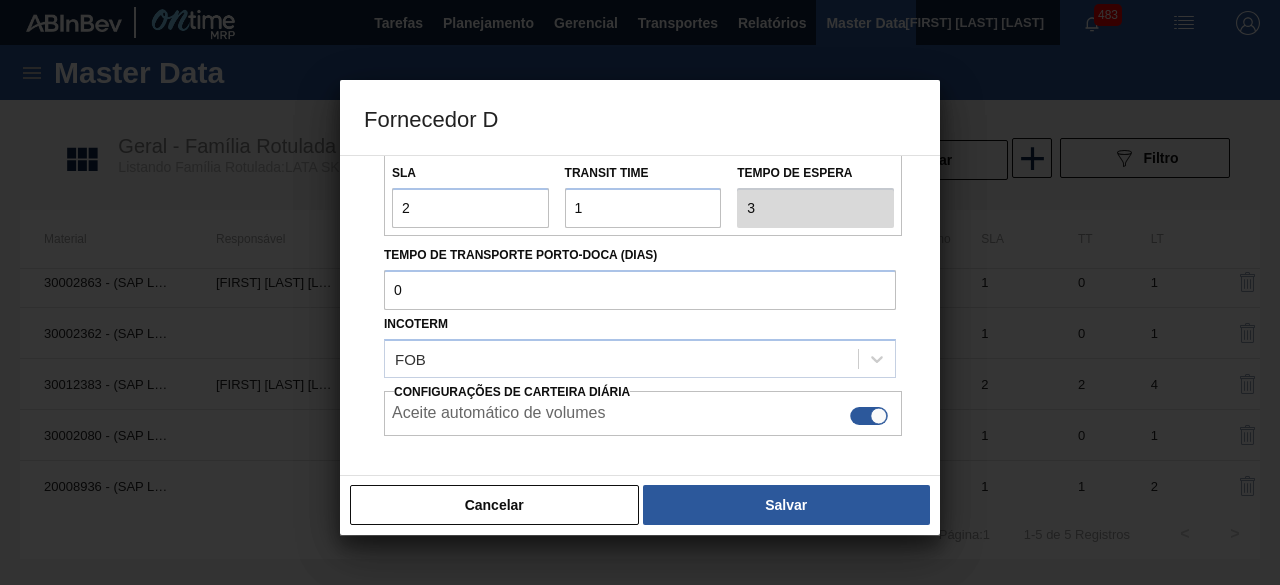 scroll, scrollTop: 254, scrollLeft: 0, axis: vertical 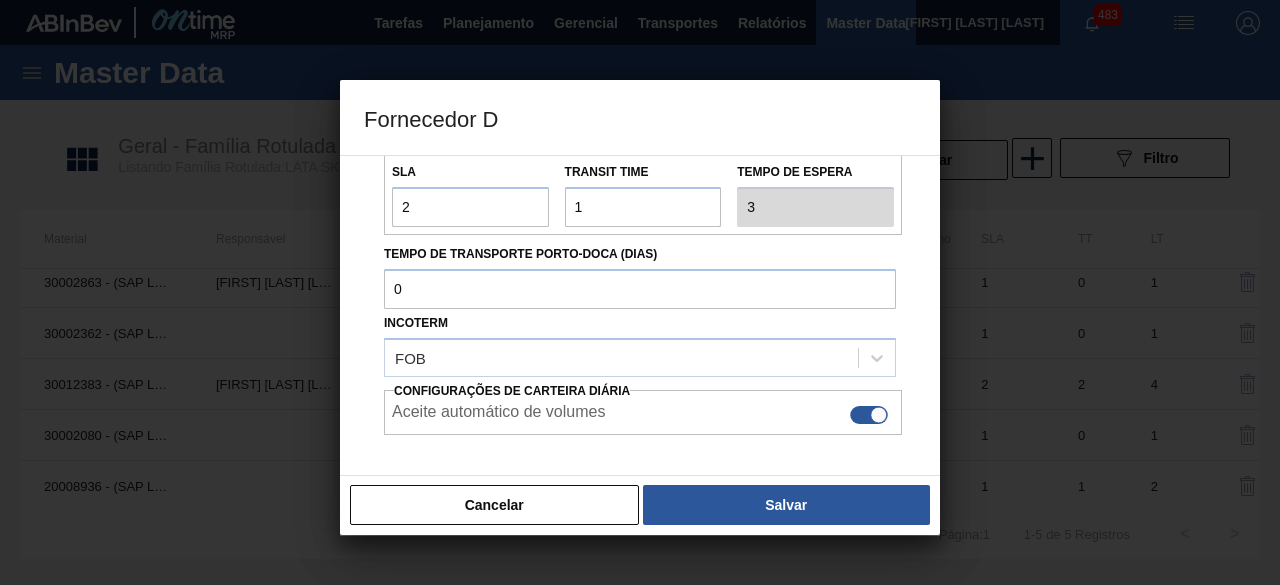 click at bounding box center [869, 415] 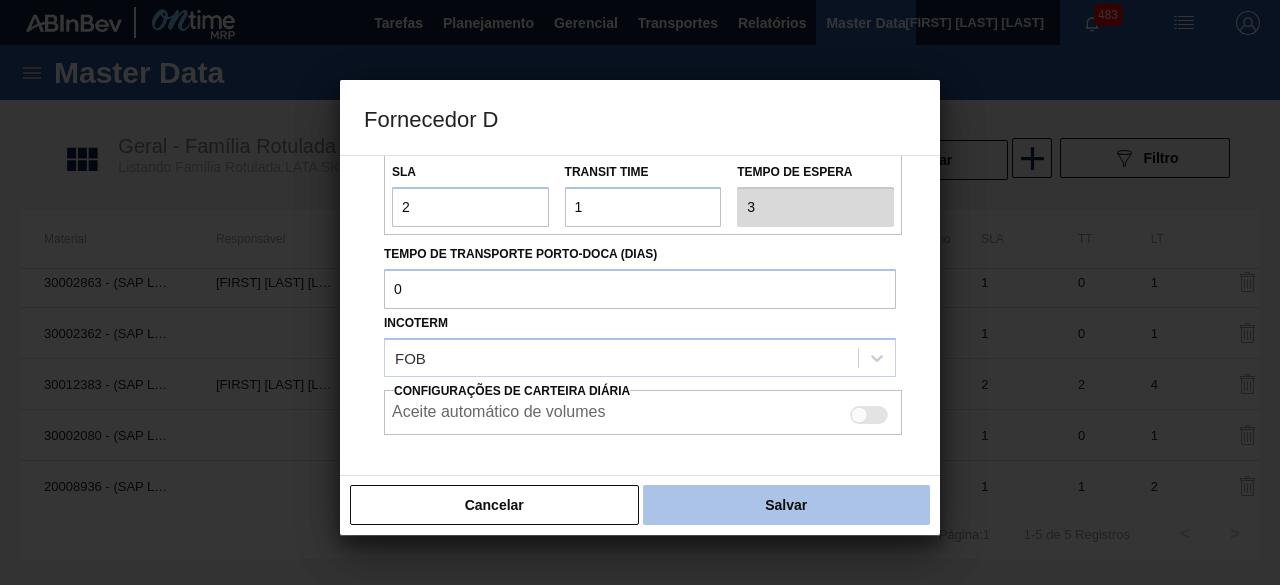 click on "Salvar" at bounding box center [786, 505] 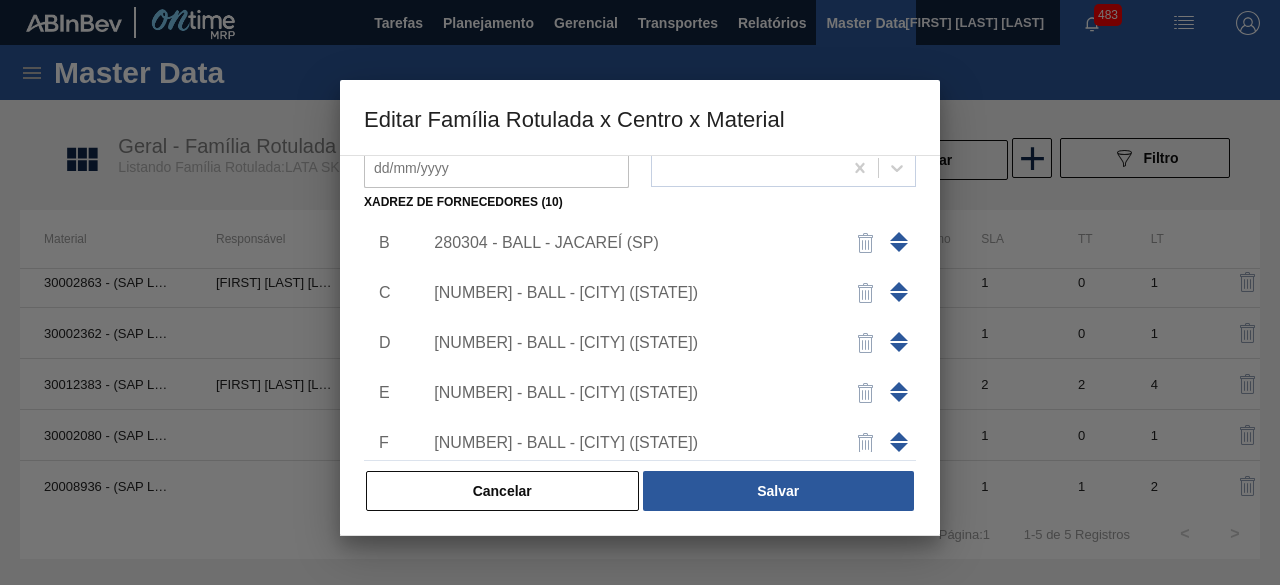 scroll, scrollTop: 0, scrollLeft: 0, axis: both 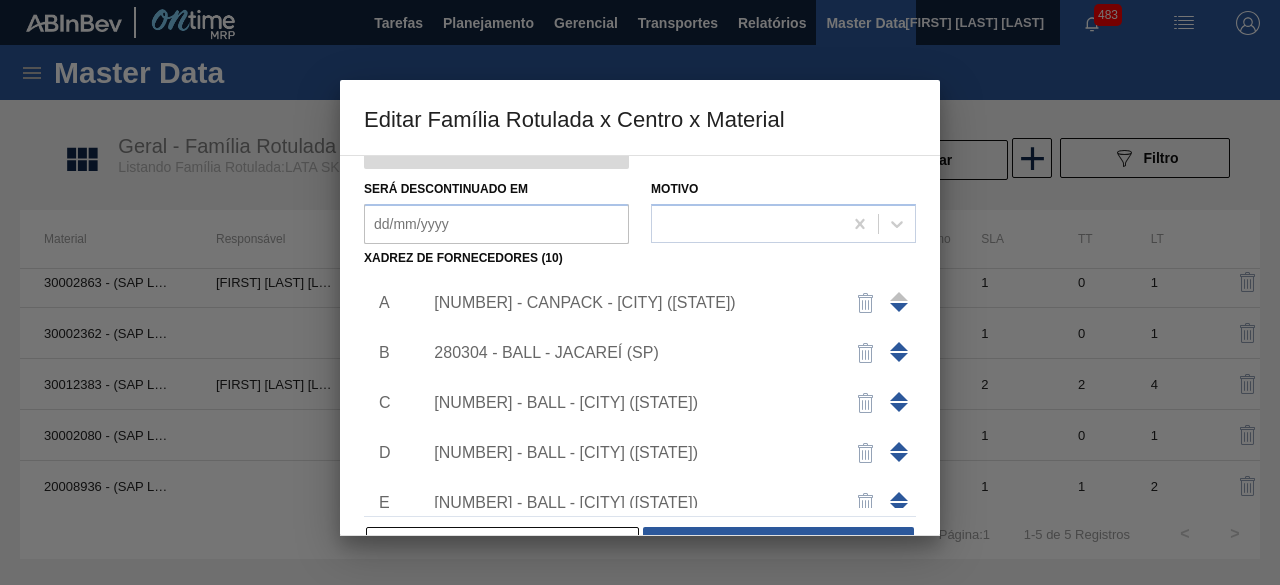 click on "280304 - BALL - JACAREÍ (SP)" at bounding box center (630, 353) 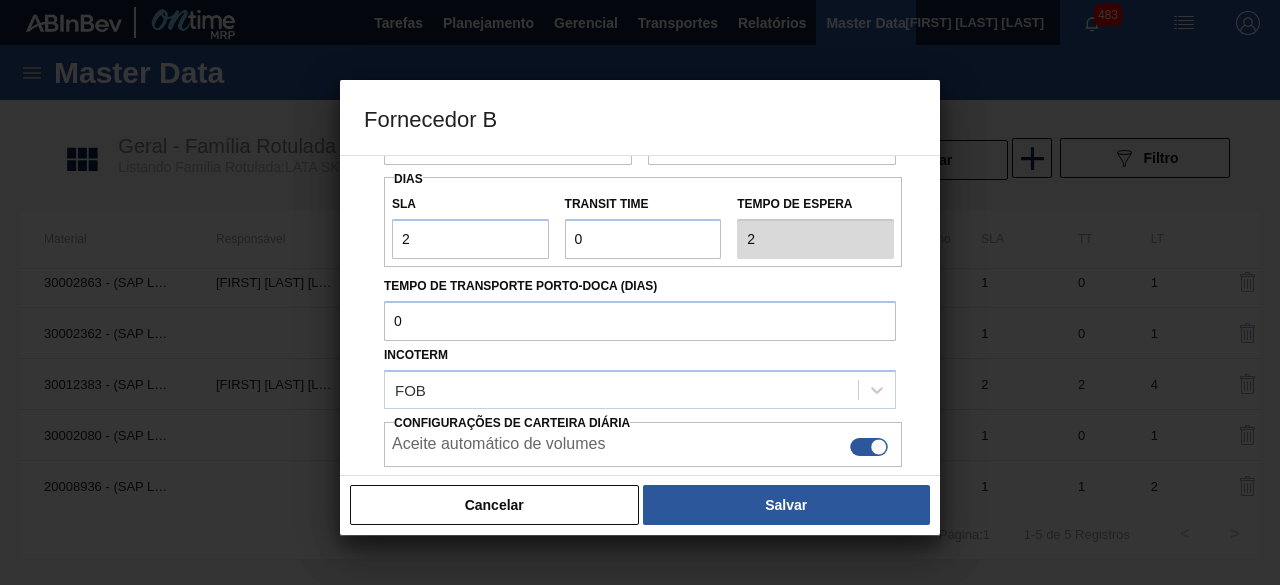 scroll, scrollTop: 224, scrollLeft: 0, axis: vertical 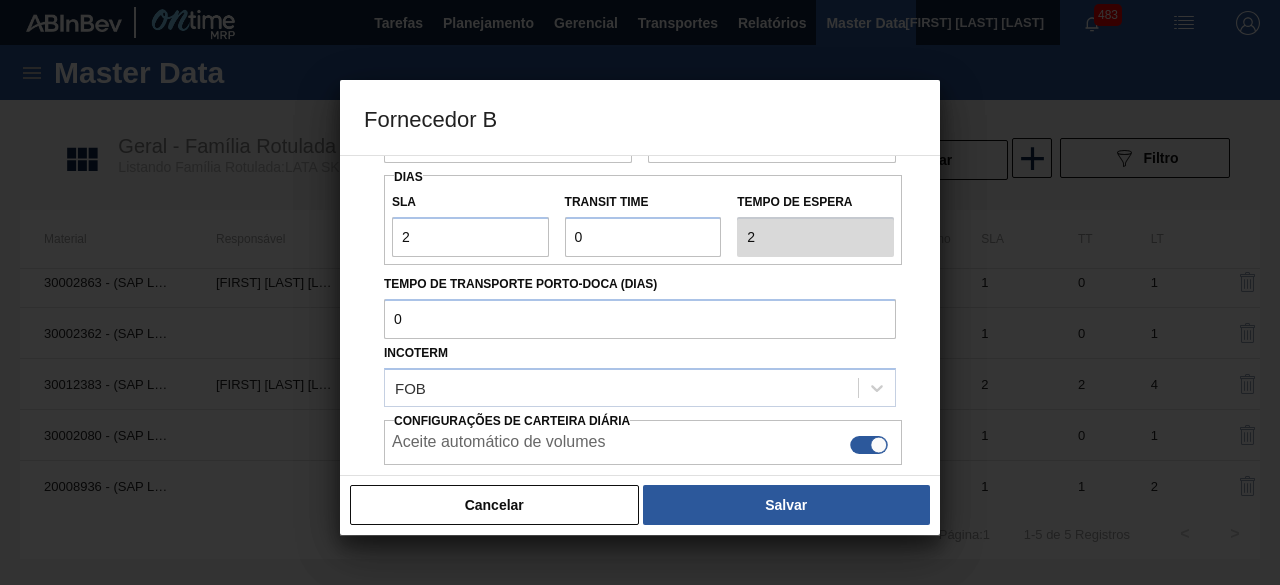 click at bounding box center (869, 445) 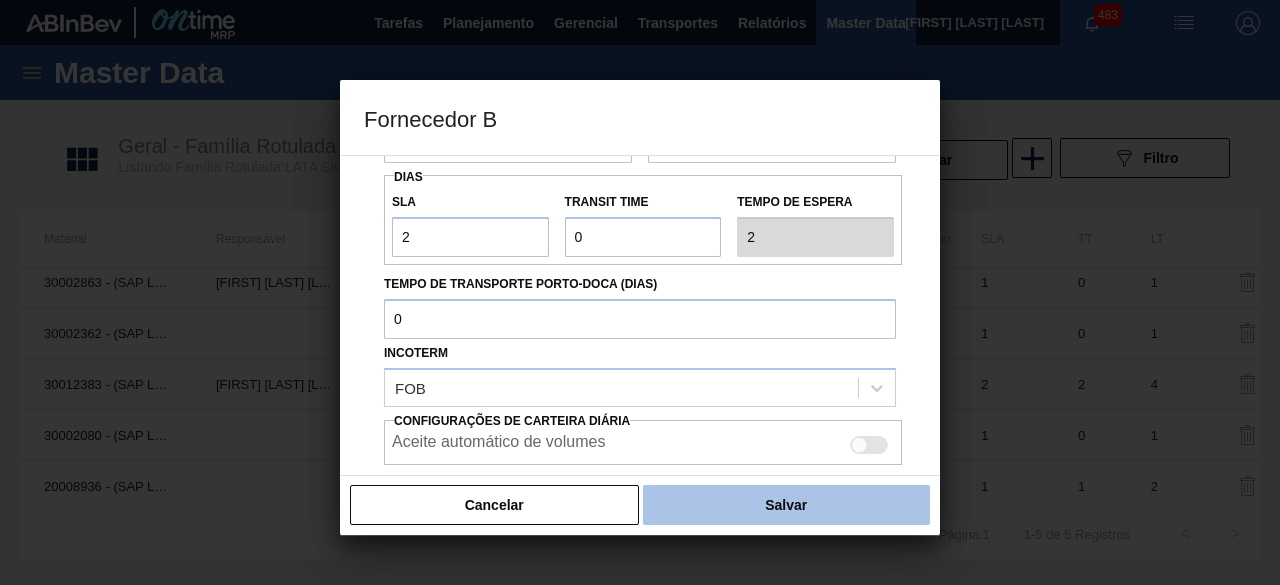 click on "Salvar" at bounding box center (786, 505) 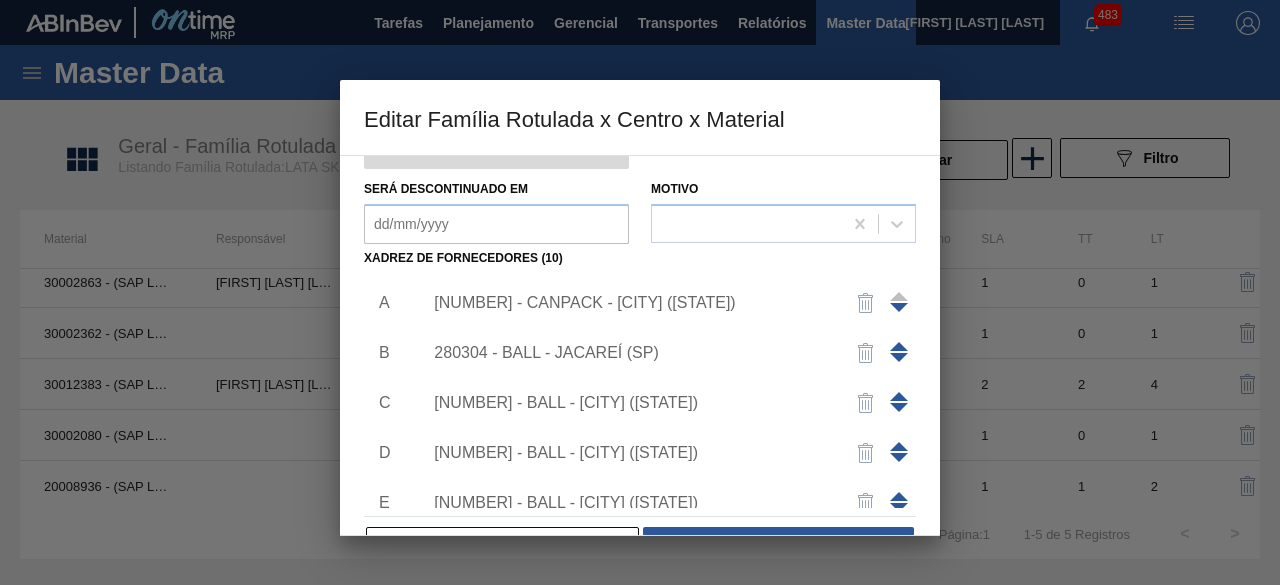 click on "280304 - BALL - JACAREÍ (SP)" at bounding box center [630, 353] 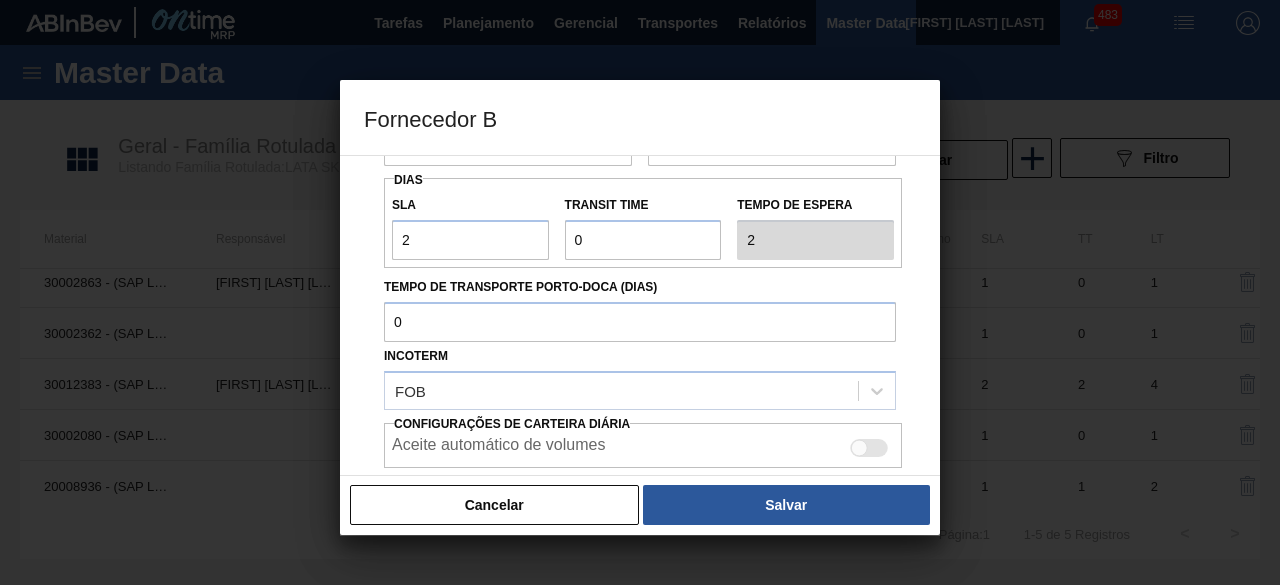 scroll, scrollTop: 228, scrollLeft: 0, axis: vertical 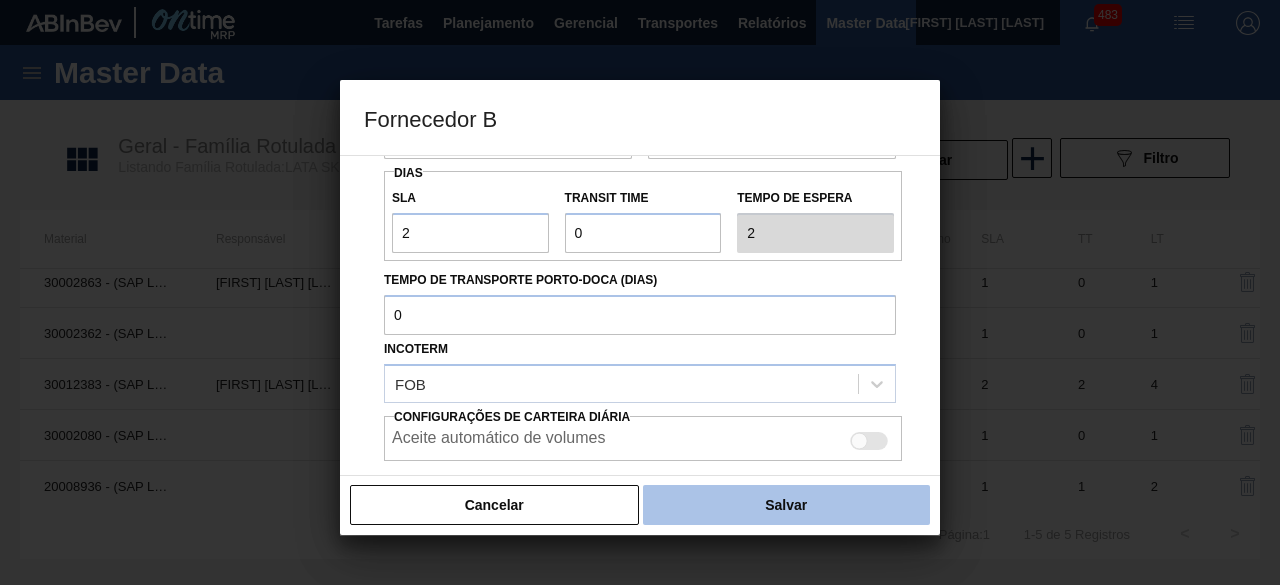 click on "Salvar" at bounding box center [786, 505] 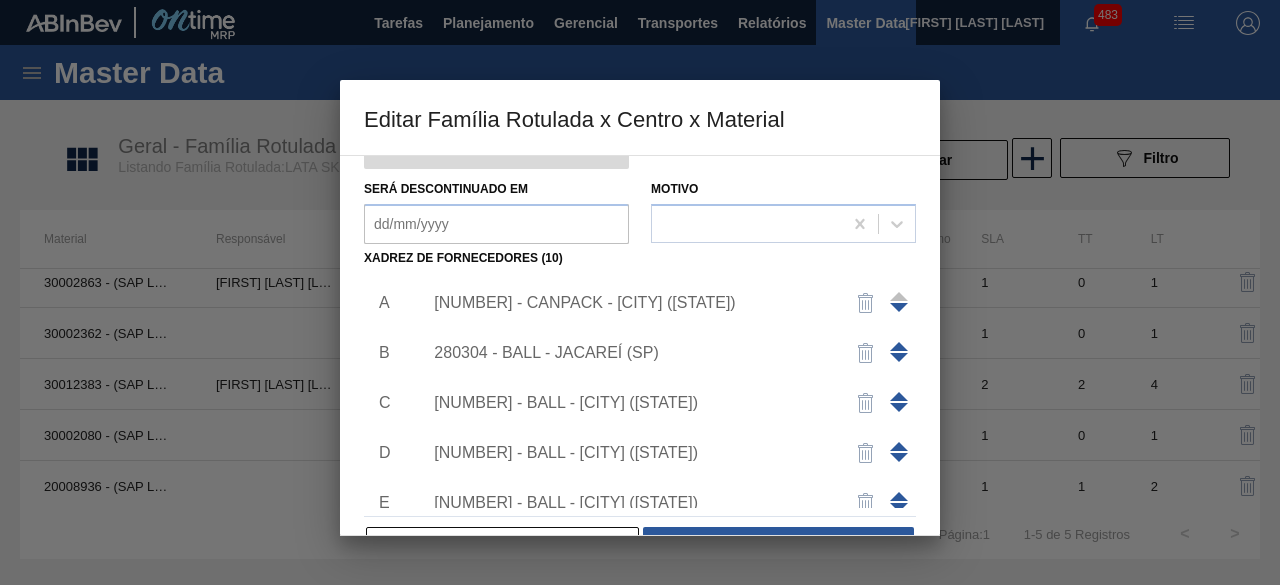click on "[NUMBER] - BALL - [CITY] ([STATE])" at bounding box center (630, 403) 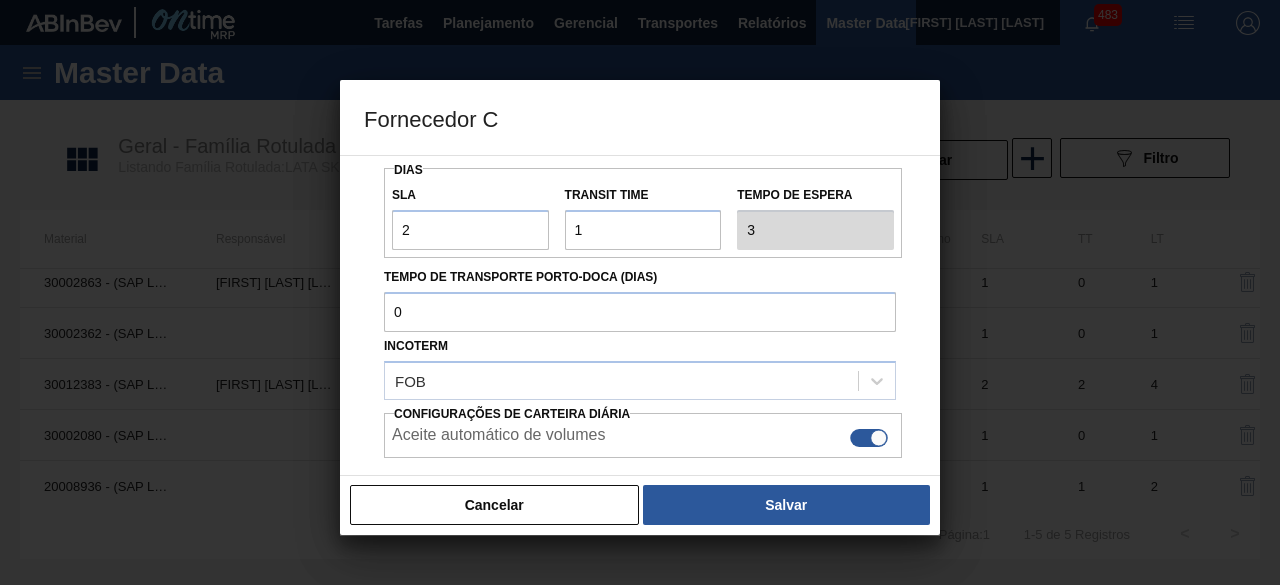scroll, scrollTop: 236, scrollLeft: 0, axis: vertical 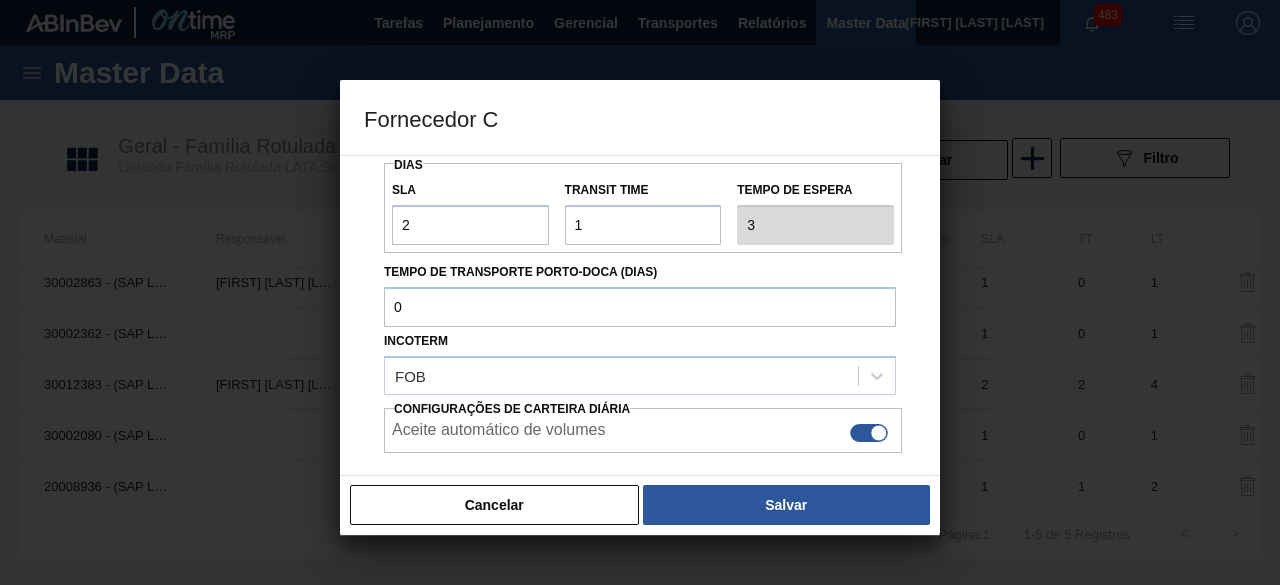 click at bounding box center [869, 433] 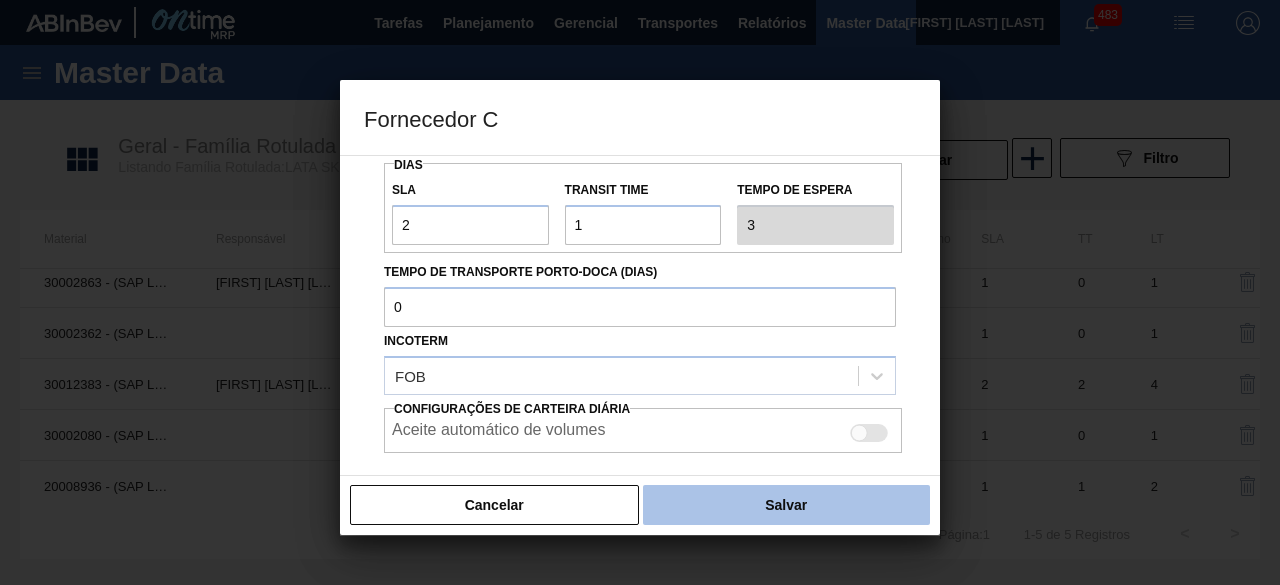 click on "Salvar" at bounding box center (786, 505) 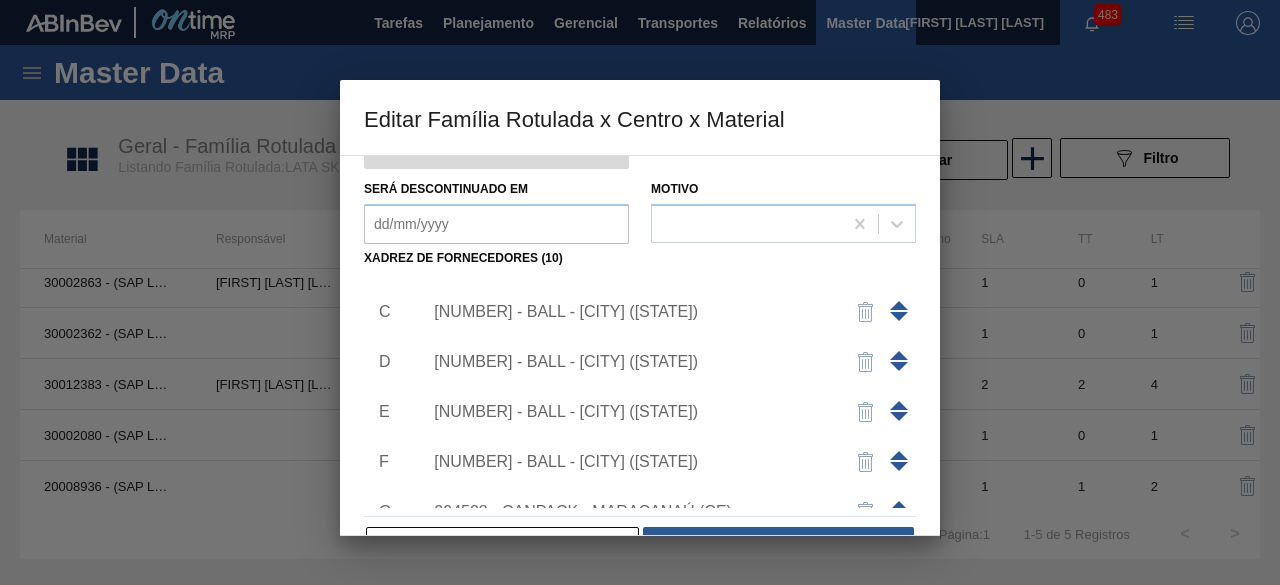 scroll, scrollTop: 92, scrollLeft: 0, axis: vertical 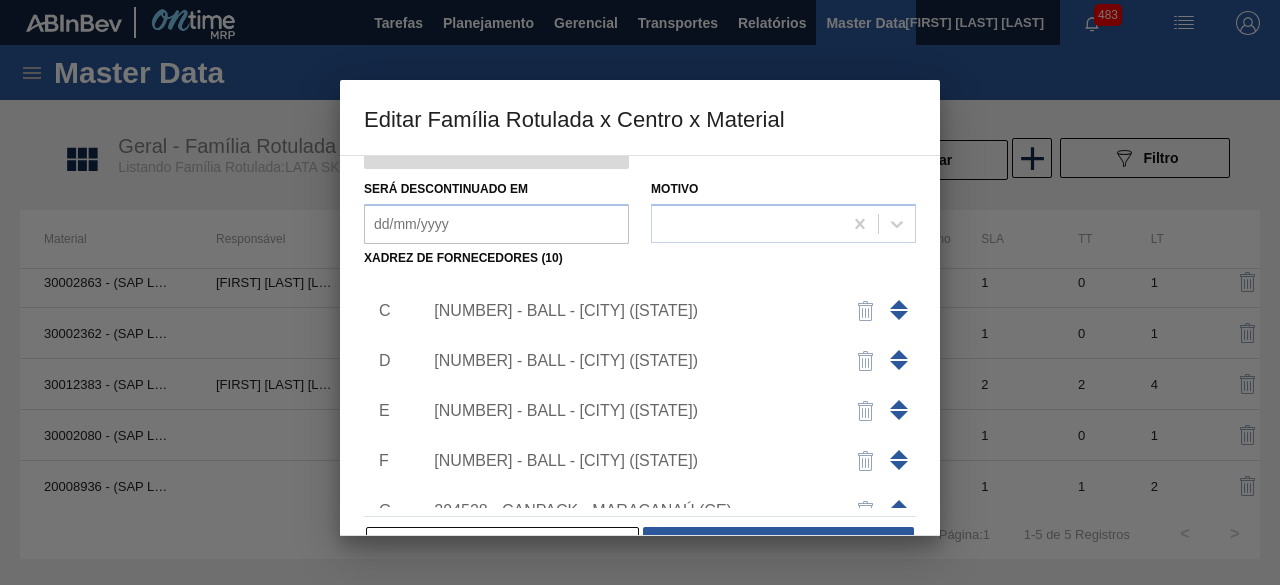 click on "[NUMBER] - BALL - [CITY] ([STATE])" at bounding box center (630, 361) 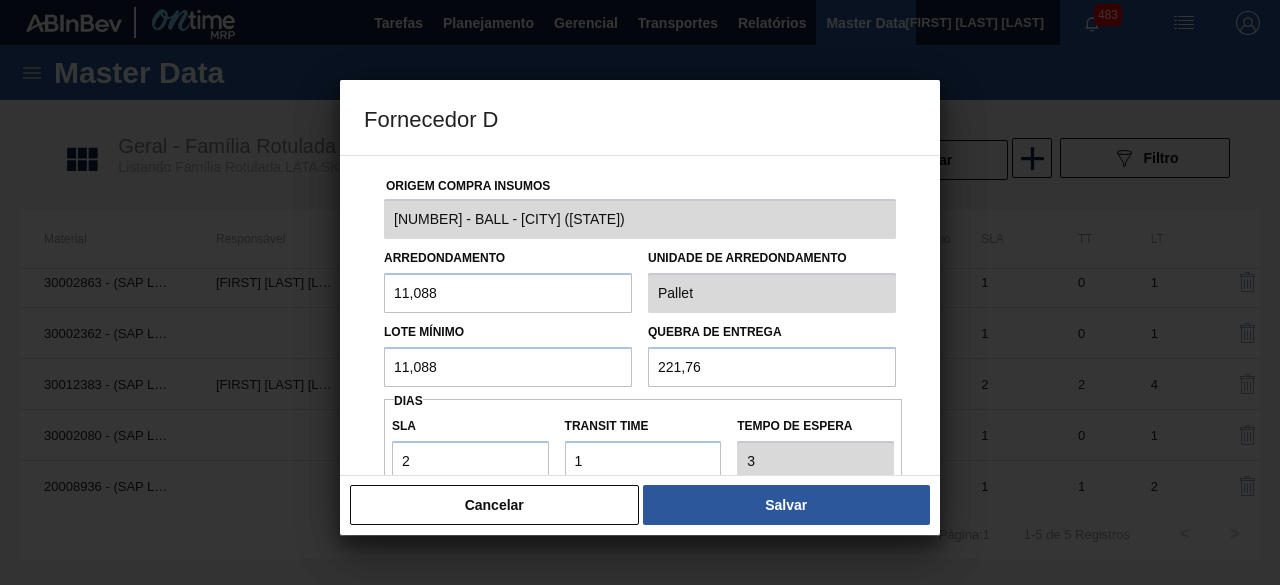 scroll, scrollTop: 224, scrollLeft: 0, axis: vertical 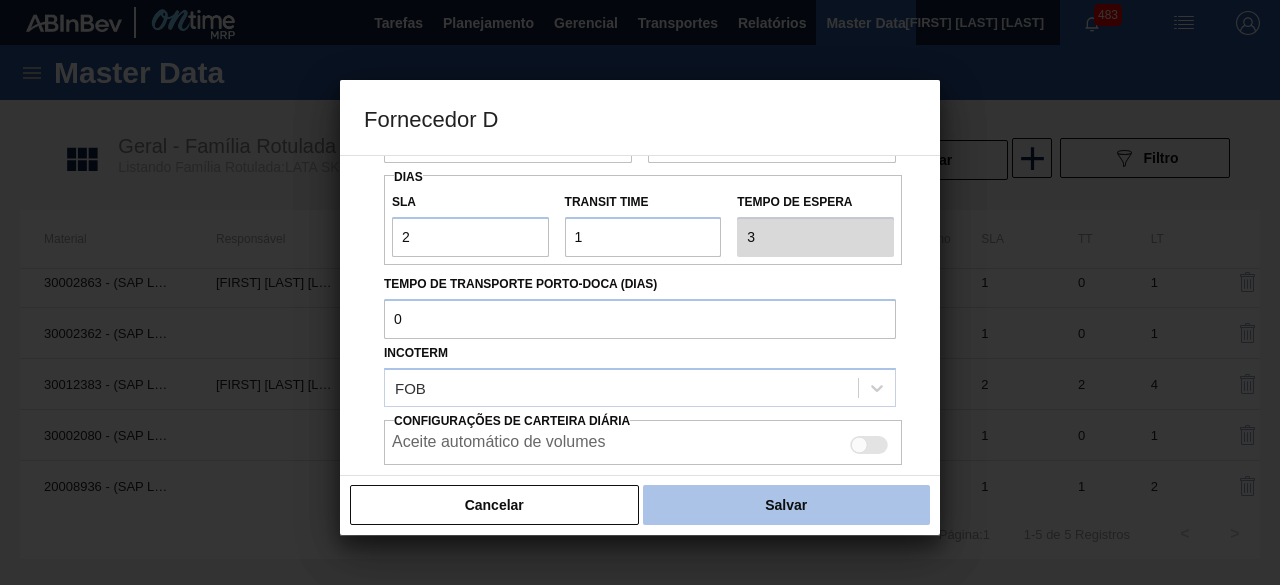 click on "Salvar" at bounding box center (786, 505) 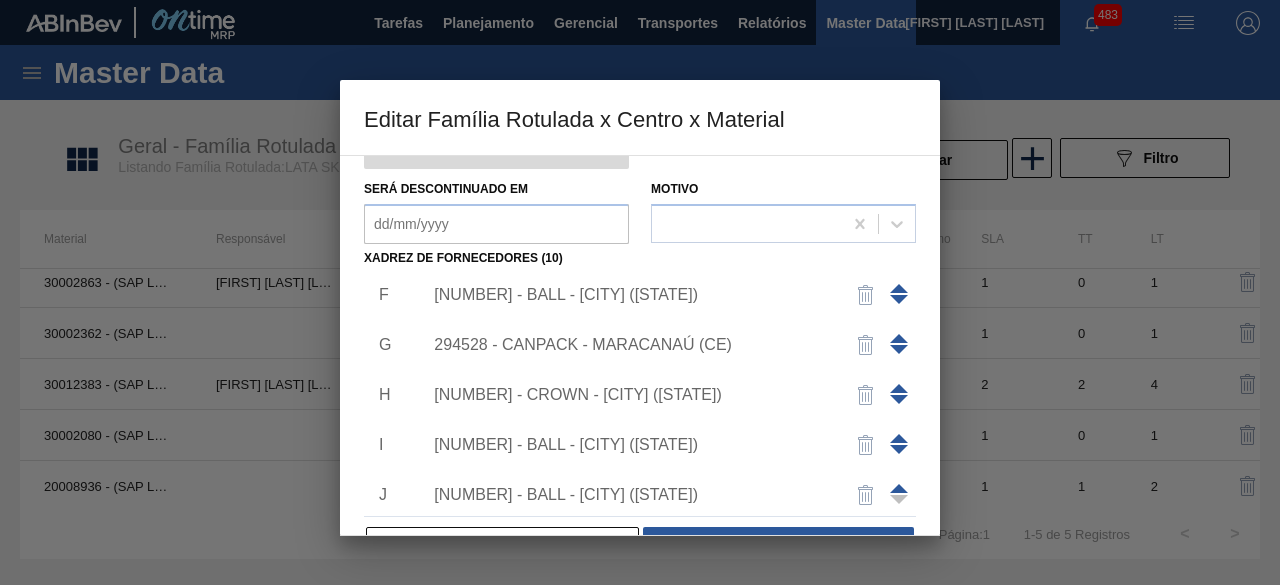 scroll, scrollTop: 320, scrollLeft: 0, axis: vertical 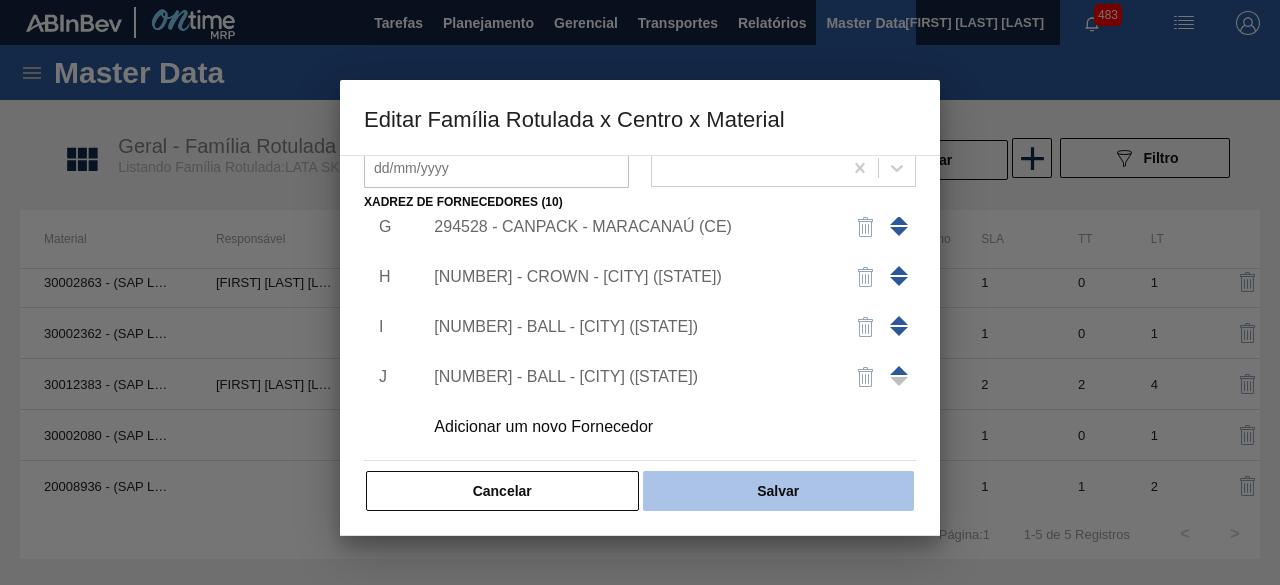 click on "Salvar" at bounding box center [778, 491] 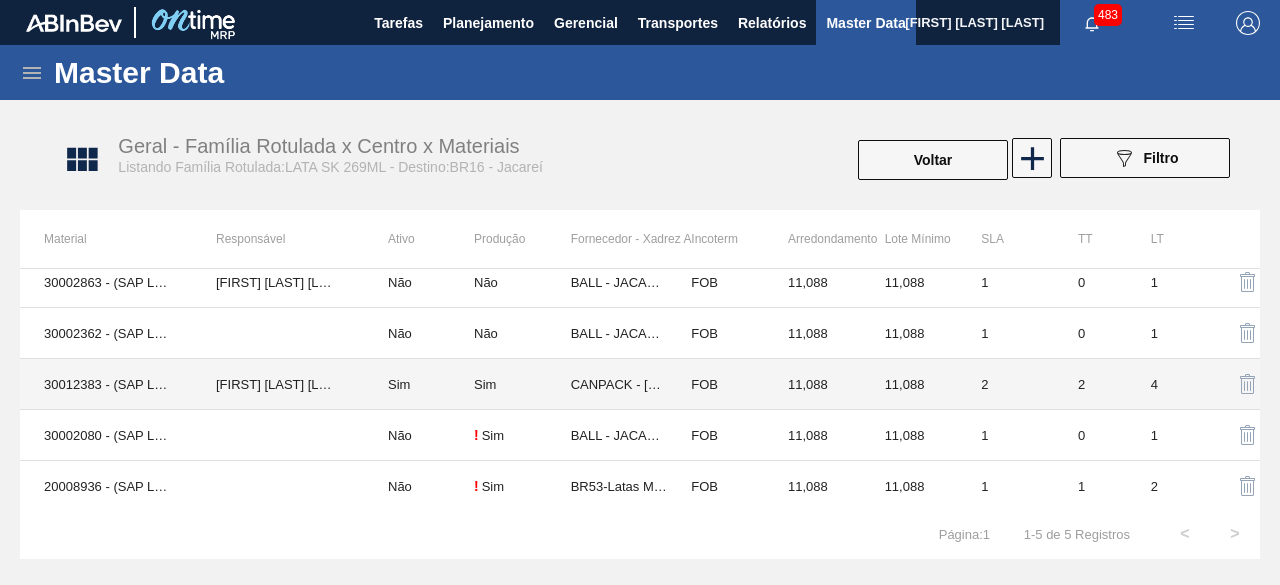 click on "[FIRST] [LAST] [LAST]" at bounding box center [278, 384] 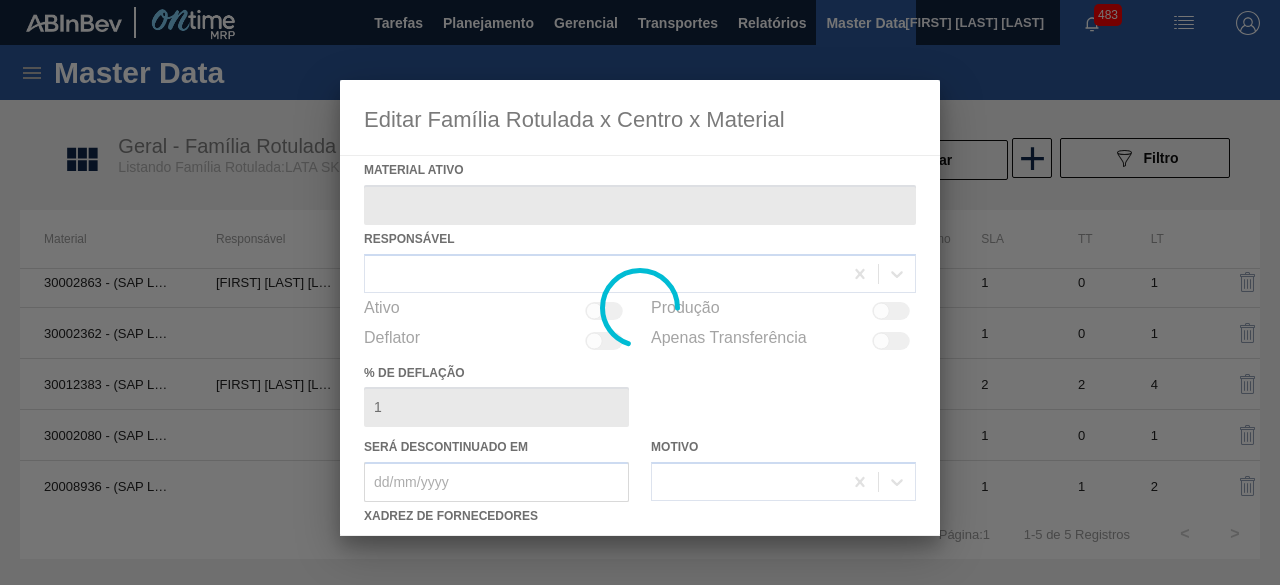 type on "30012383 - (SAP Legado: 50798712) - LATA AL. 269ML SK 429" 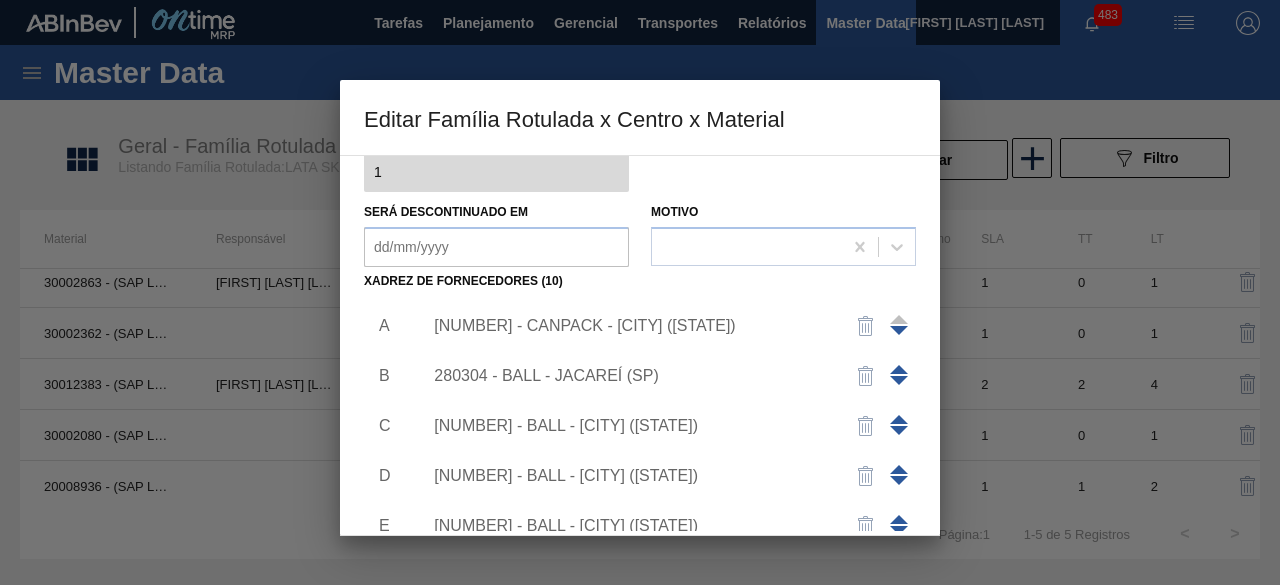scroll, scrollTop: 237, scrollLeft: 0, axis: vertical 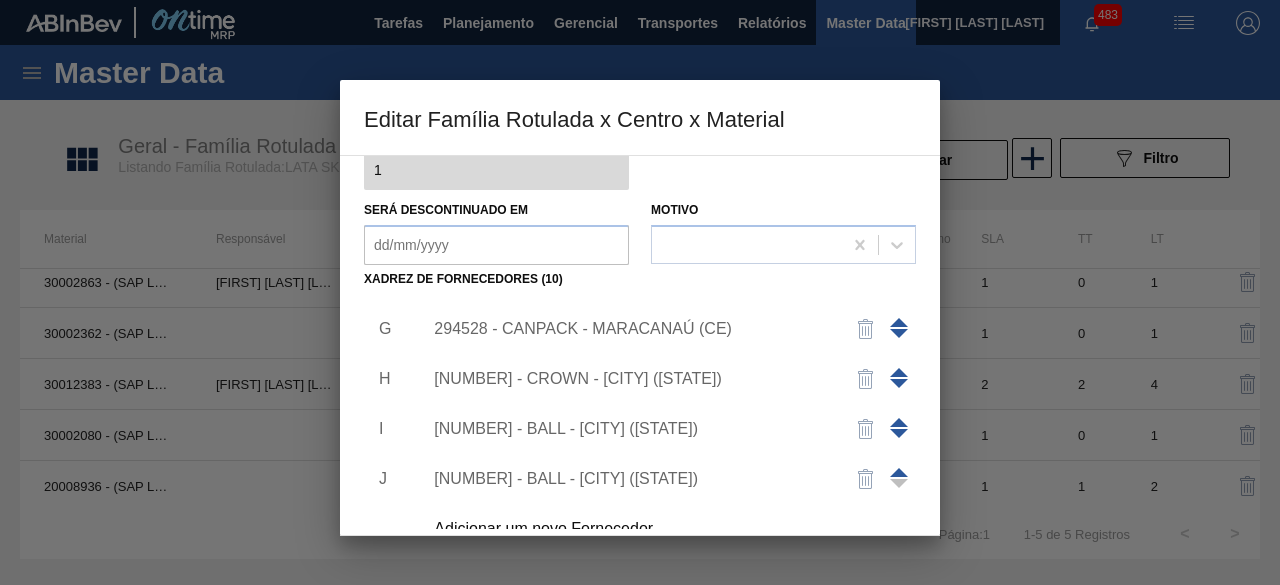 click on "[NUMBER] - CROWN - [CITY] ([STATE])" at bounding box center [630, 379] 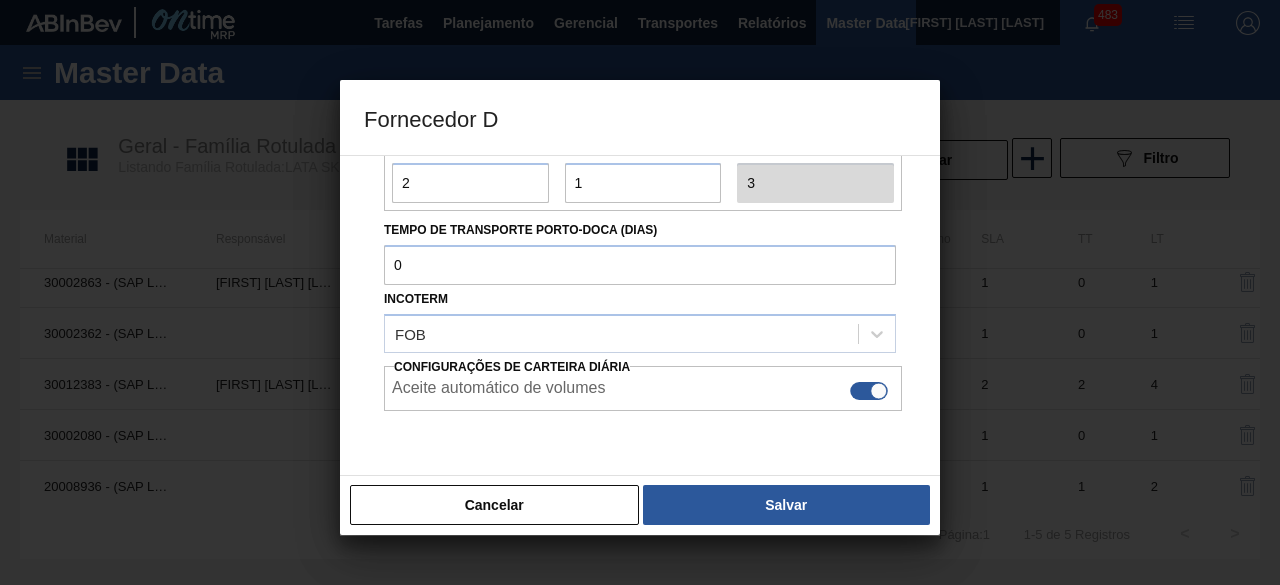 scroll, scrollTop: 280, scrollLeft: 0, axis: vertical 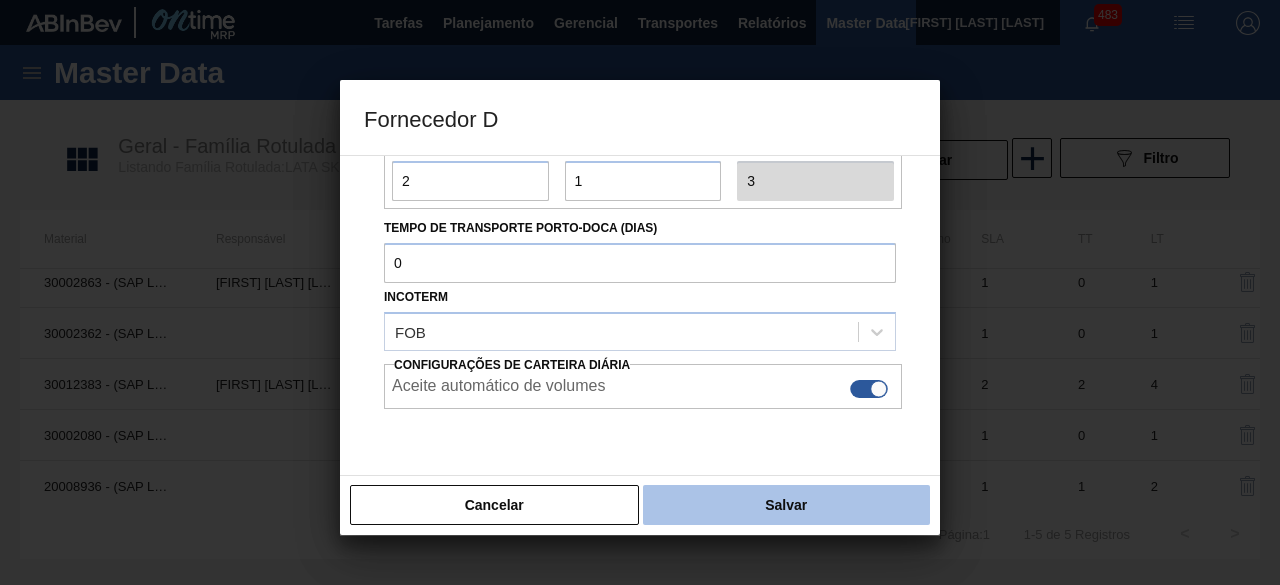 click on "Salvar" at bounding box center [786, 505] 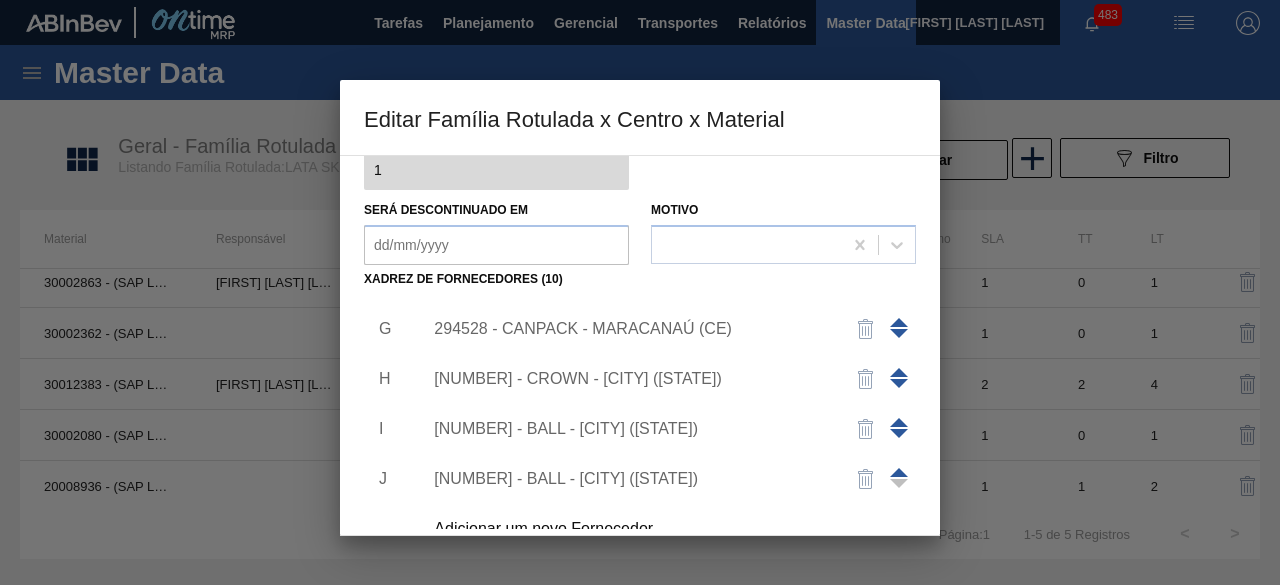 scroll, scrollTop: 320, scrollLeft: 0, axis: vertical 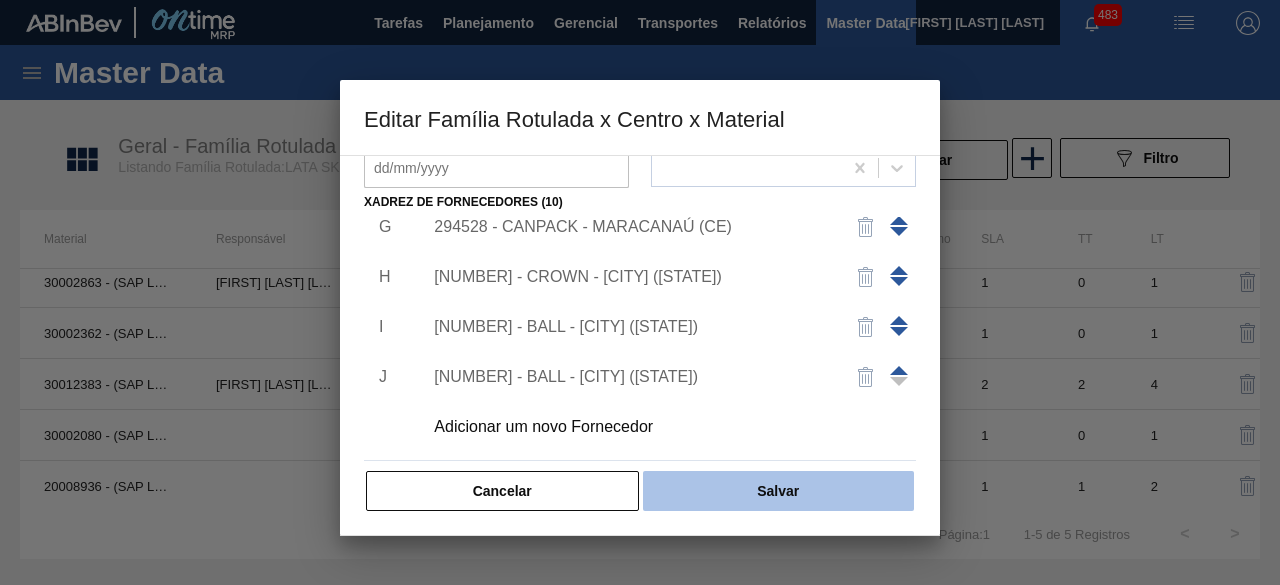 click on "Salvar" at bounding box center [778, 491] 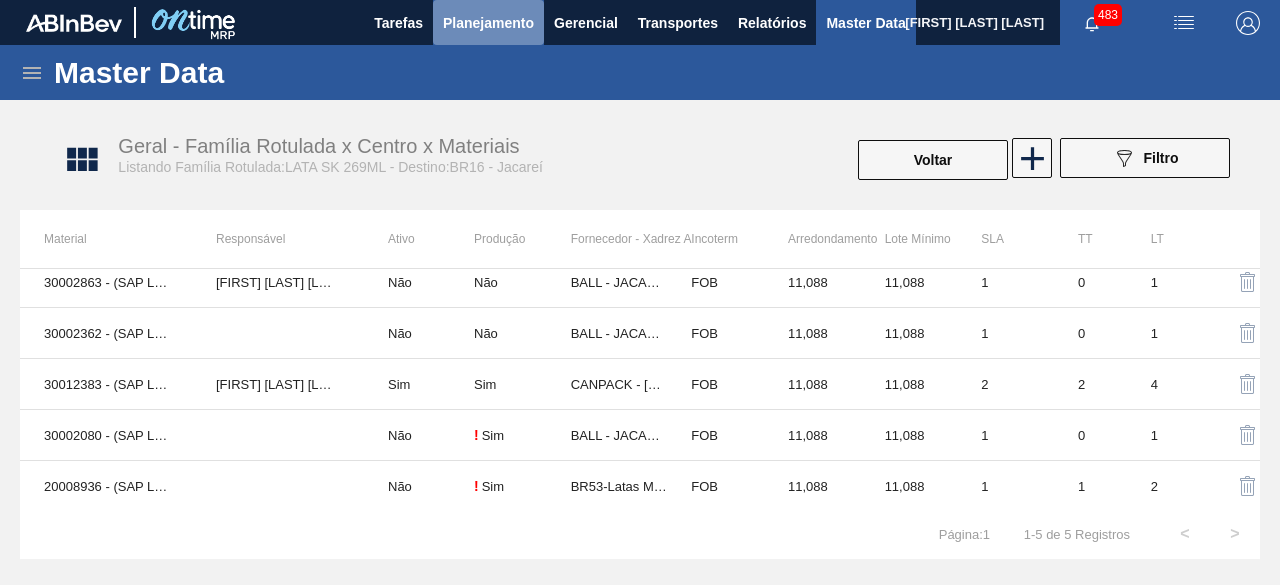 click on "Planejamento" at bounding box center (488, 23) 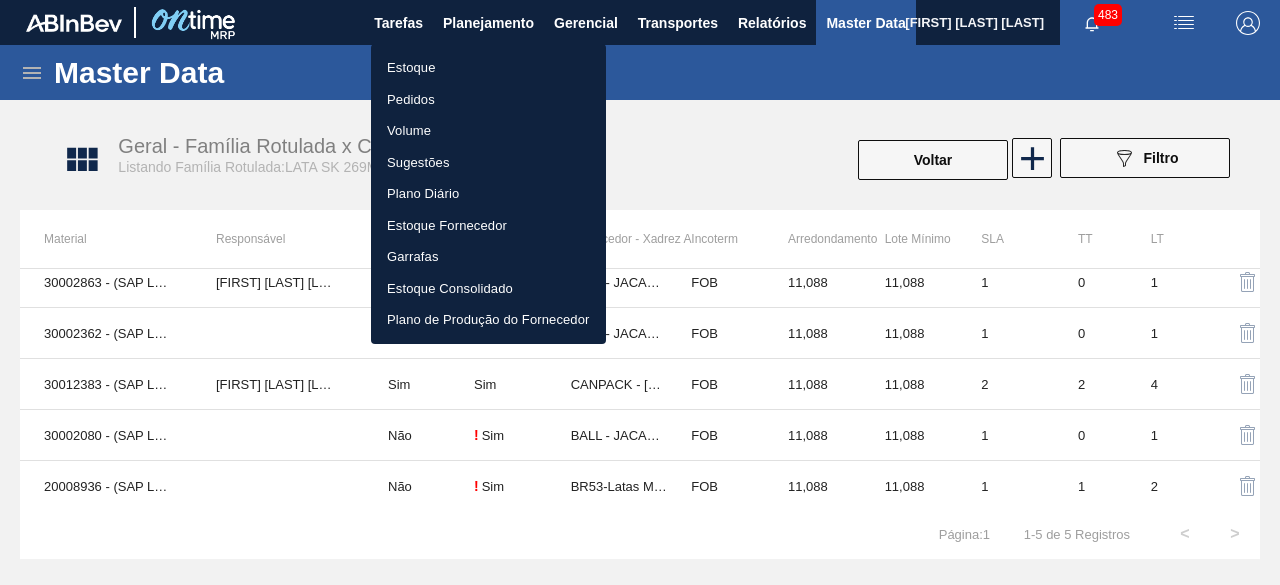 click on "Estoque" at bounding box center [488, 68] 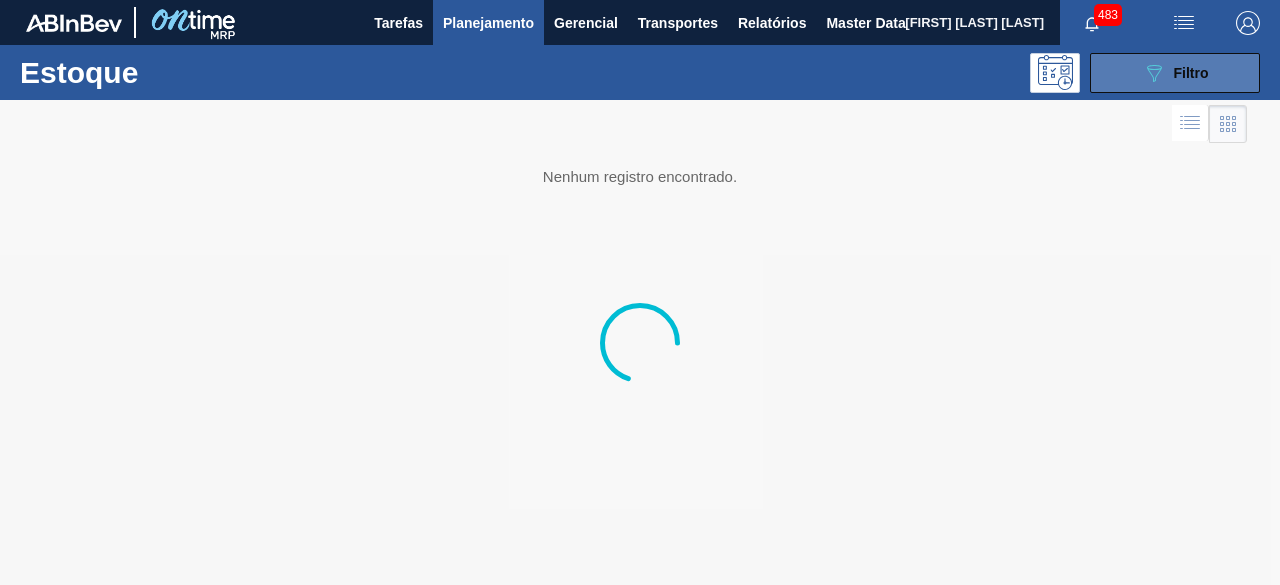 click on "089F7B8B-B2A5-4AFE-B5C0-19BA573D28AC Filtro" at bounding box center (1175, 73) 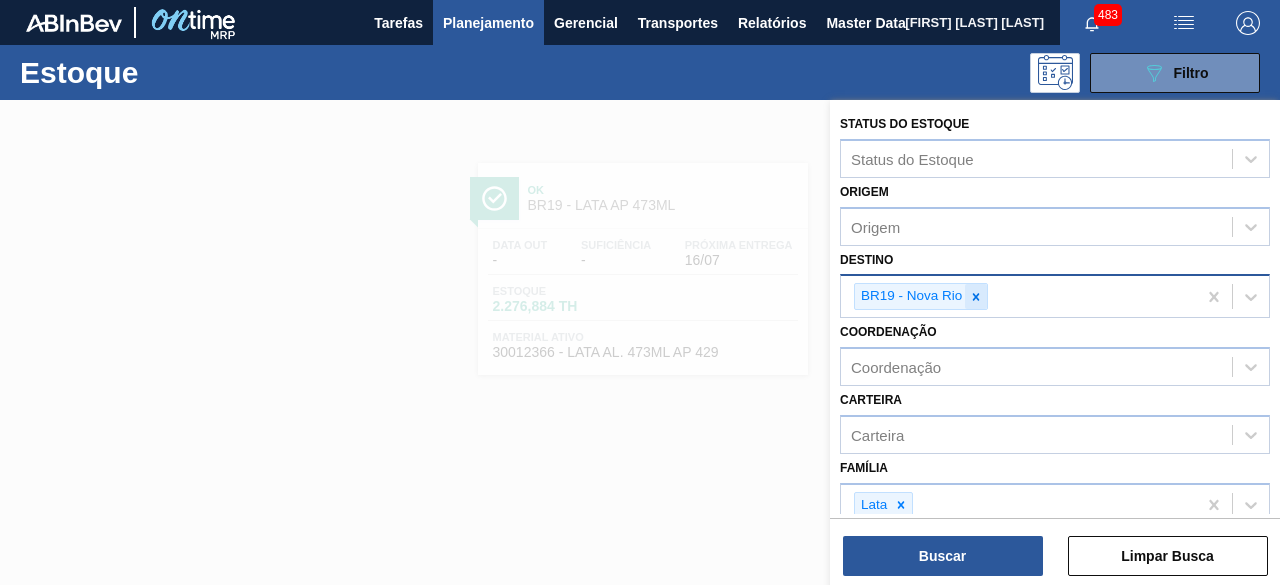 click 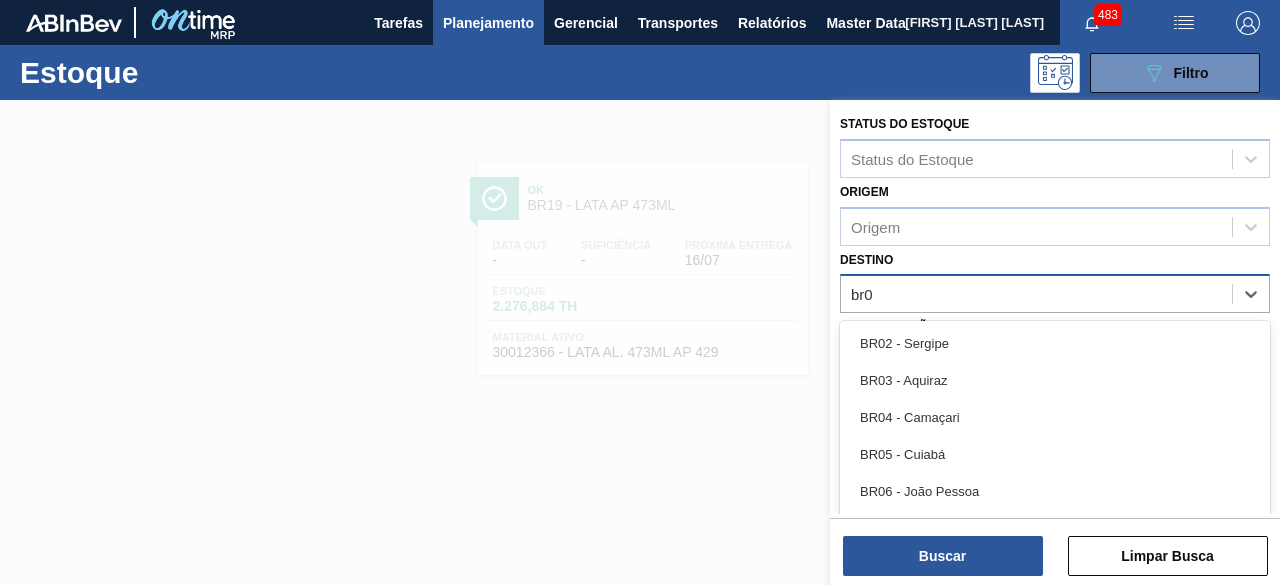 type on "br02" 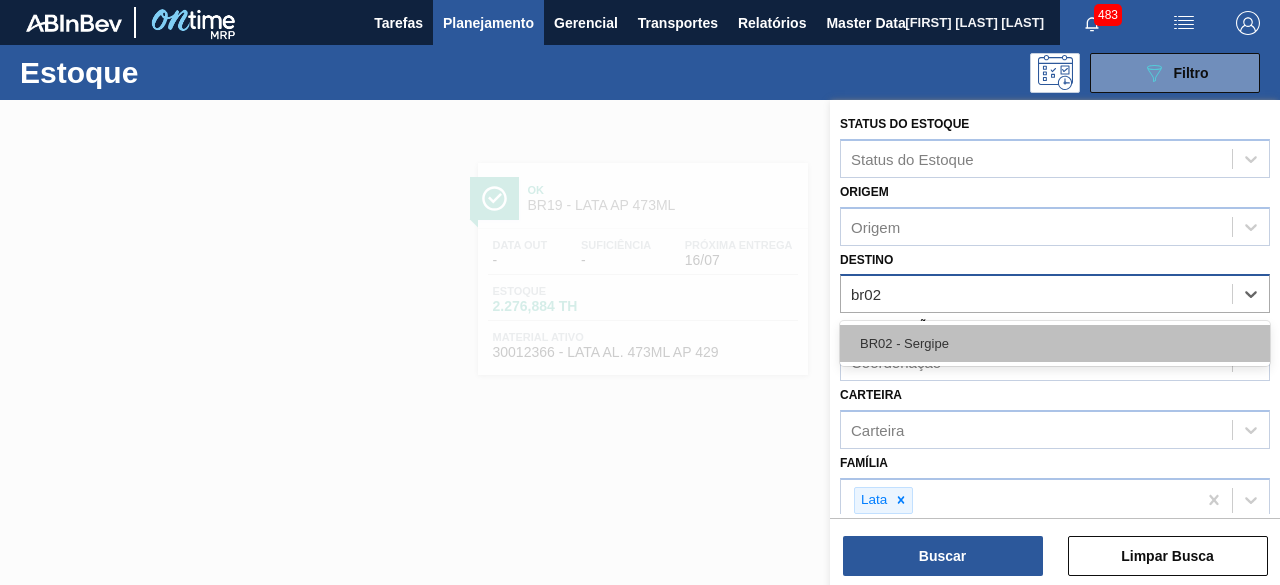 click on "BR02 - Sergipe" at bounding box center (1055, 343) 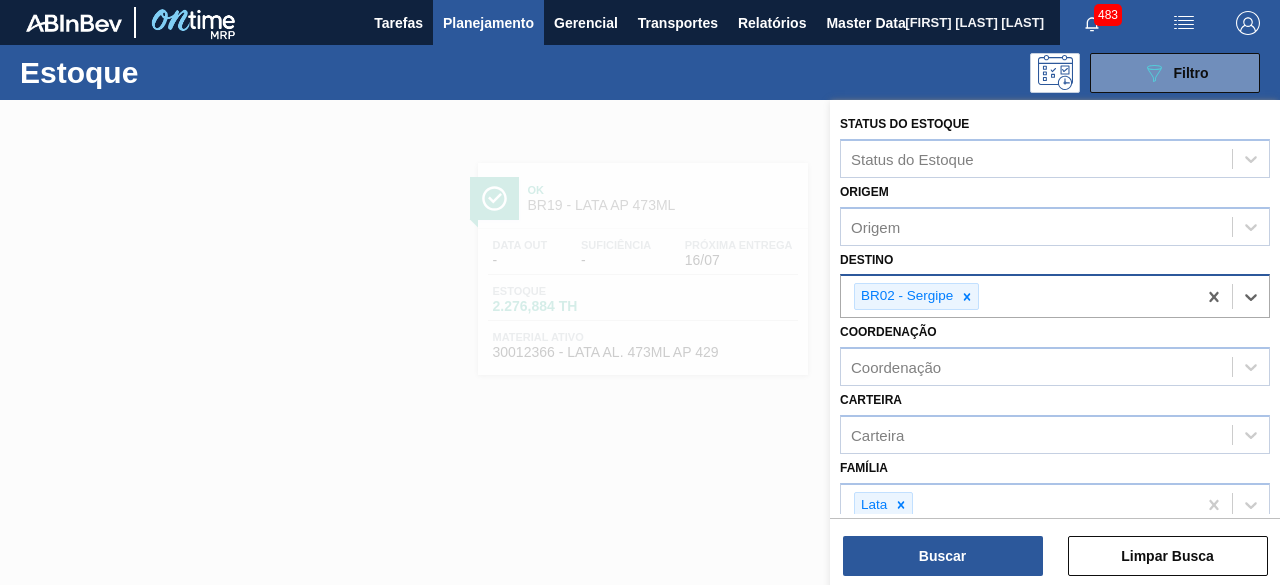 scroll, scrollTop: 200, scrollLeft: 0, axis: vertical 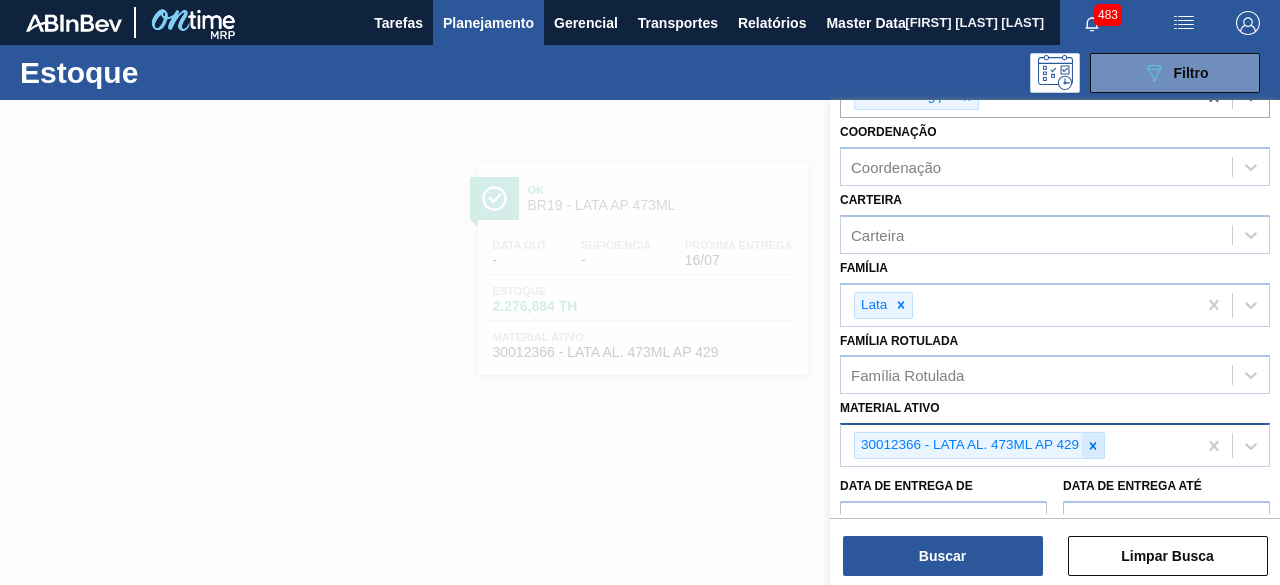 click 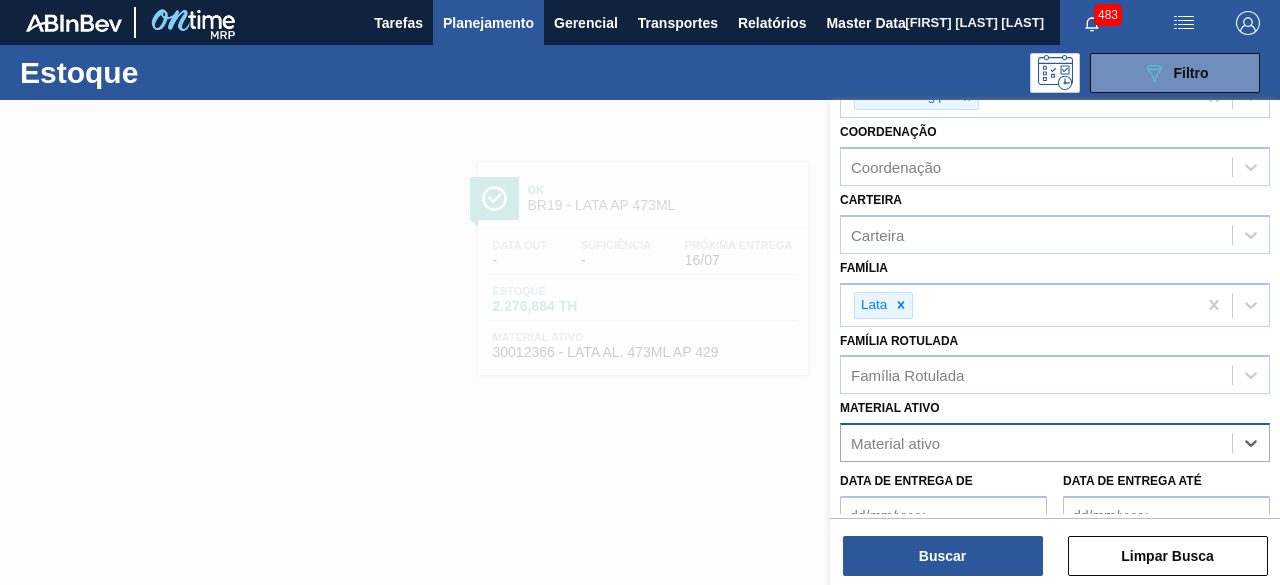 paste on "[PRODUCT_CODE]" 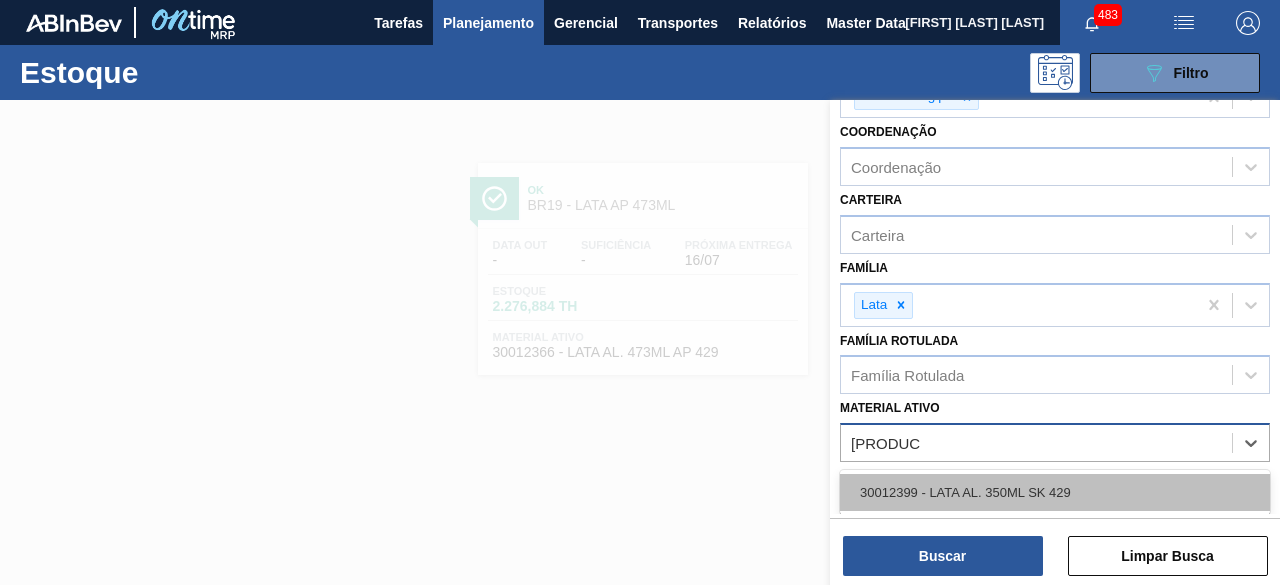click on "30012399 - LATA AL. 350ML SK 429" at bounding box center (1055, 492) 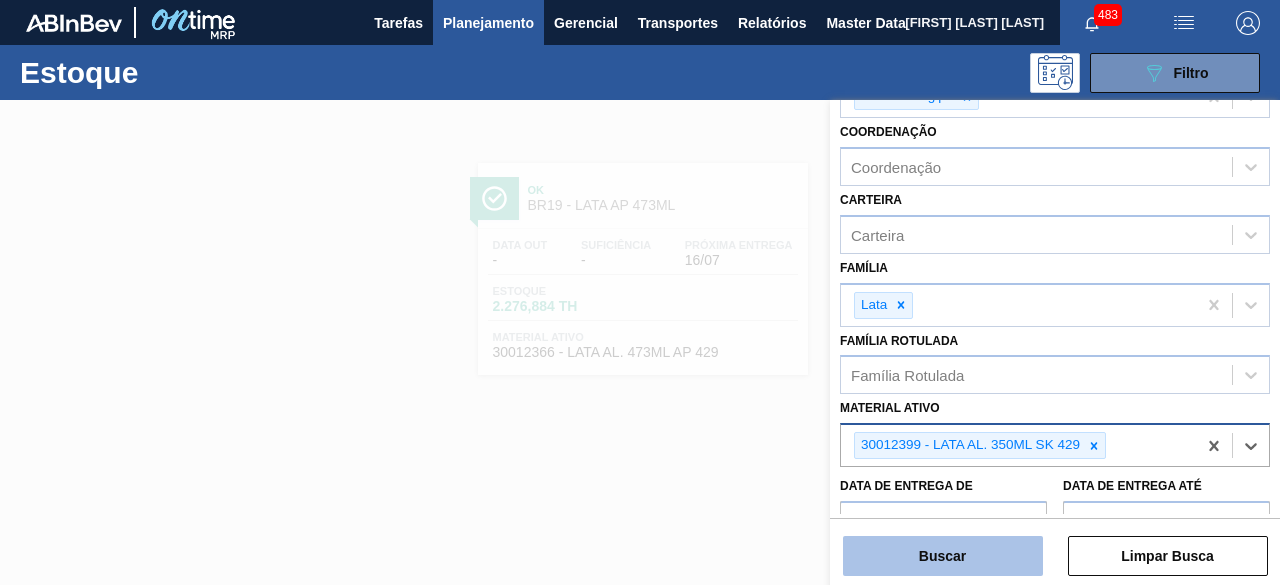click on "Buscar" at bounding box center (943, 556) 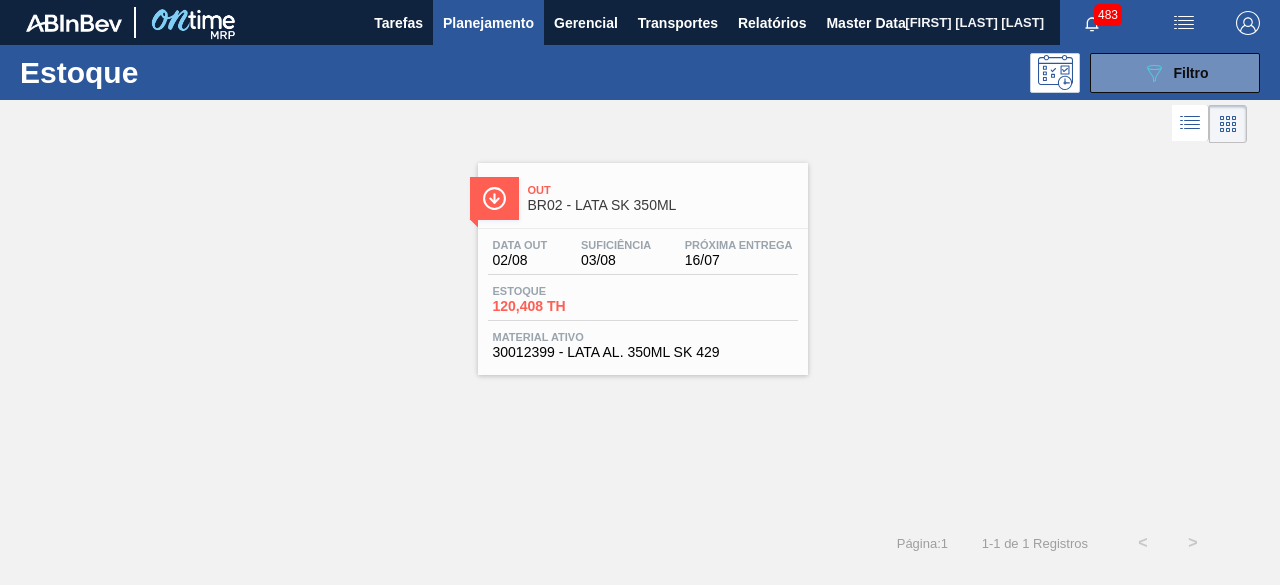 drag, startPoint x: 720, startPoint y: 336, endPoint x: 723, endPoint y: 351, distance: 15.297058 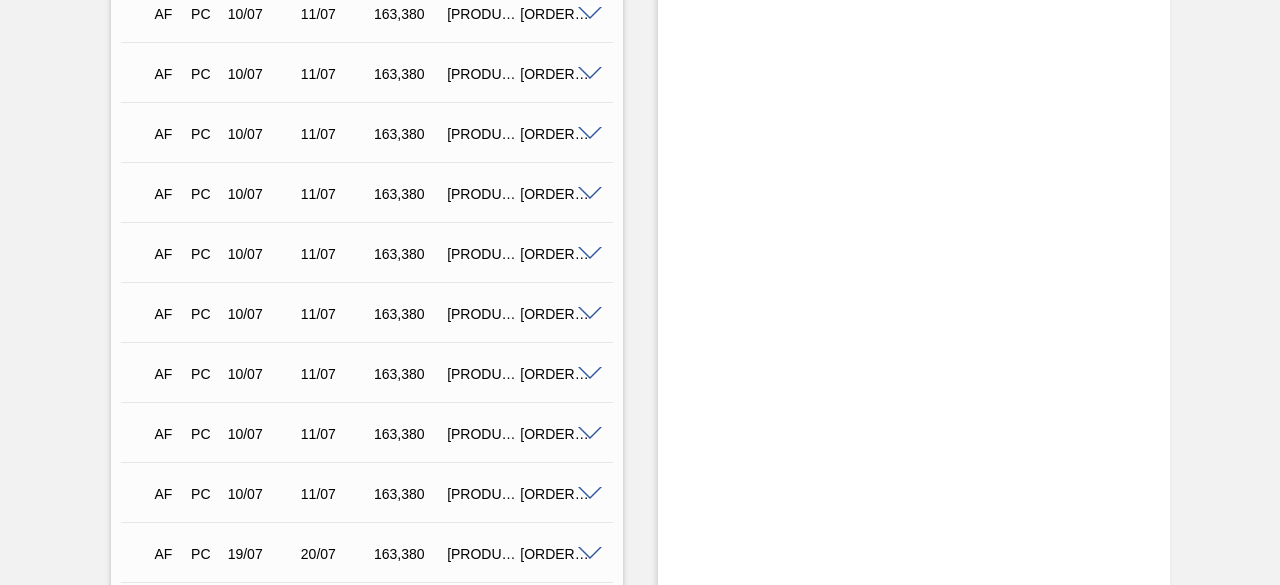 scroll, scrollTop: 2400, scrollLeft: 0, axis: vertical 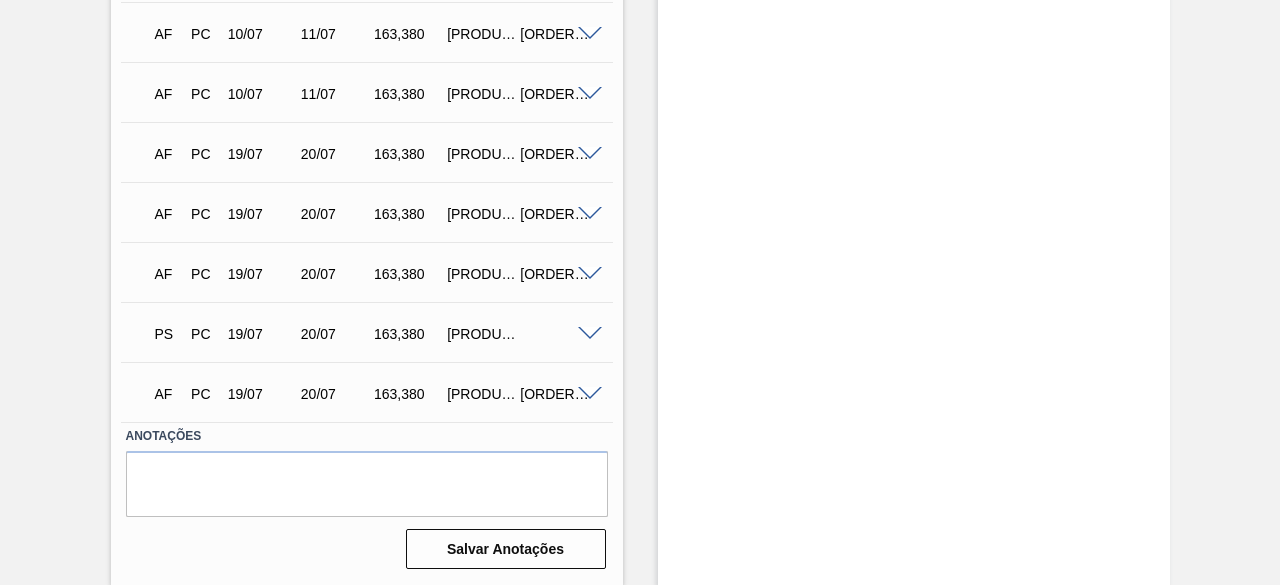 click at bounding box center [590, 334] 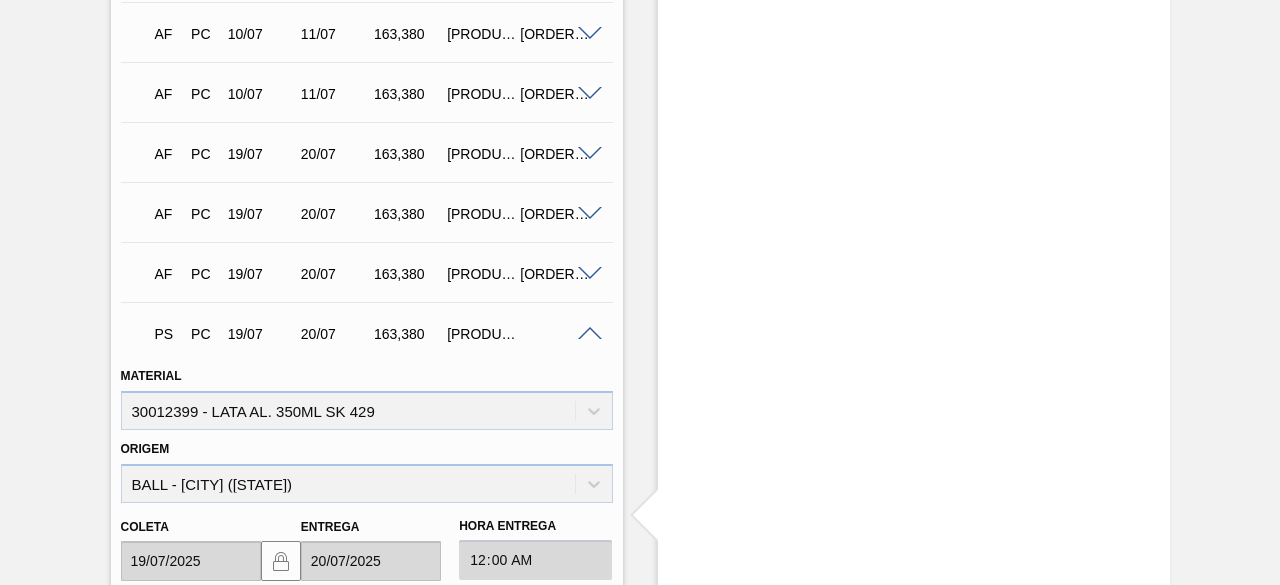 scroll, scrollTop: 2700, scrollLeft: 0, axis: vertical 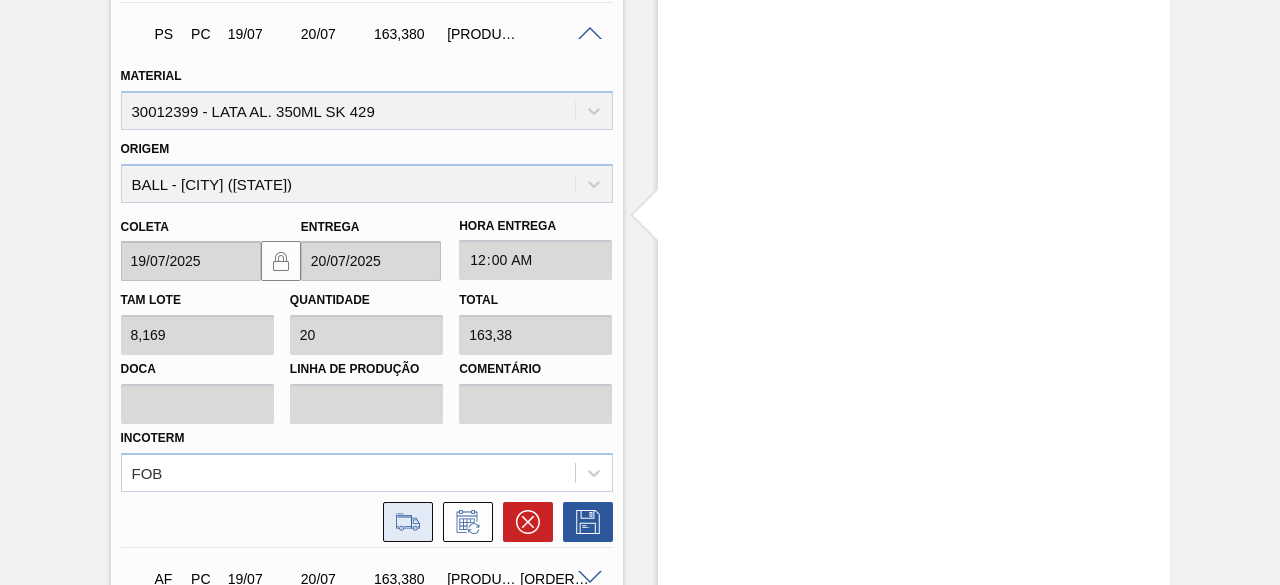 click 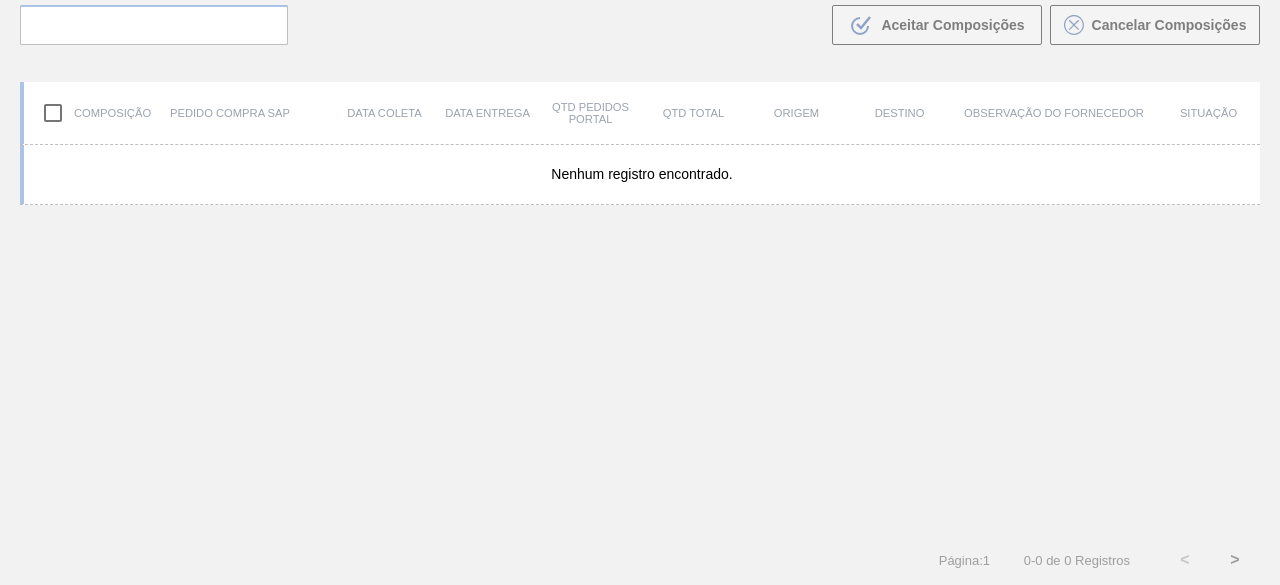 scroll, scrollTop: 143, scrollLeft: 0, axis: vertical 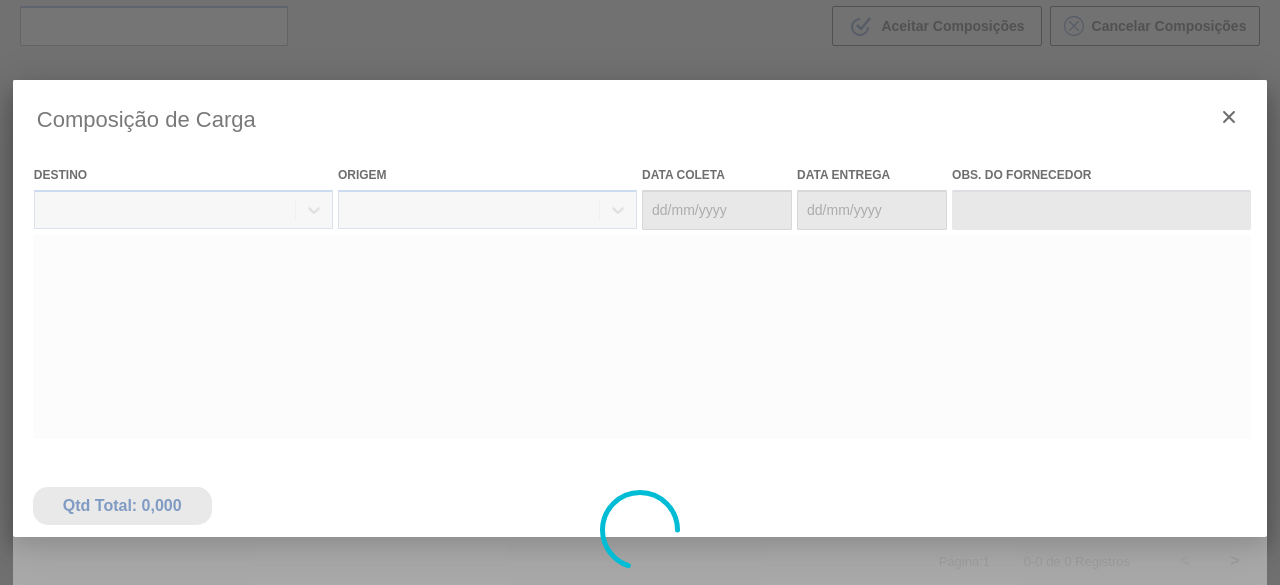 type on "19/07/2025" 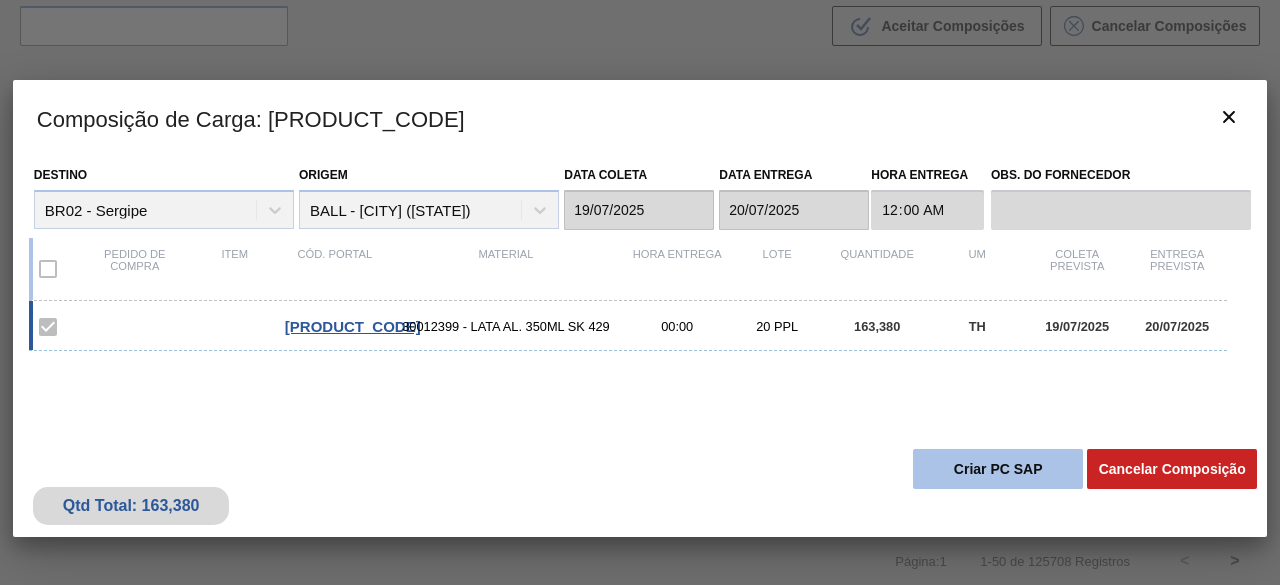 click on "Criar PC SAP" at bounding box center [998, 469] 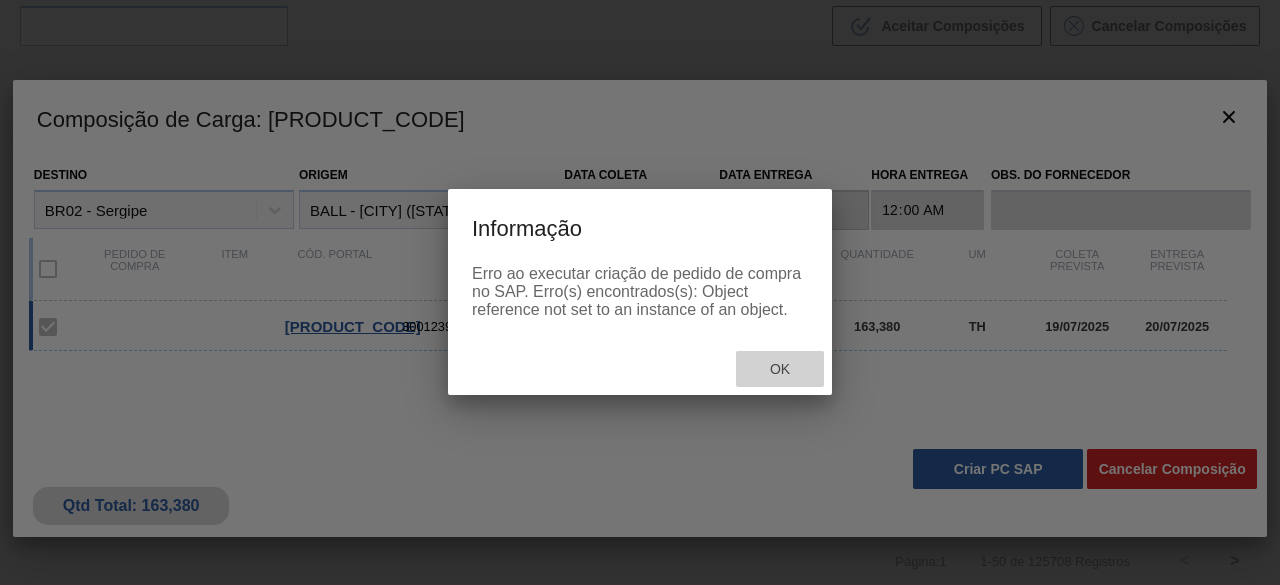 click on "Ok" at bounding box center (780, 369) 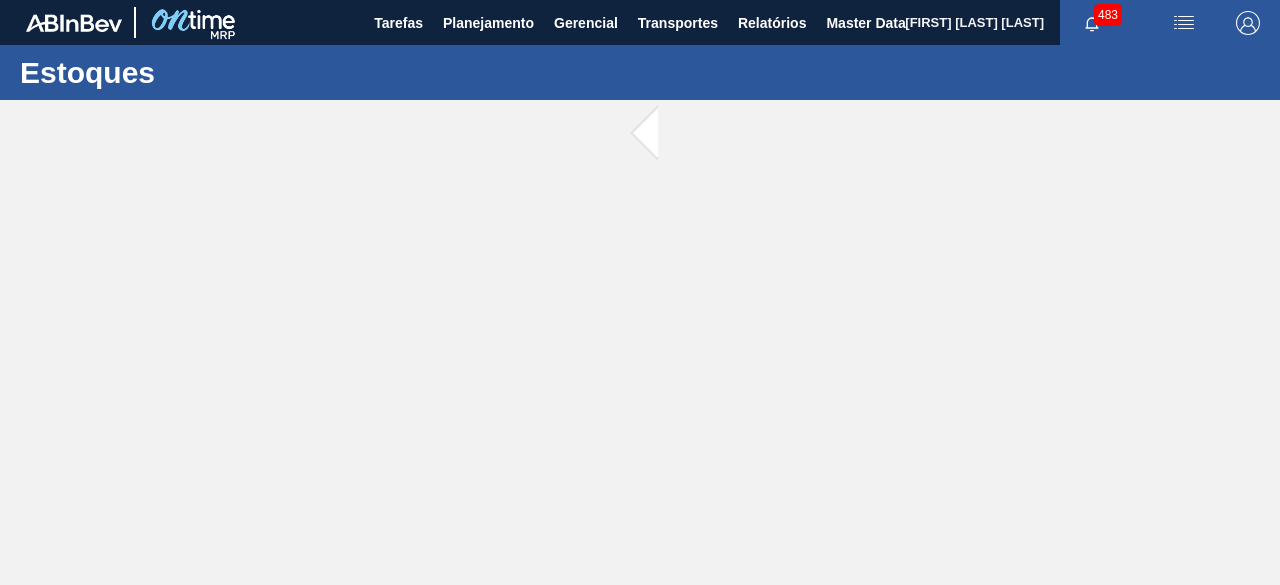scroll, scrollTop: 0, scrollLeft: 0, axis: both 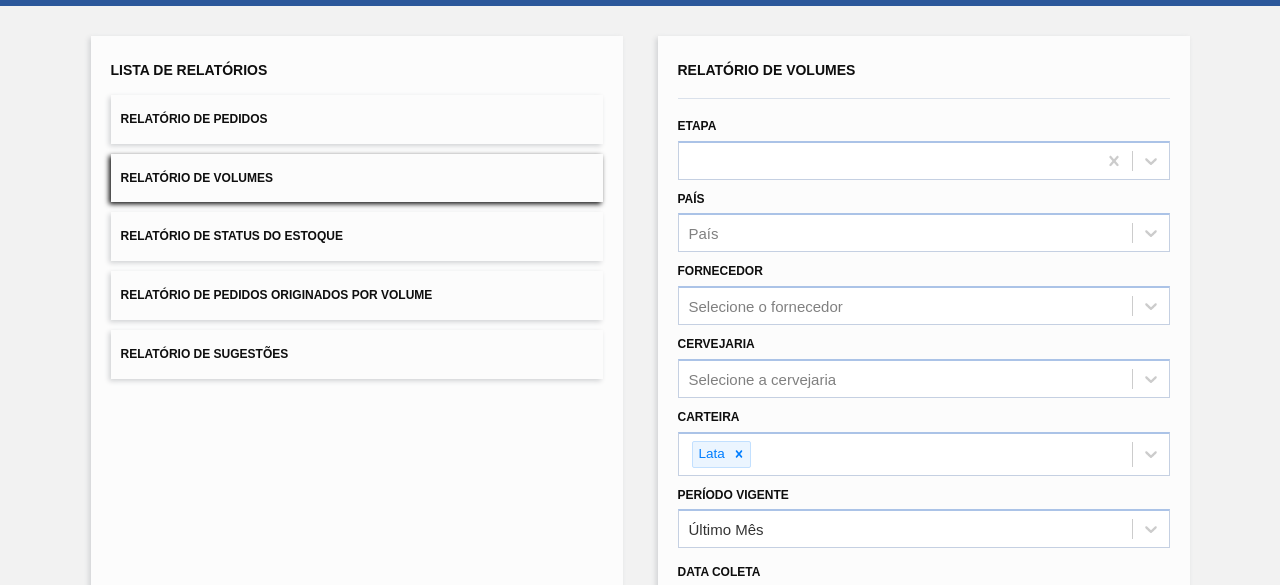 click on "Relatório de Pedidos" at bounding box center (357, 119) 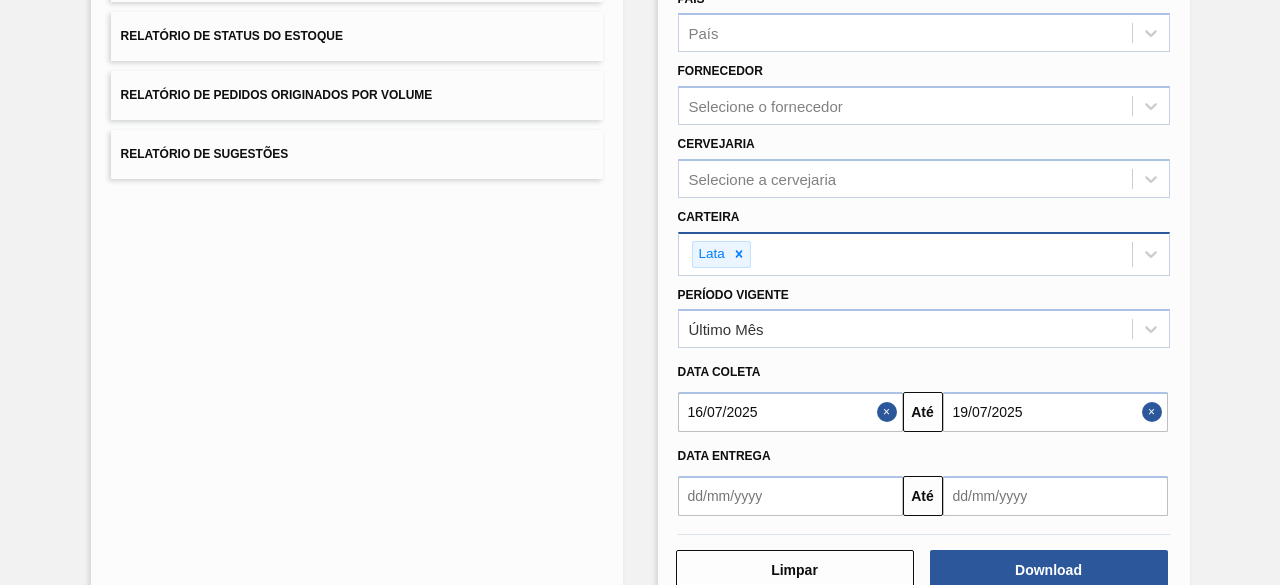 scroll, scrollTop: 343, scrollLeft: 0, axis: vertical 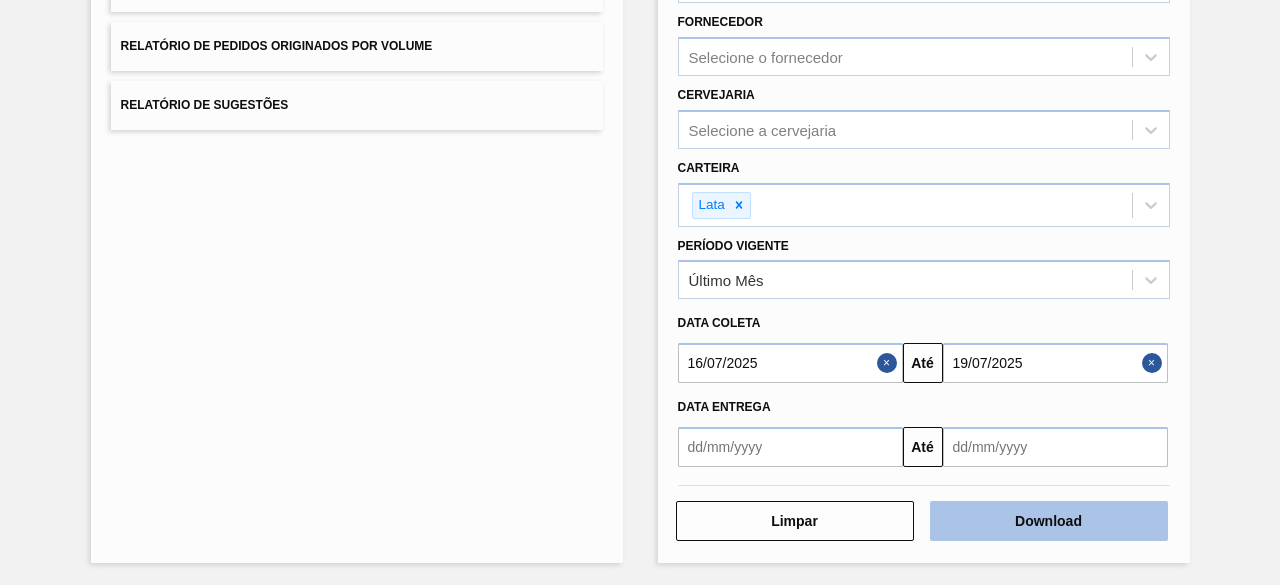 click on "Download" at bounding box center [1049, 521] 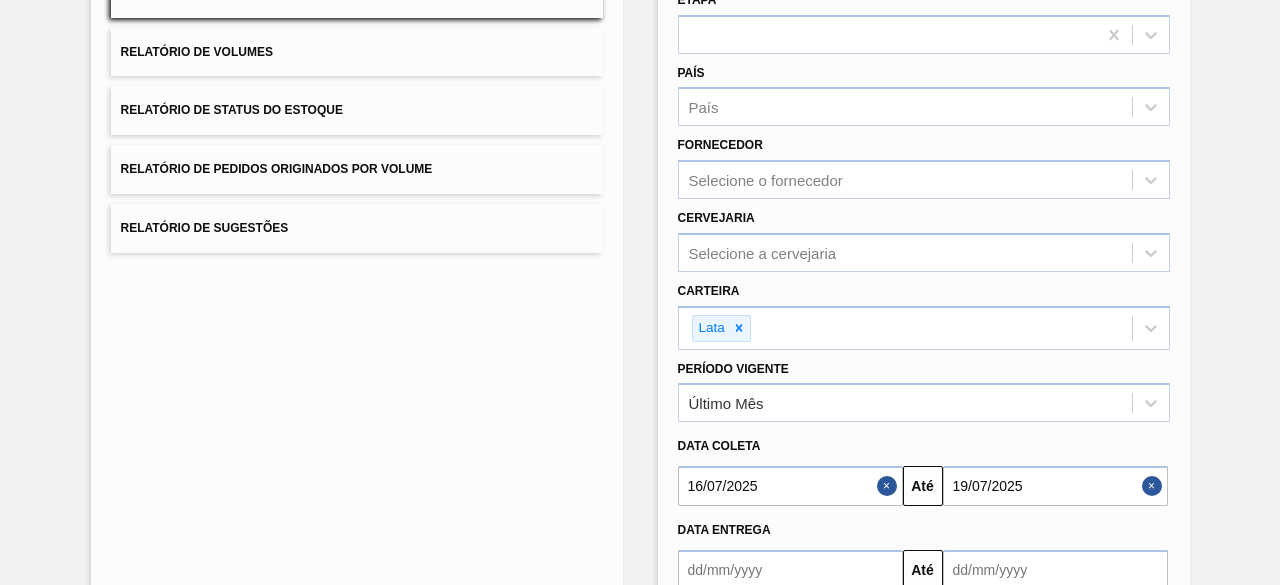 scroll, scrollTop: 343, scrollLeft: 0, axis: vertical 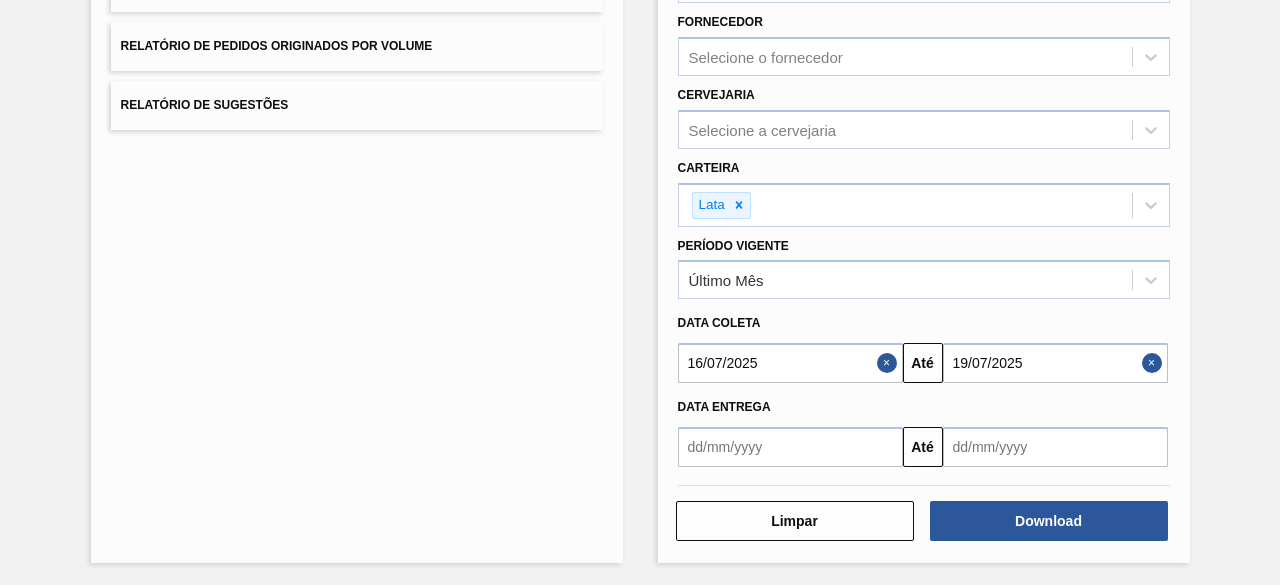 click at bounding box center (1155, 363) 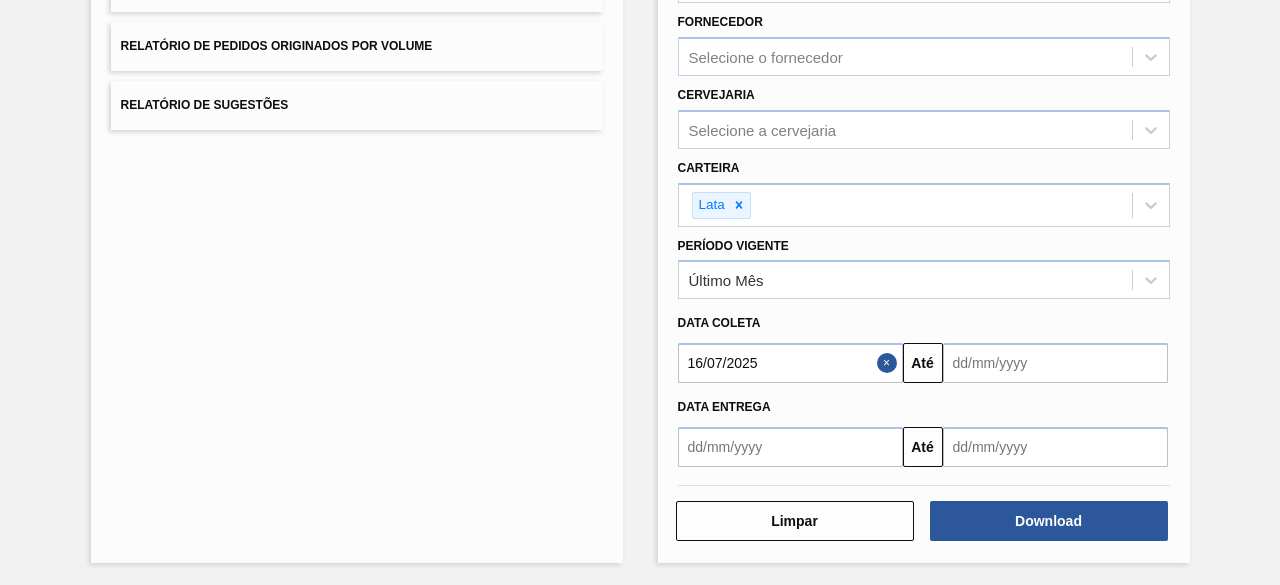 drag, startPoint x: 878, startPoint y: 359, endPoint x: 845, endPoint y: 359, distance: 33 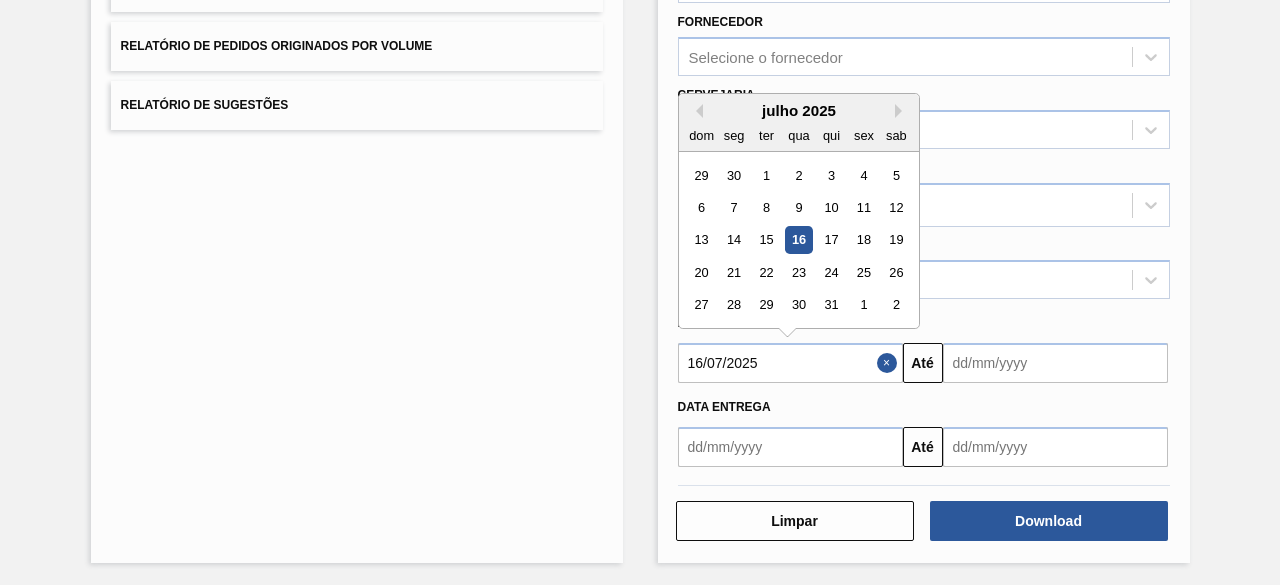 click on "16/07/2025" at bounding box center [790, 363] 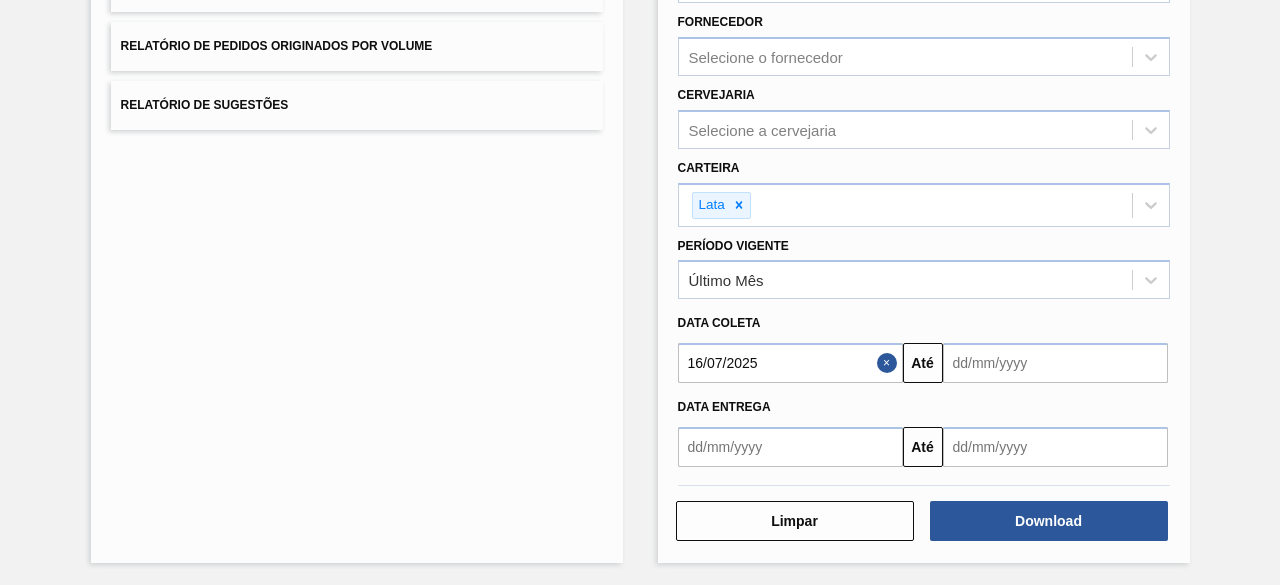 click at bounding box center (890, 363) 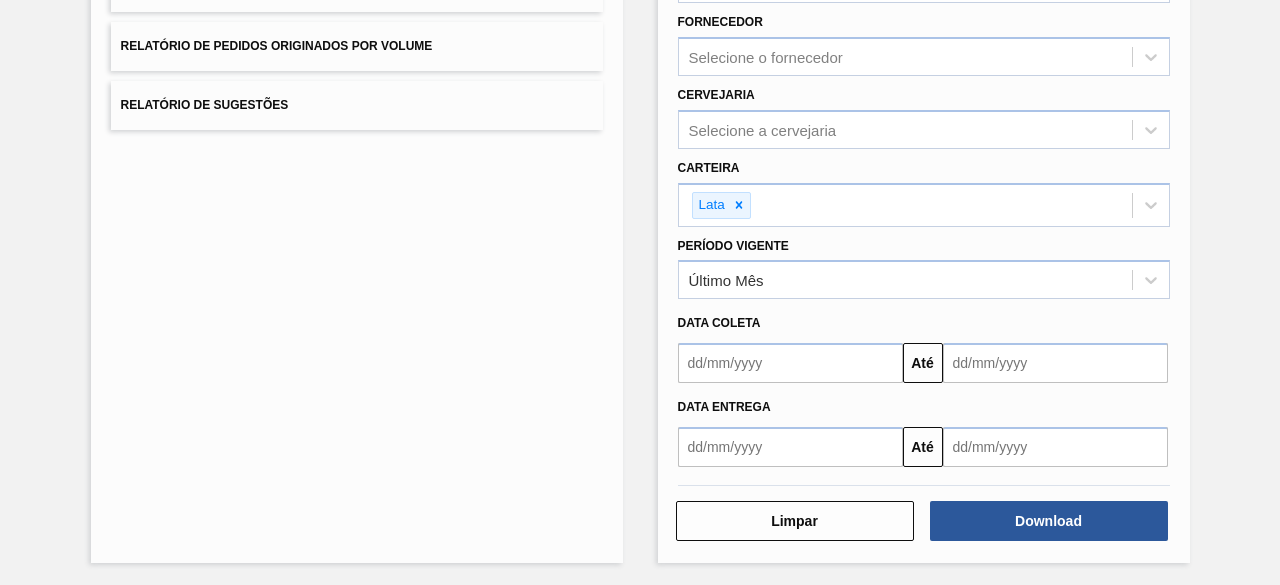 click at bounding box center (790, 363) 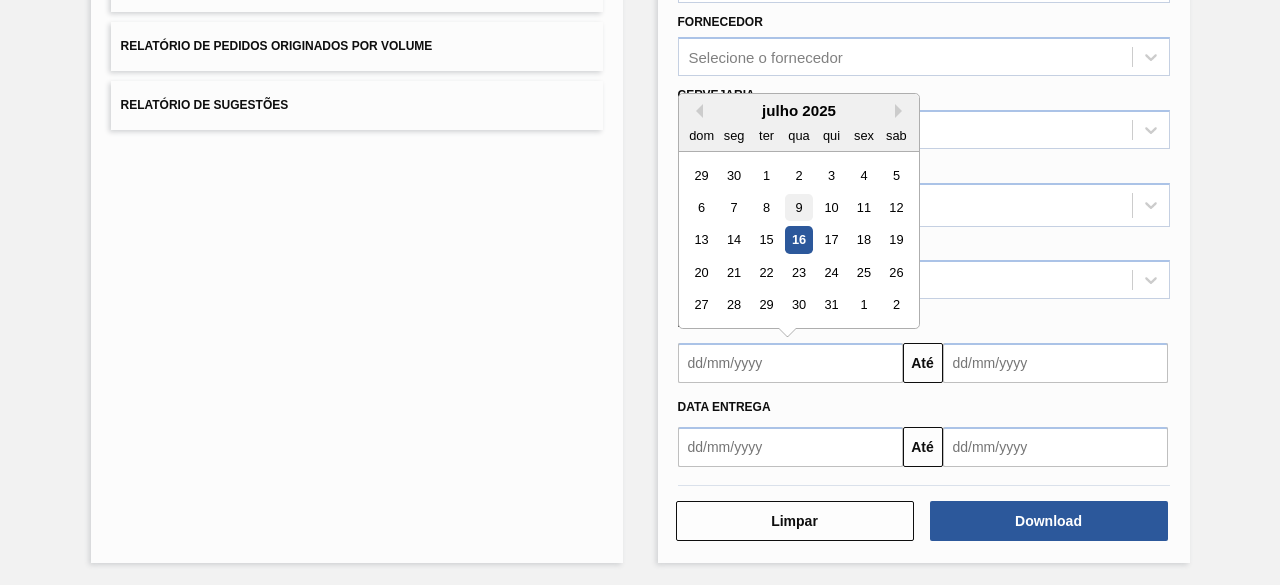 click on "9" at bounding box center [798, 207] 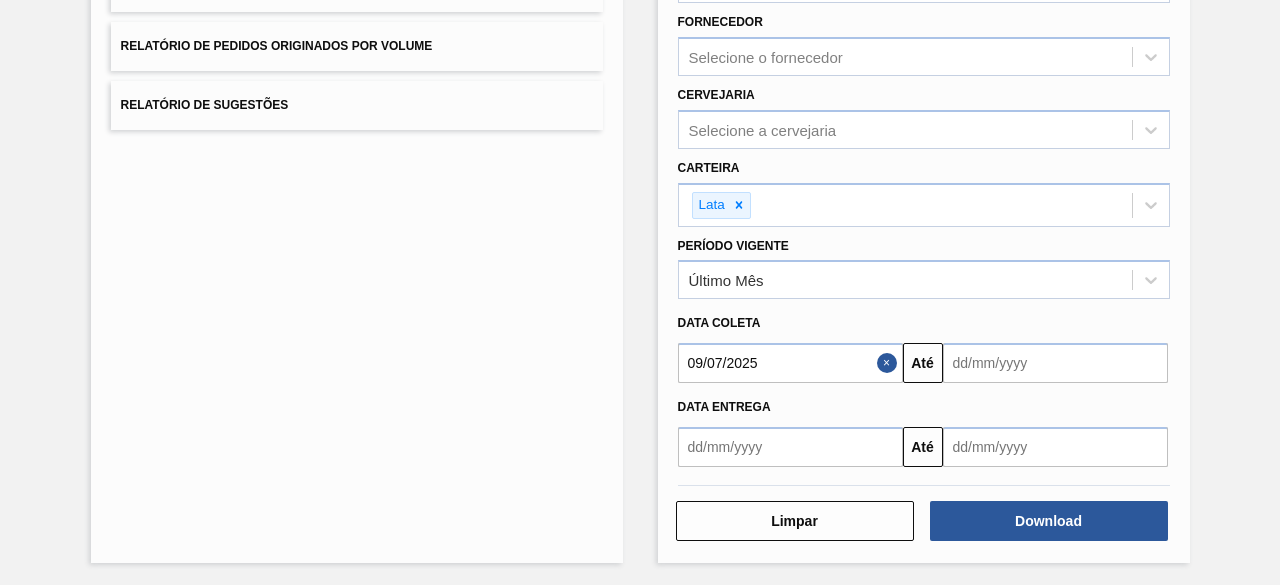 click at bounding box center (1055, 363) 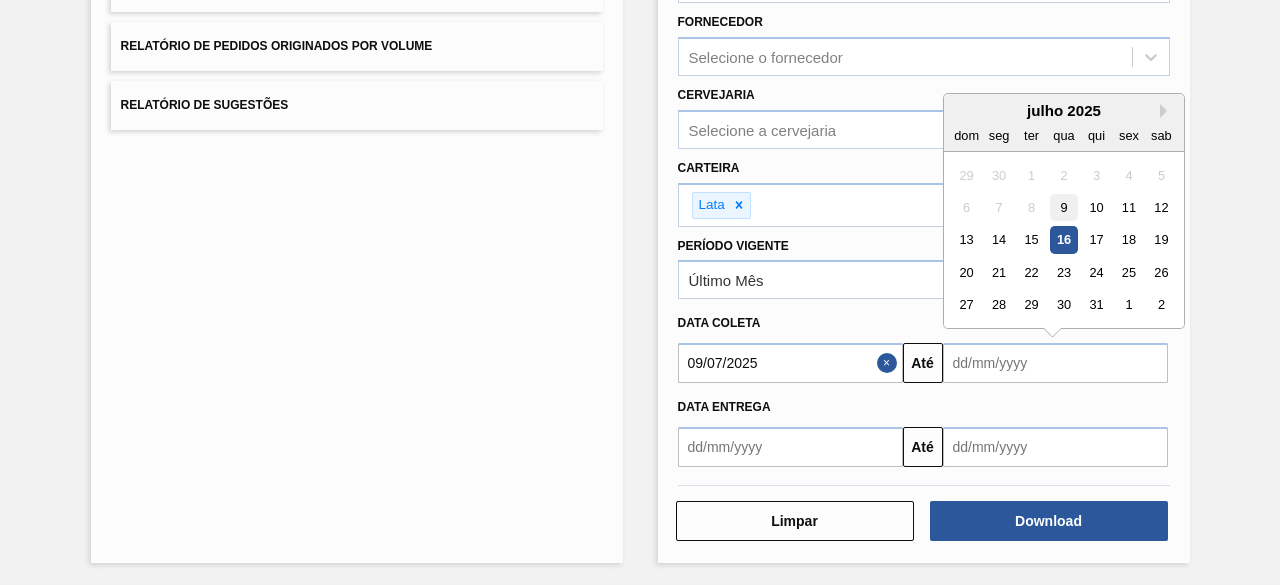 click on "9" at bounding box center (1063, 207) 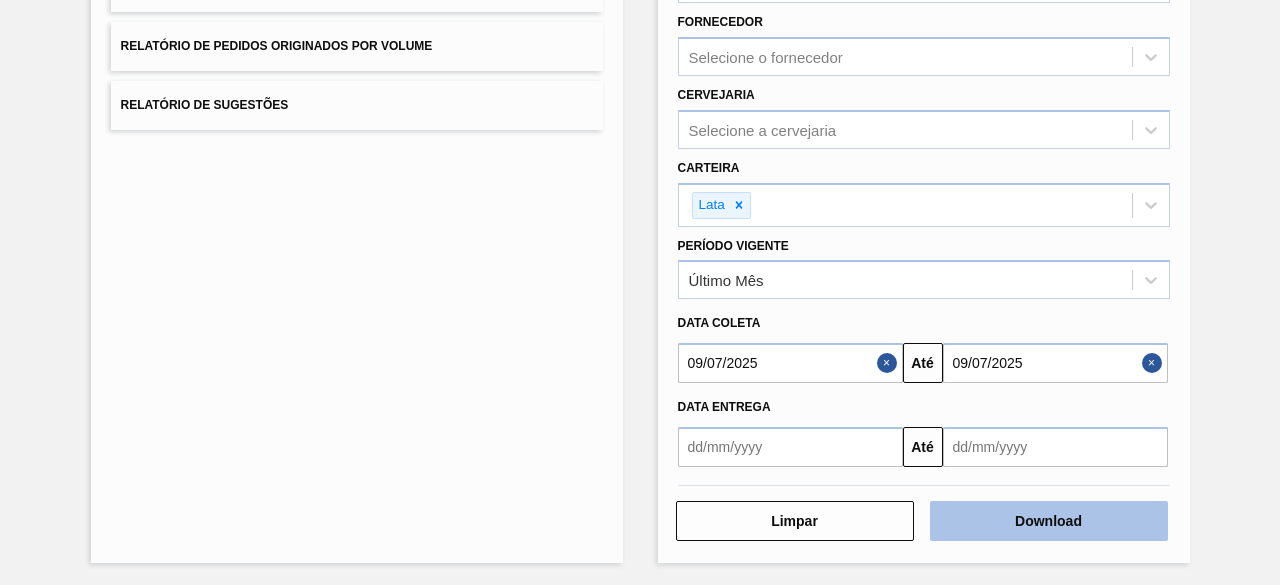 click on "Download" at bounding box center (1049, 521) 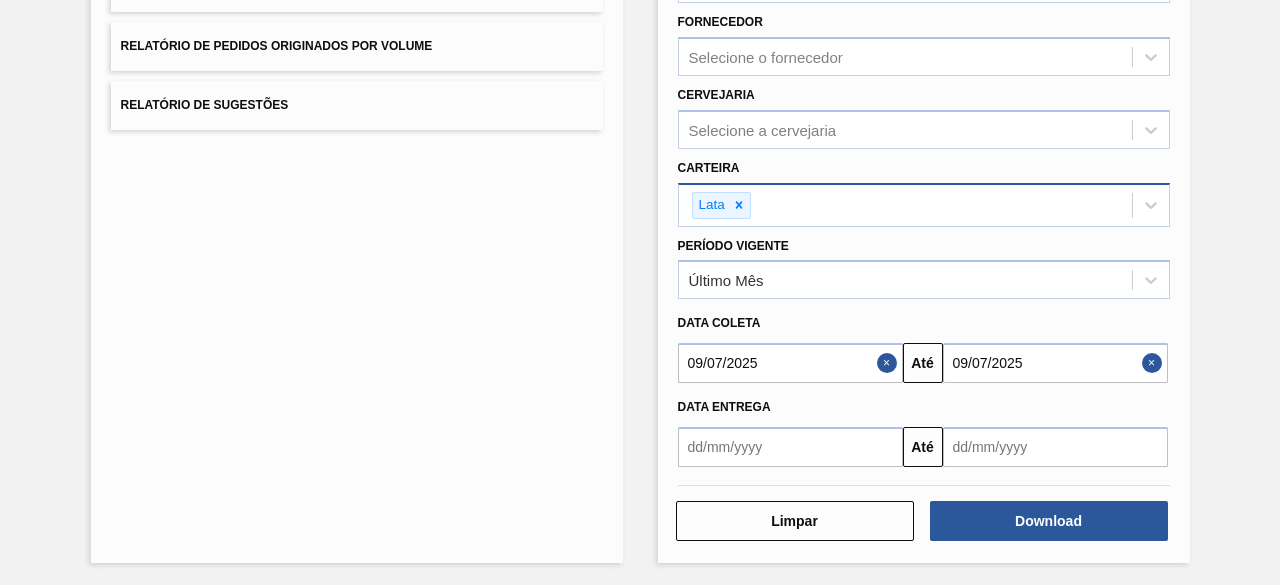 scroll, scrollTop: 0, scrollLeft: 0, axis: both 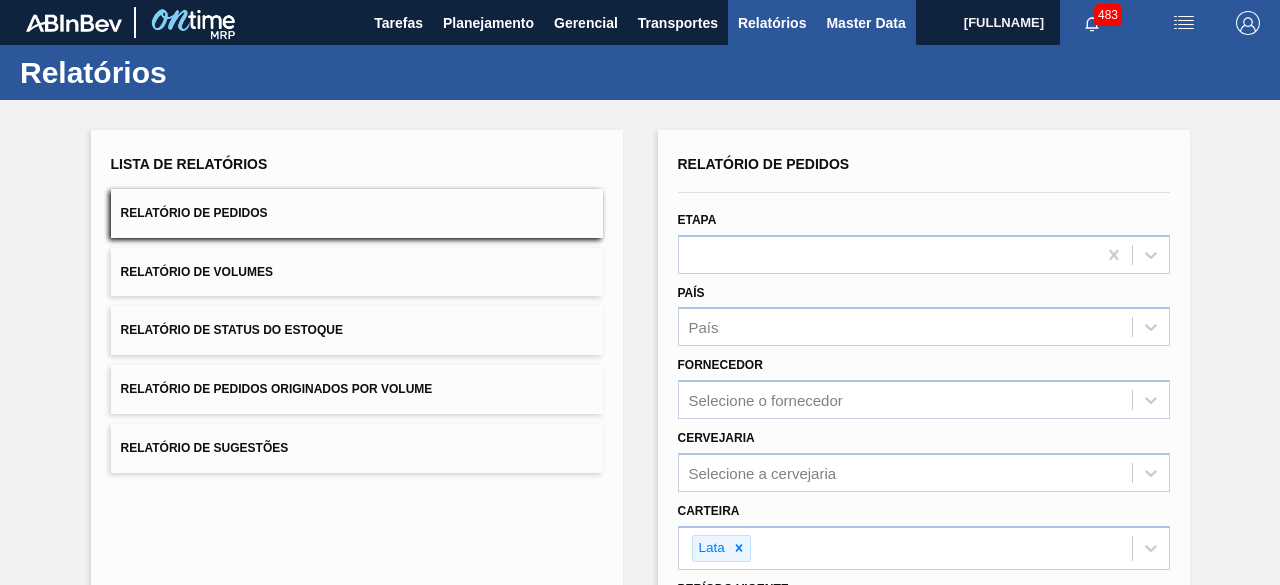 click on "Master Data" at bounding box center [865, 23] 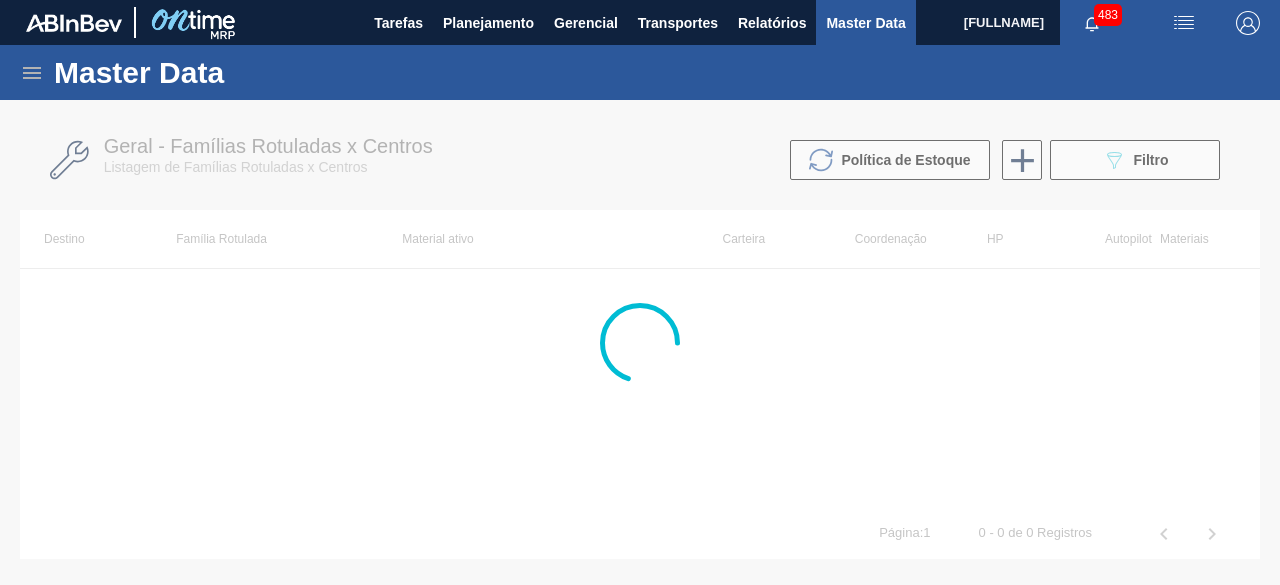click 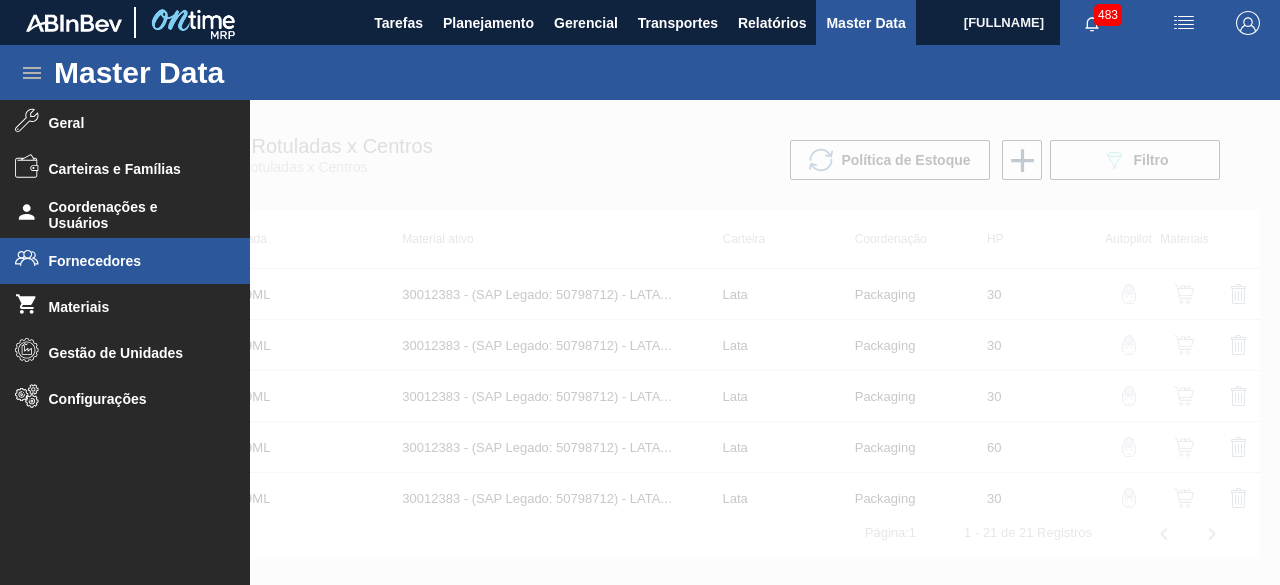 click on "Fornecedores" at bounding box center [125, 261] 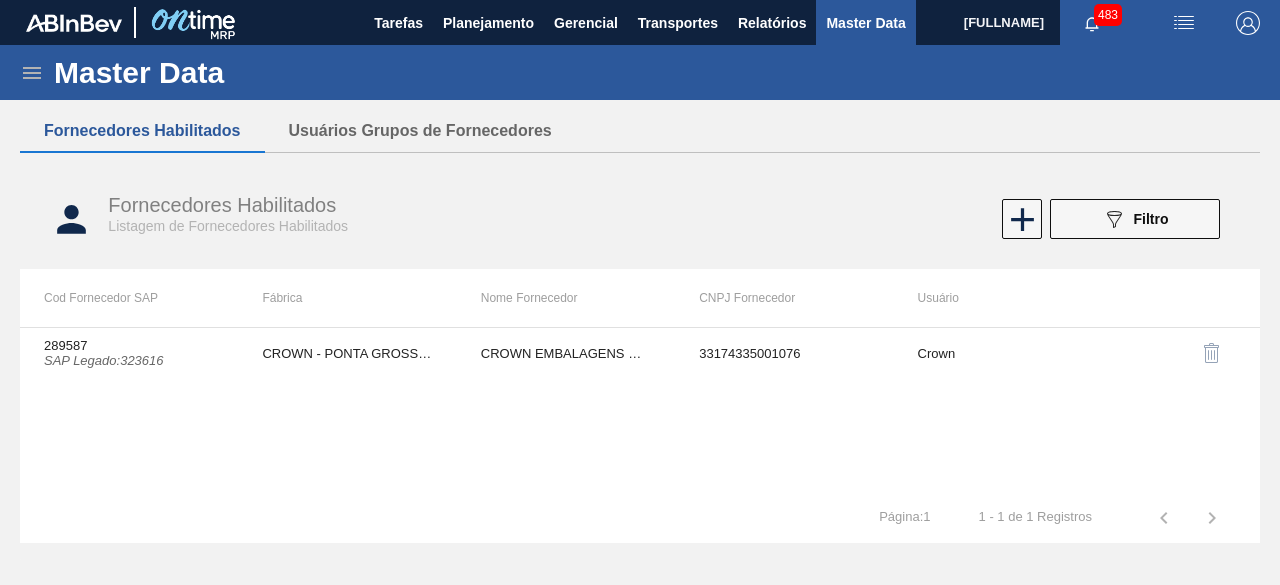 click 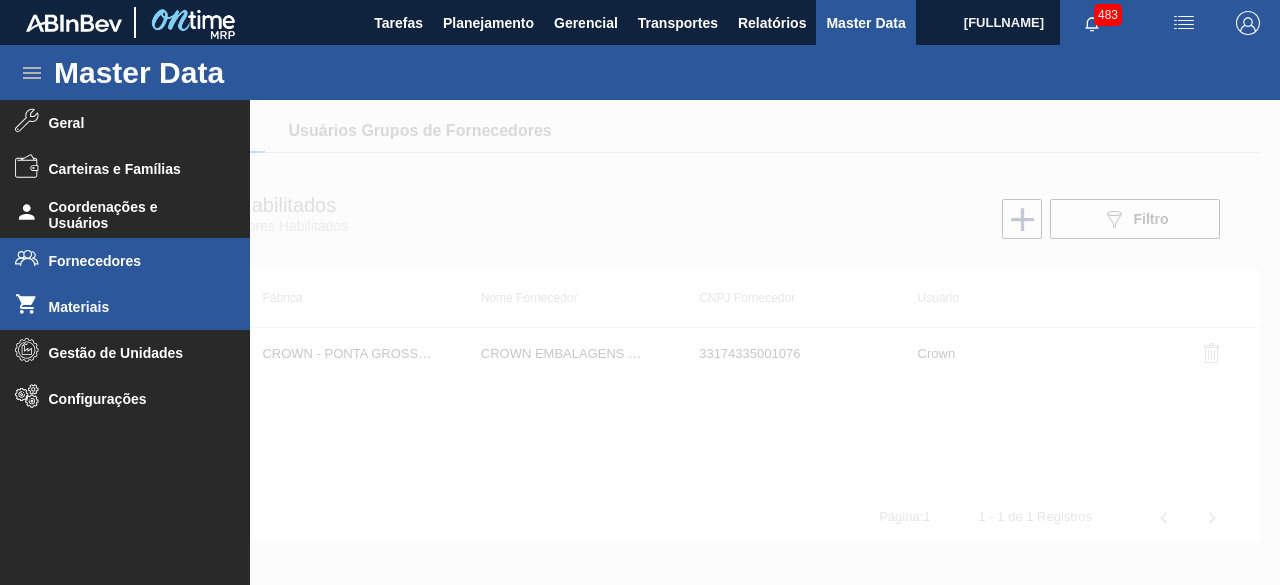 click on "Materiais" at bounding box center [125, 307] 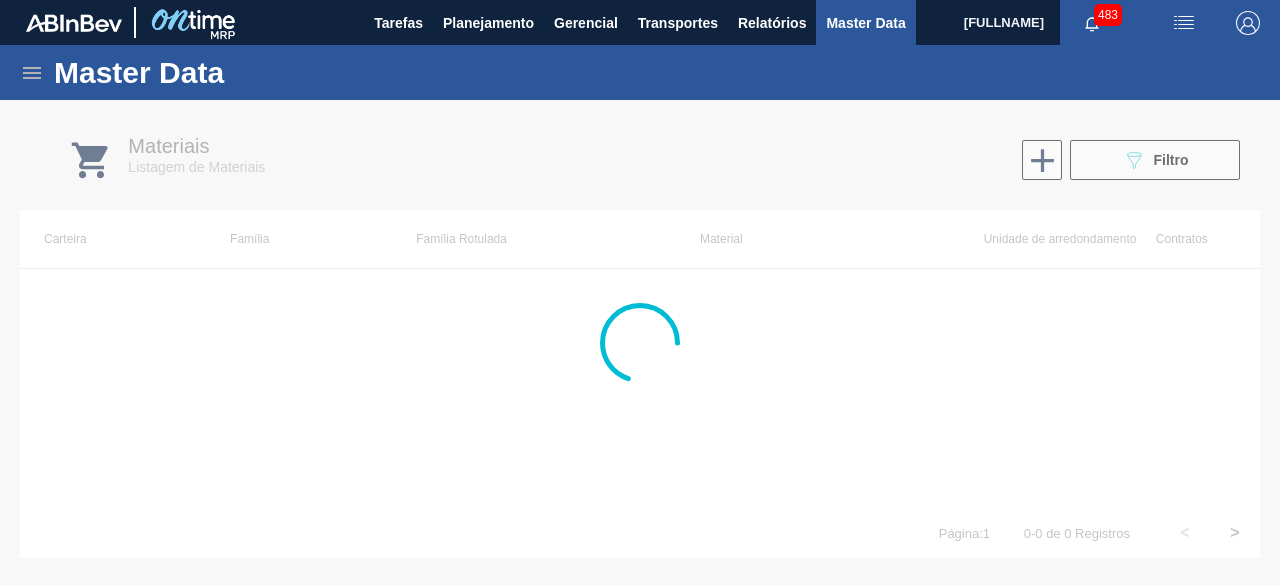 click at bounding box center [1184, 23] 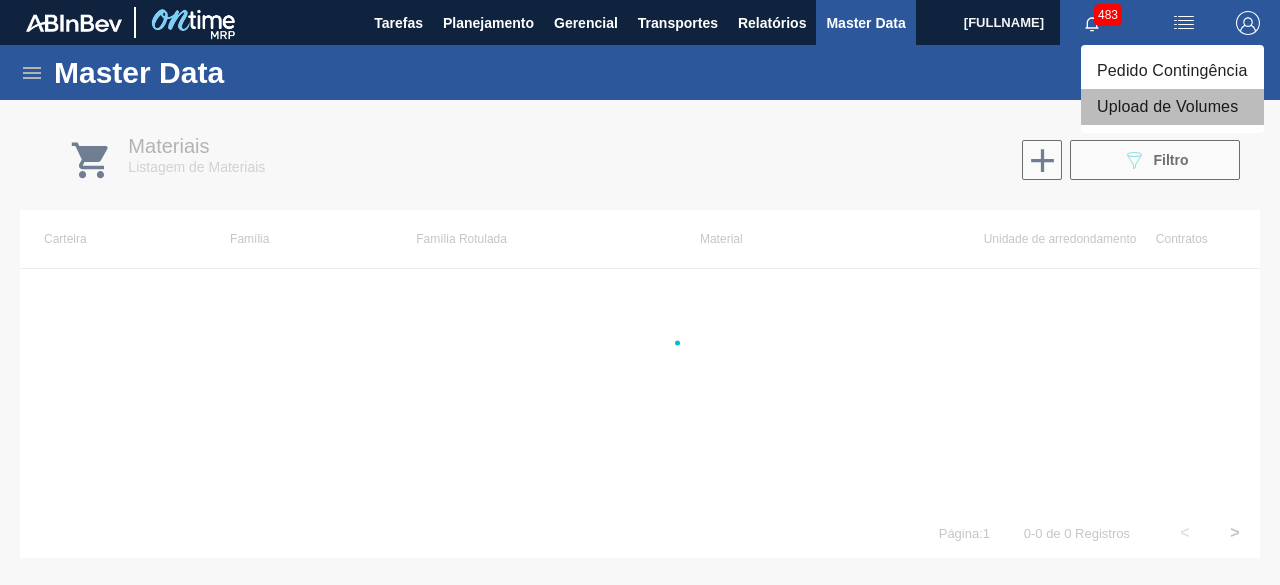 click on "Upload de Volumes" at bounding box center (1172, 107) 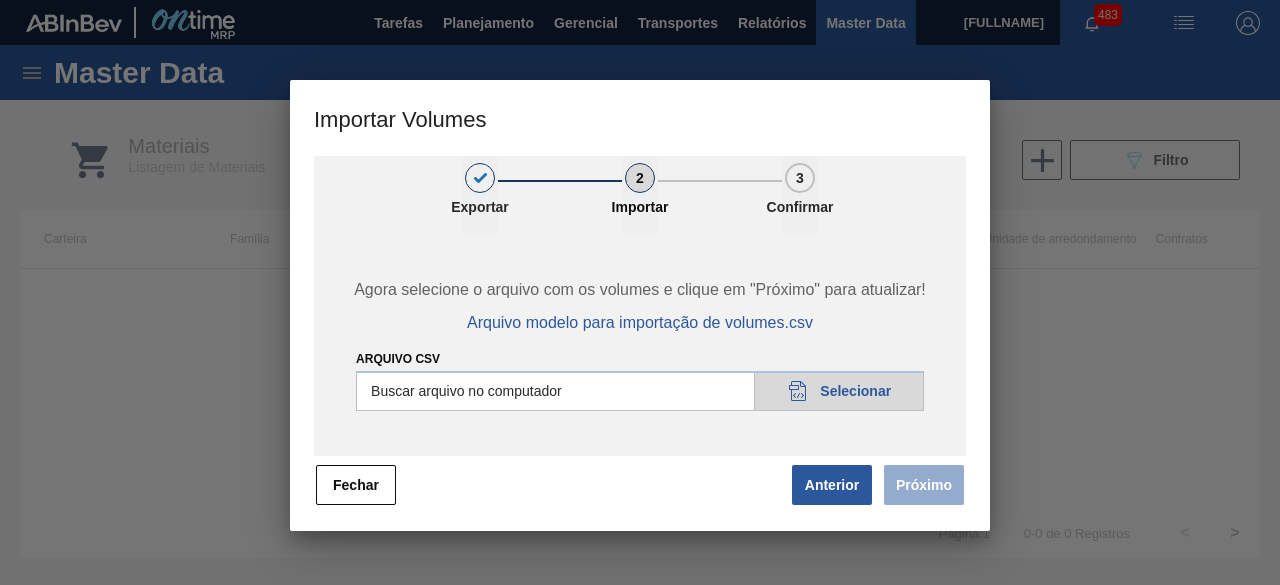 click on "Arquivo csv" at bounding box center [640, 391] 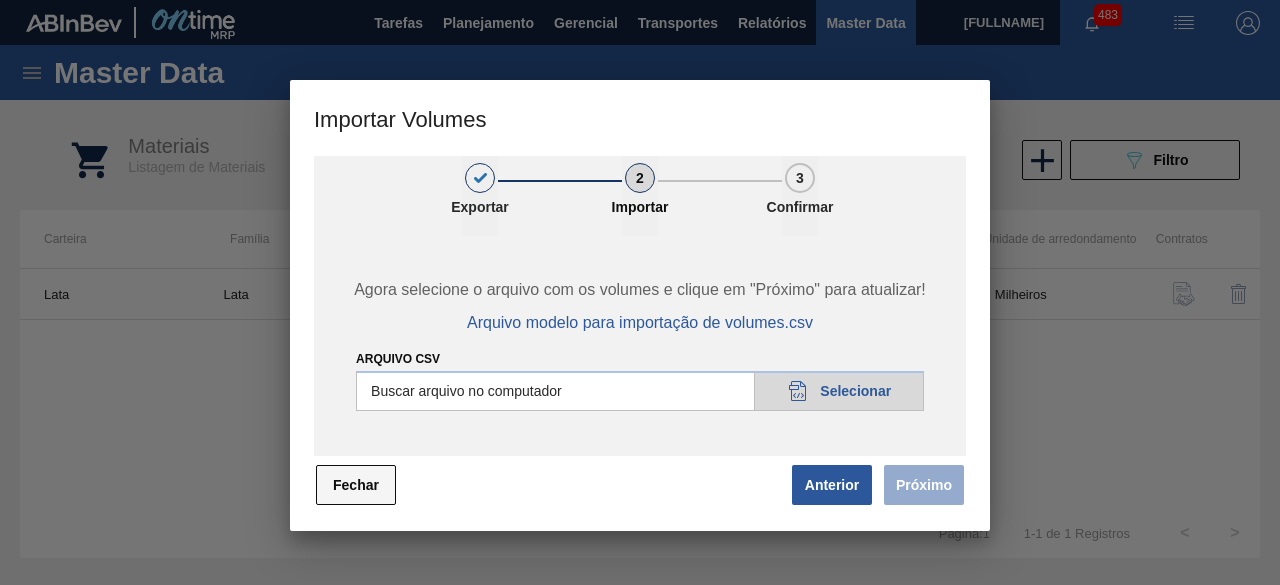 click on "Fechar" at bounding box center (356, 485) 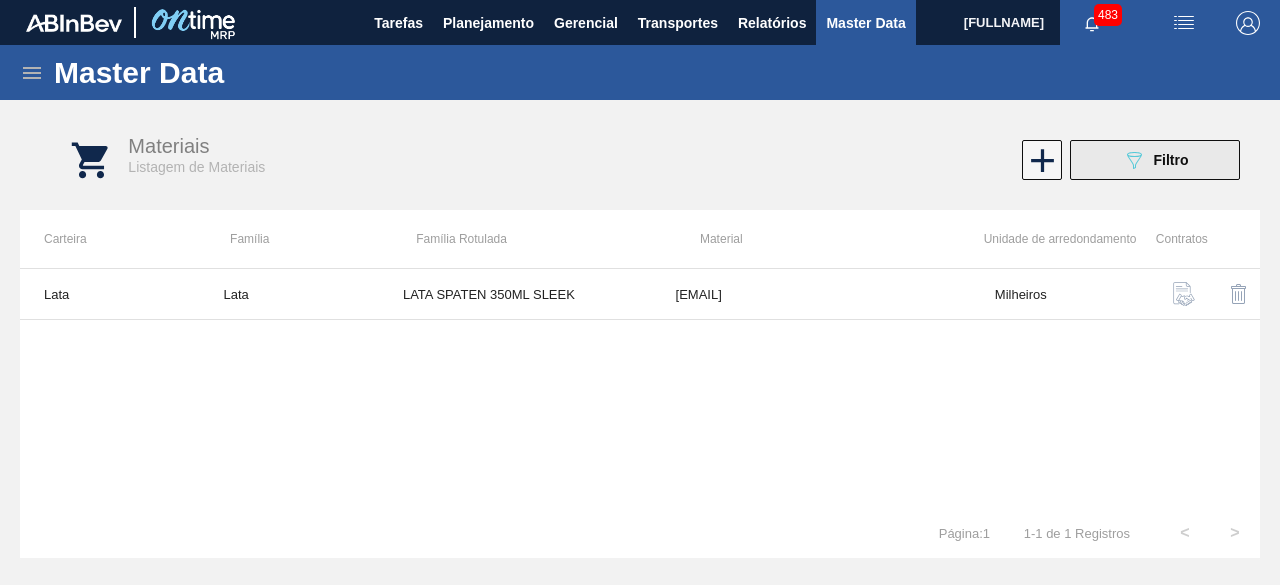 click on "089F7B8B-B2A5-4AFE-B5C0-19BA573D28AC Filtro" at bounding box center [1155, 160] 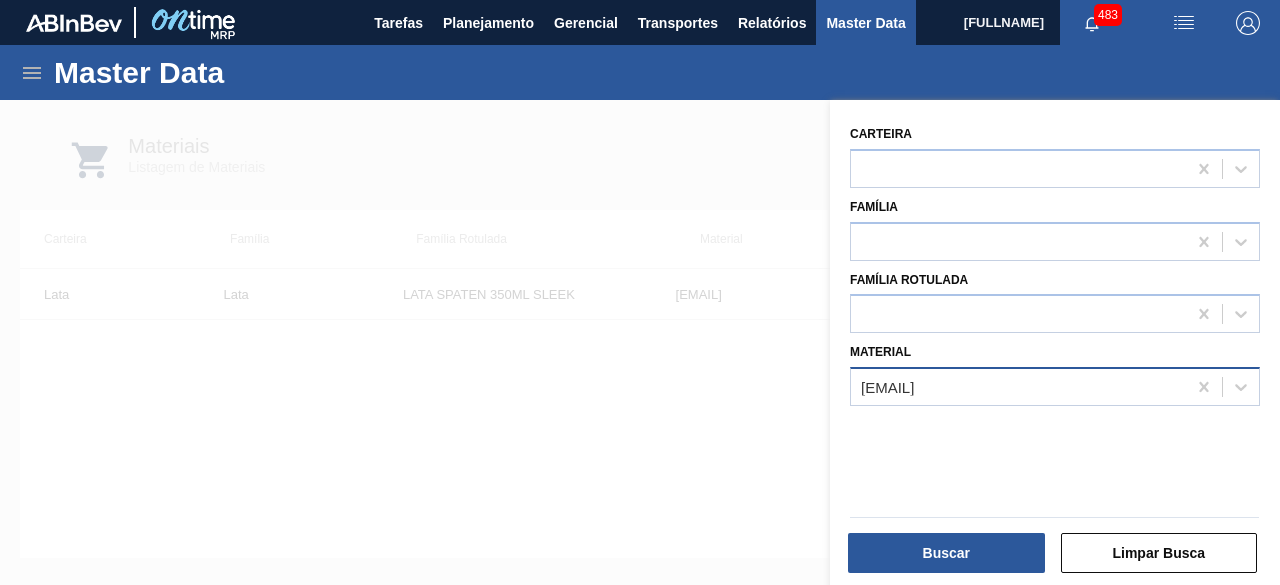 click on "000000000030034228 (SAP Legado: 000000000050847070) - LATA AL SPATEN 350ML SLK BRILHO" at bounding box center [887, 387] 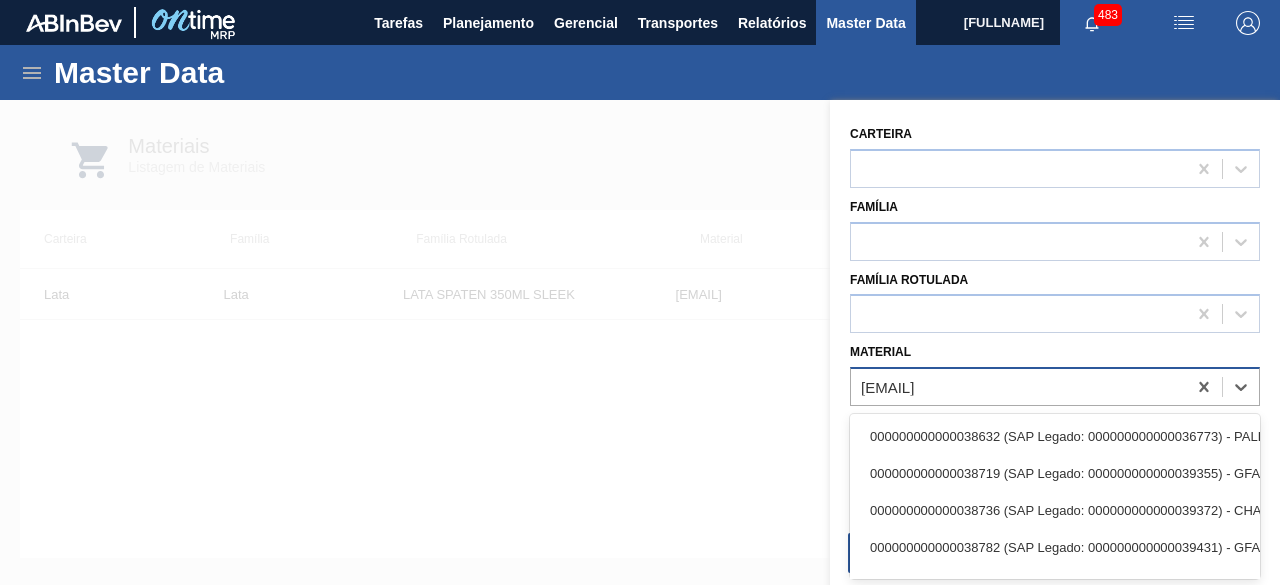 paste on "30012346" 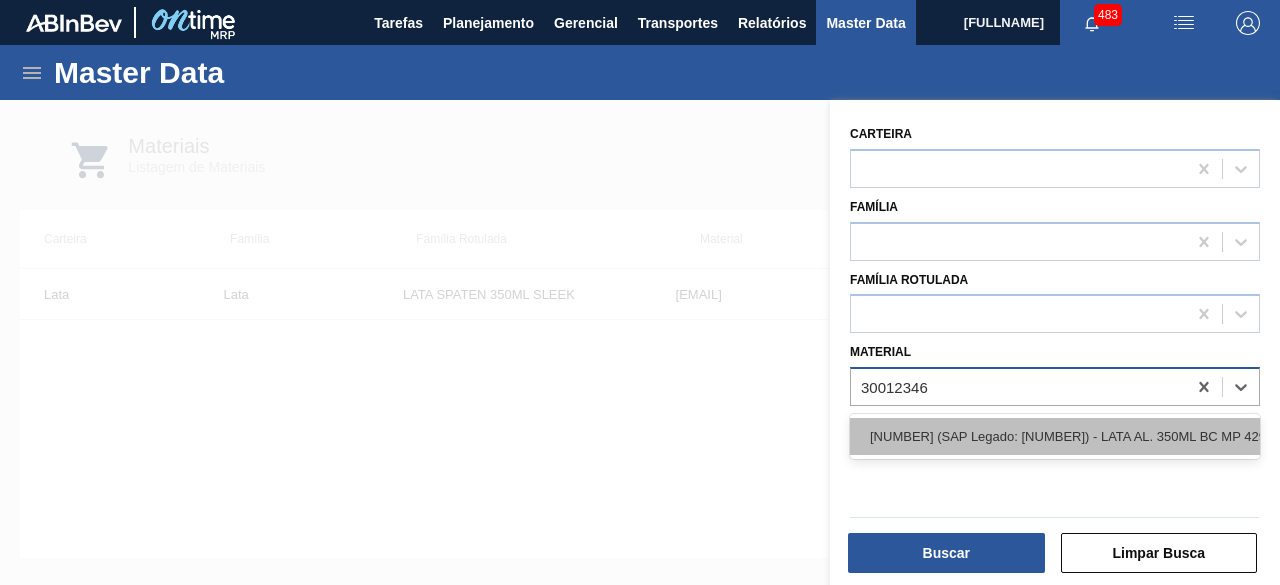 click on "000000000030012346 (SAP Legado: 000000000050798746) - LATA AL. 350ML BC MP 429" at bounding box center (1055, 436) 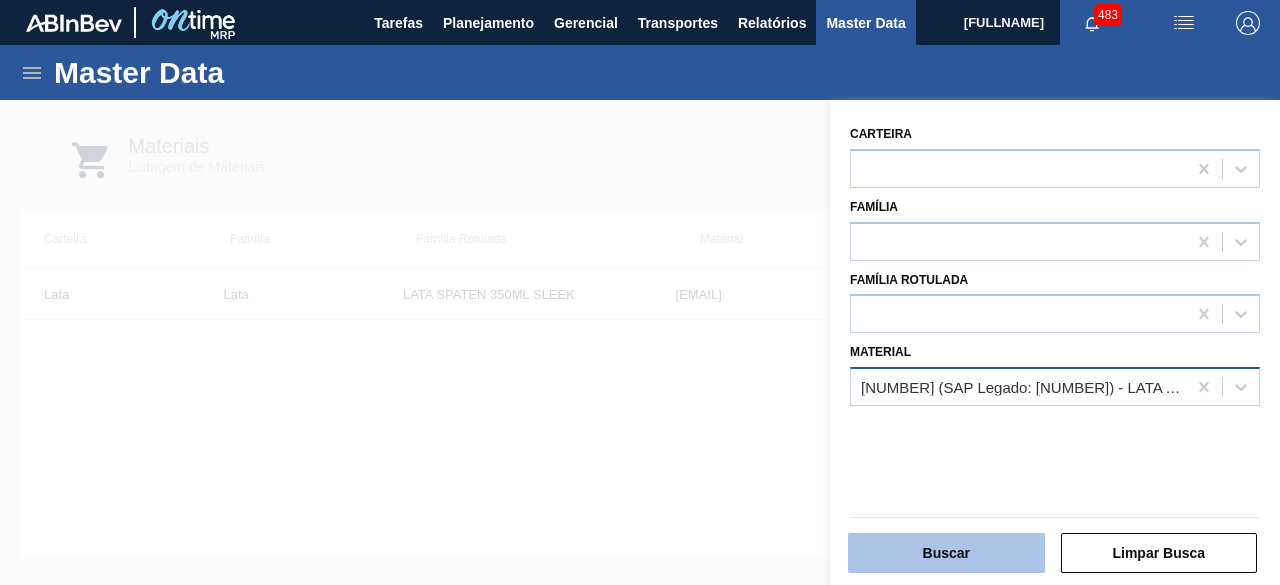 click on "Buscar" at bounding box center [946, 553] 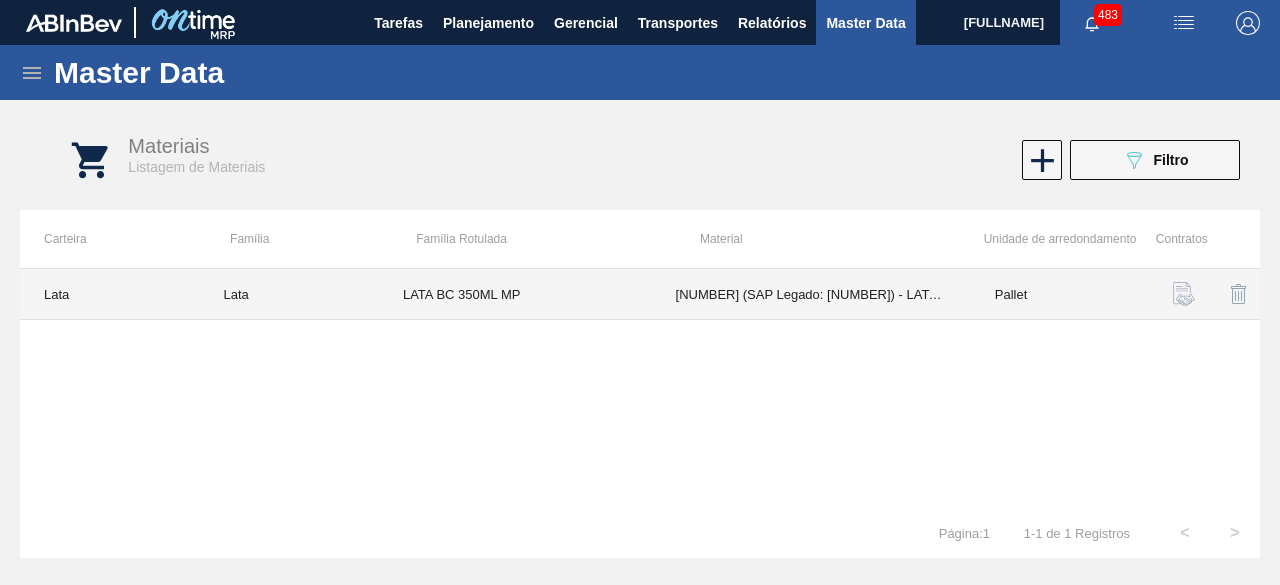 click on "LATA BC 350ML MP" at bounding box center (515, 294) 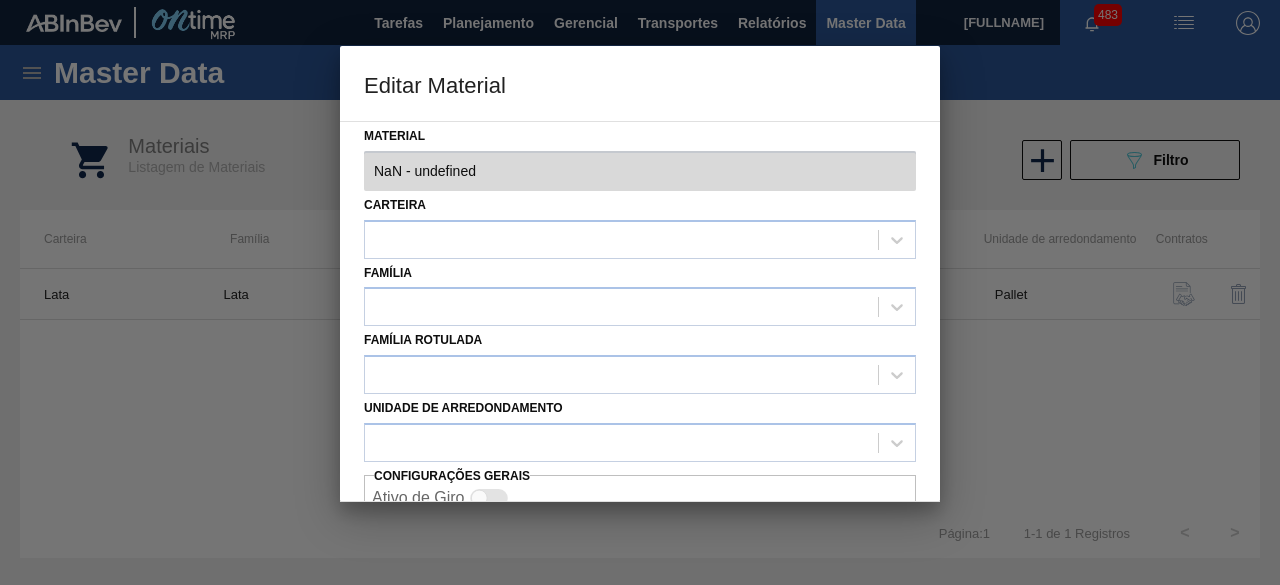 type on "30012346 - 000000000030012346 (SAP Legado: 000000000050798746) - LATA AL. 350ML BC MP 429" 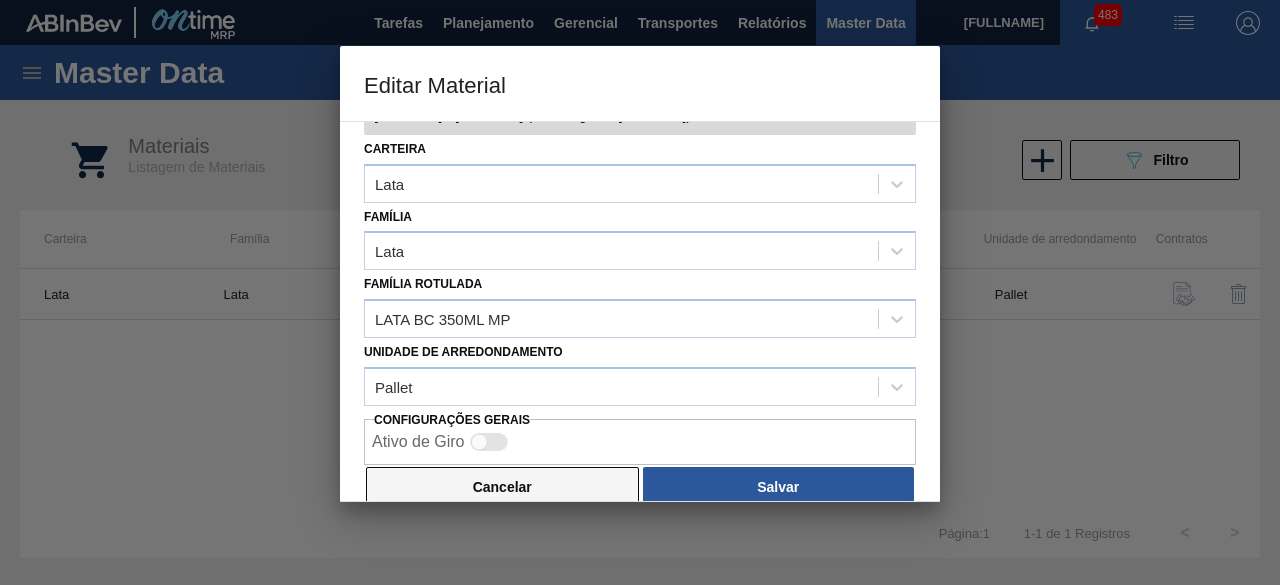 scroll, scrollTop: 84, scrollLeft: 0, axis: vertical 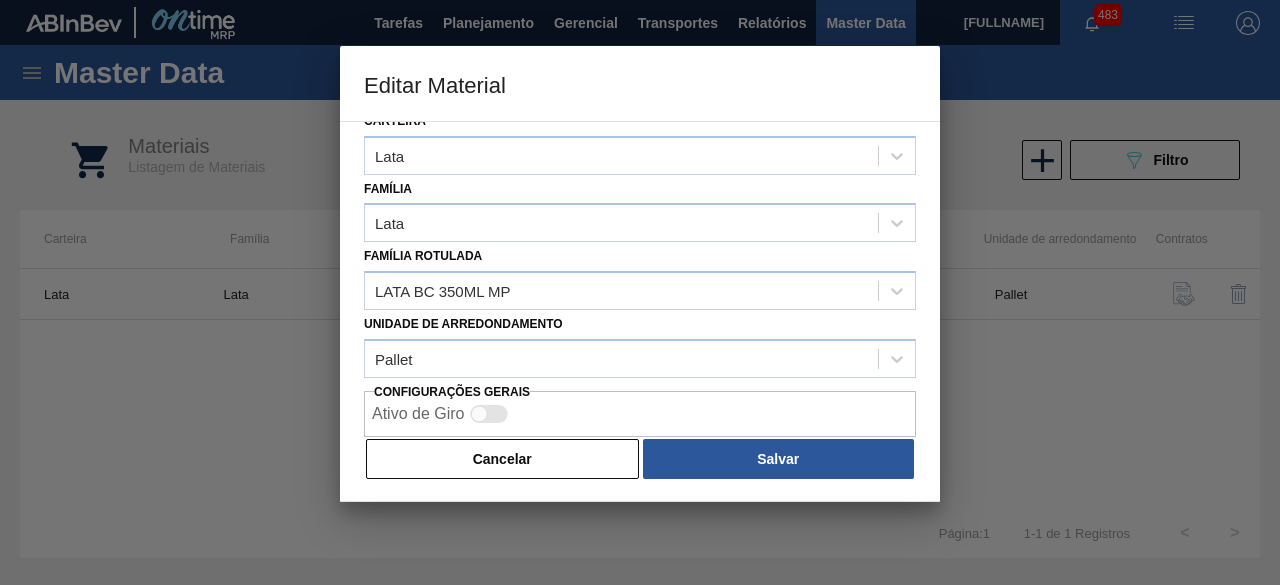 drag, startPoint x: 508, startPoint y: 449, endPoint x: 659, endPoint y: 328, distance: 193.49936 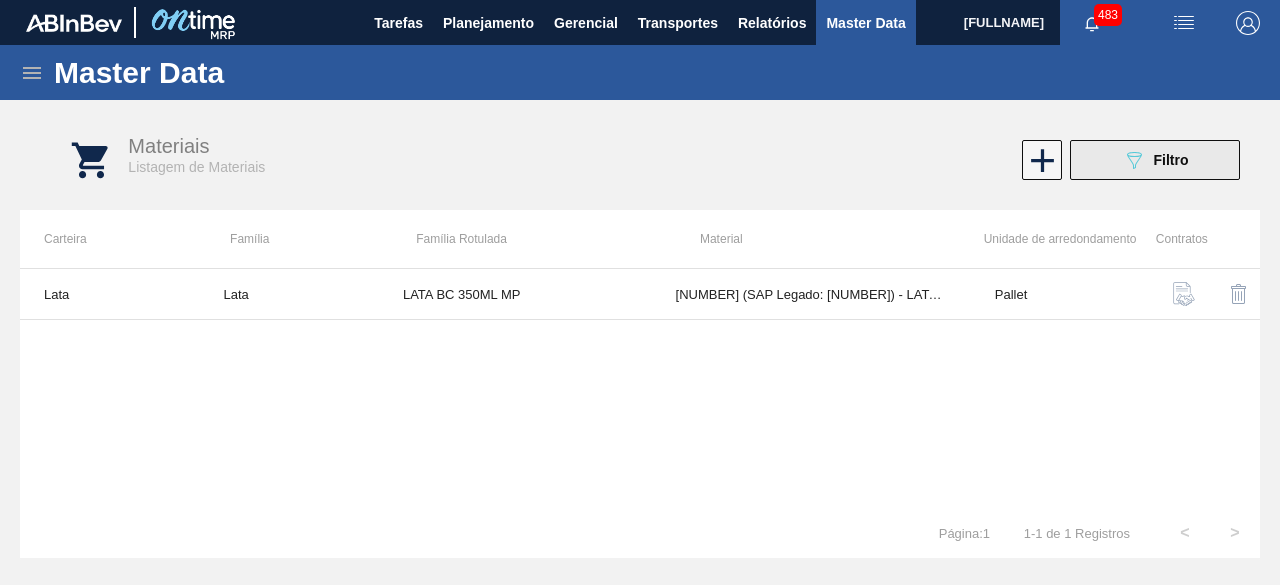 click on "089F7B8B-B2A5-4AFE-B5C0-19BA573D28AC Filtro" at bounding box center (1155, 160) 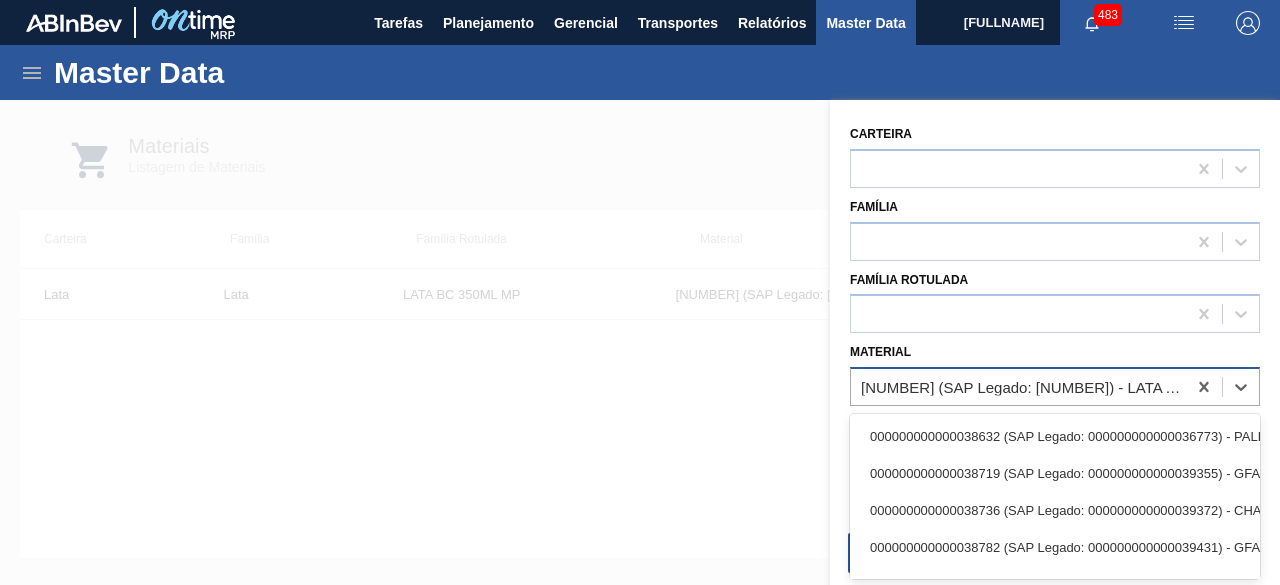click on "000000000030012346 (SAP Legado: 000000000050798746) - LATA AL. 350ML BC MP 429" at bounding box center (1024, 387) 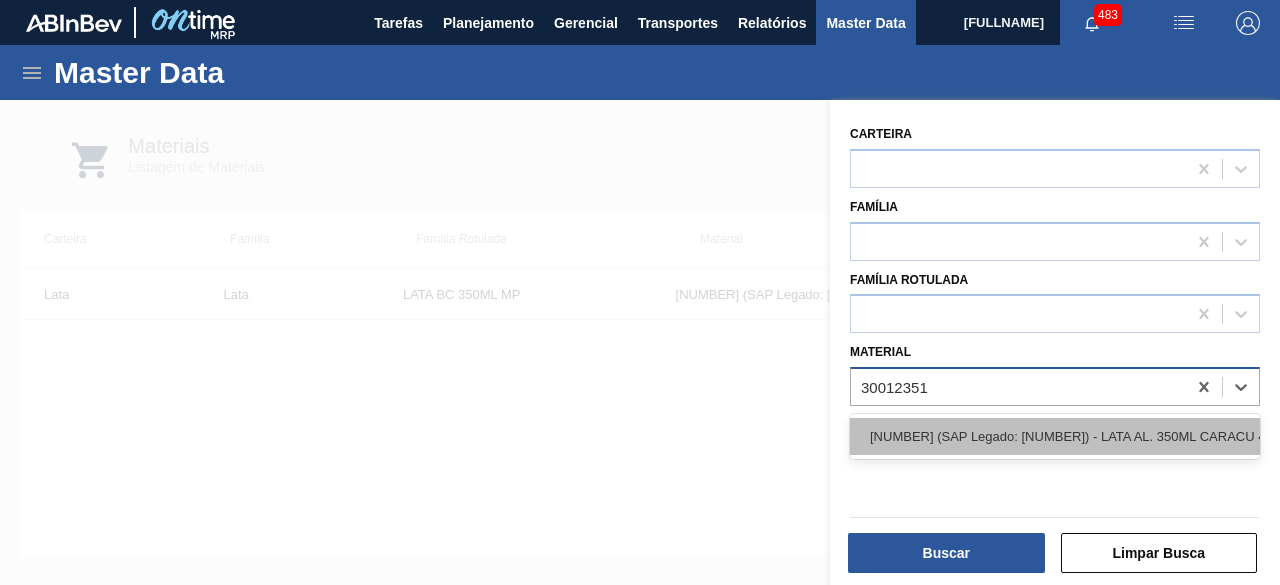 click on "000000000030012351 (SAP Legado: 000000000050798752) - LATA AL. 350ML CARACU 429" at bounding box center [1055, 436] 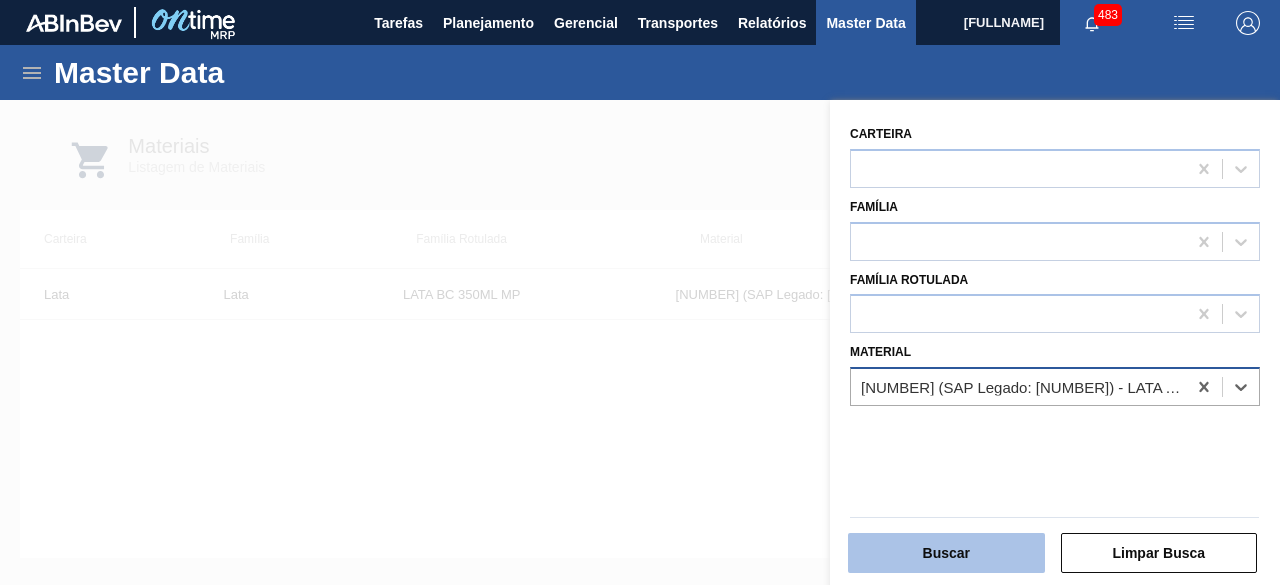click on "Buscar" at bounding box center (946, 553) 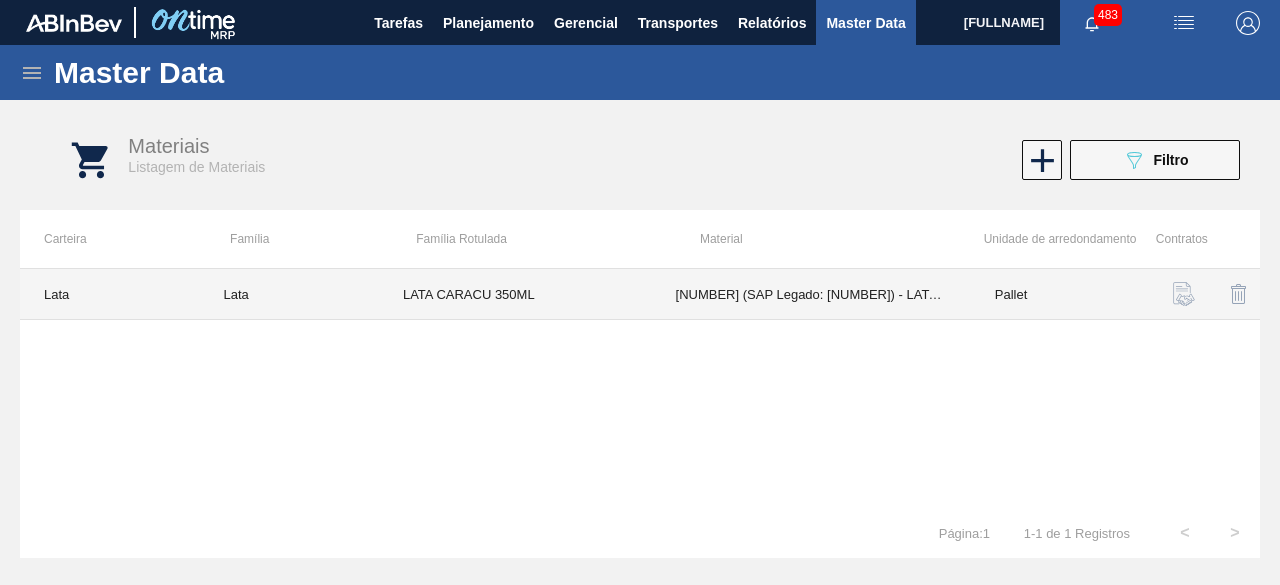 click on "000000000030012351 (SAP Legado: 000000000050798752) - LATA AL. 350ML CARACU 429" at bounding box center (811, 294) 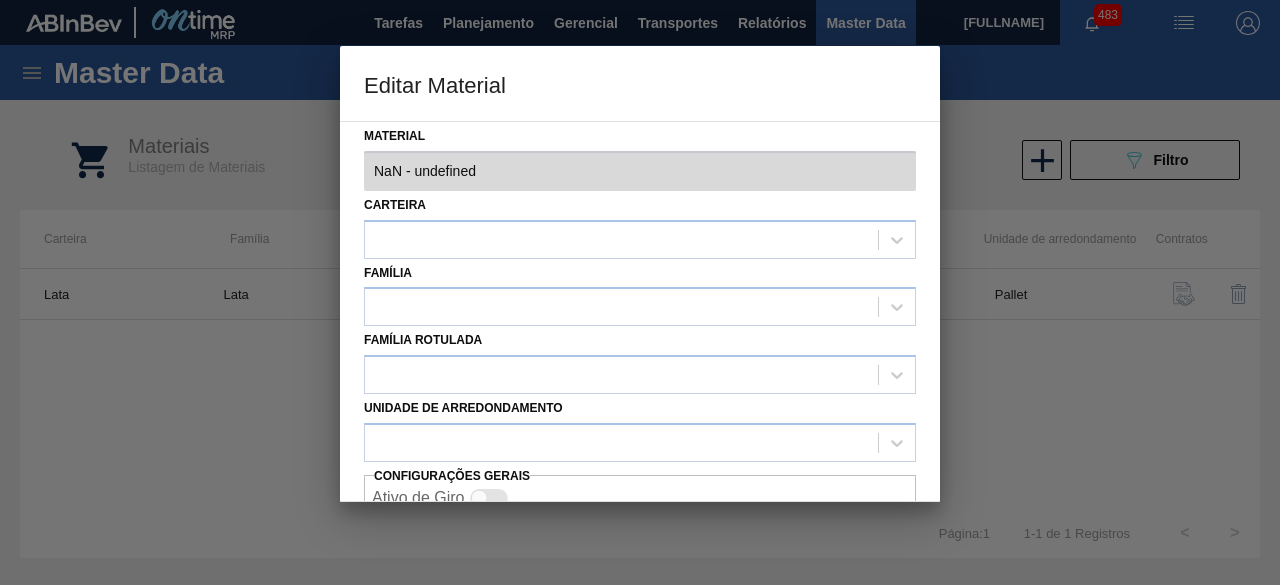 type on "30012351 - 000000000030012351 (SAP Legado: 000000000050798752) - LATA AL. 350ML CARACU 429" 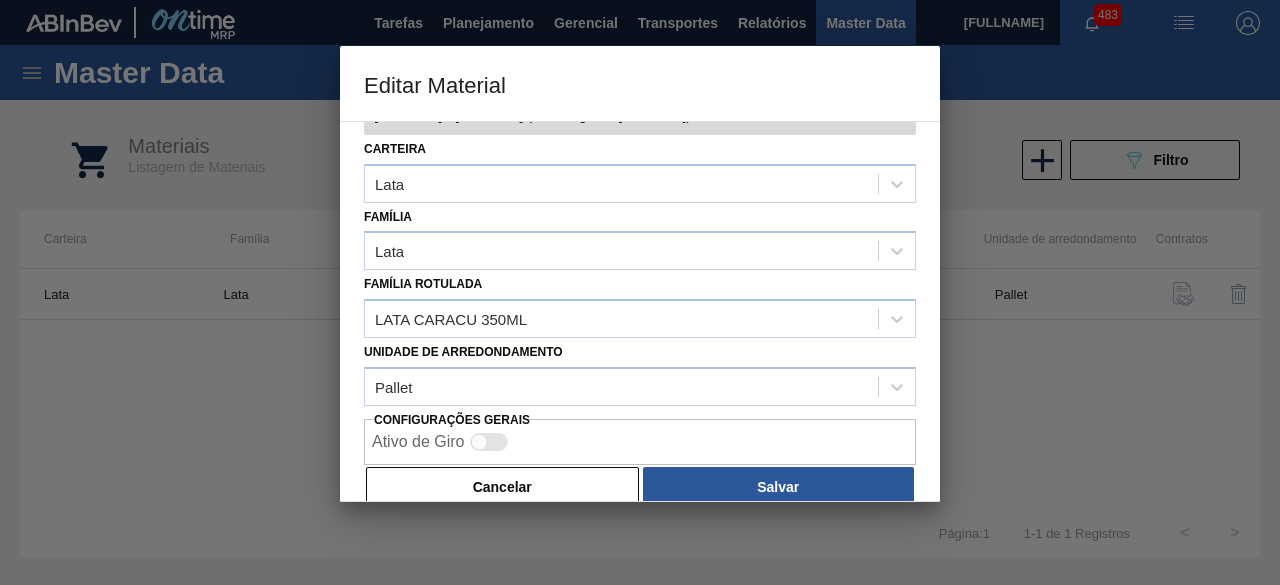 scroll, scrollTop: 84, scrollLeft: 0, axis: vertical 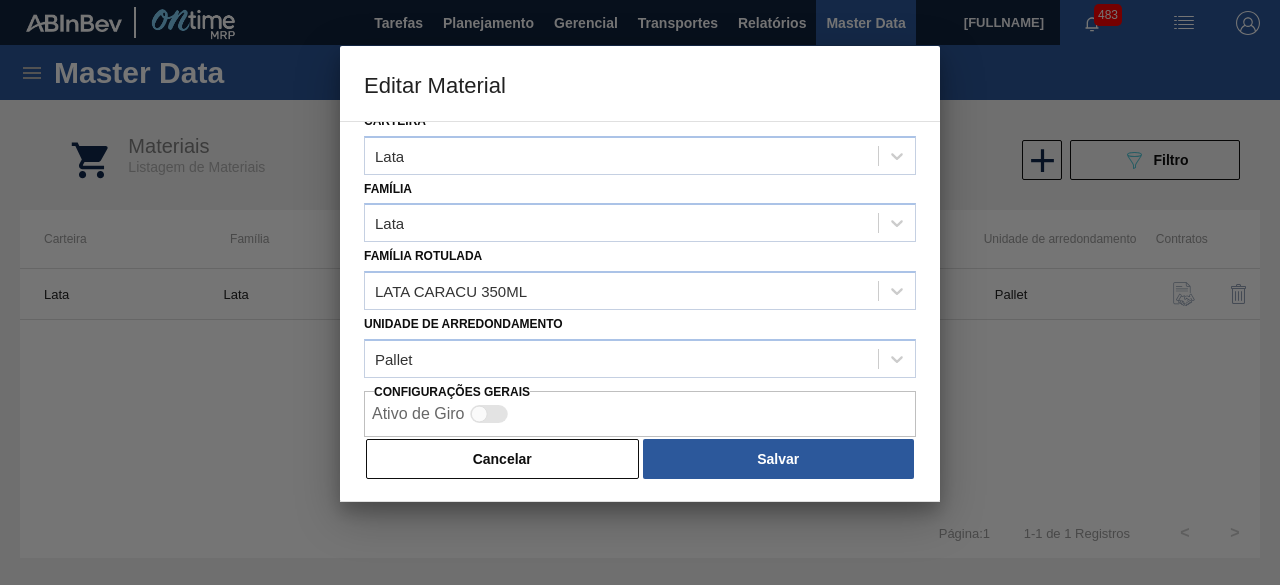 drag, startPoint x: 485, startPoint y: 459, endPoint x: 692, endPoint y: 282, distance: 272.35638 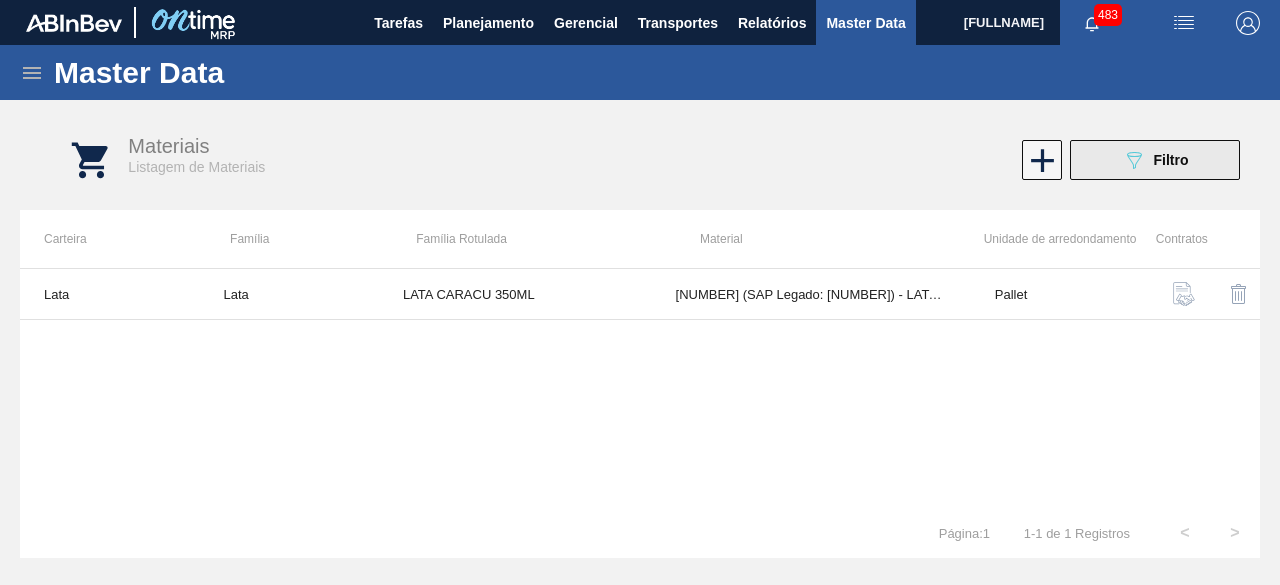 click on "089F7B8B-B2A5-4AFE-B5C0-19BA573D28AC Filtro" at bounding box center [1155, 160] 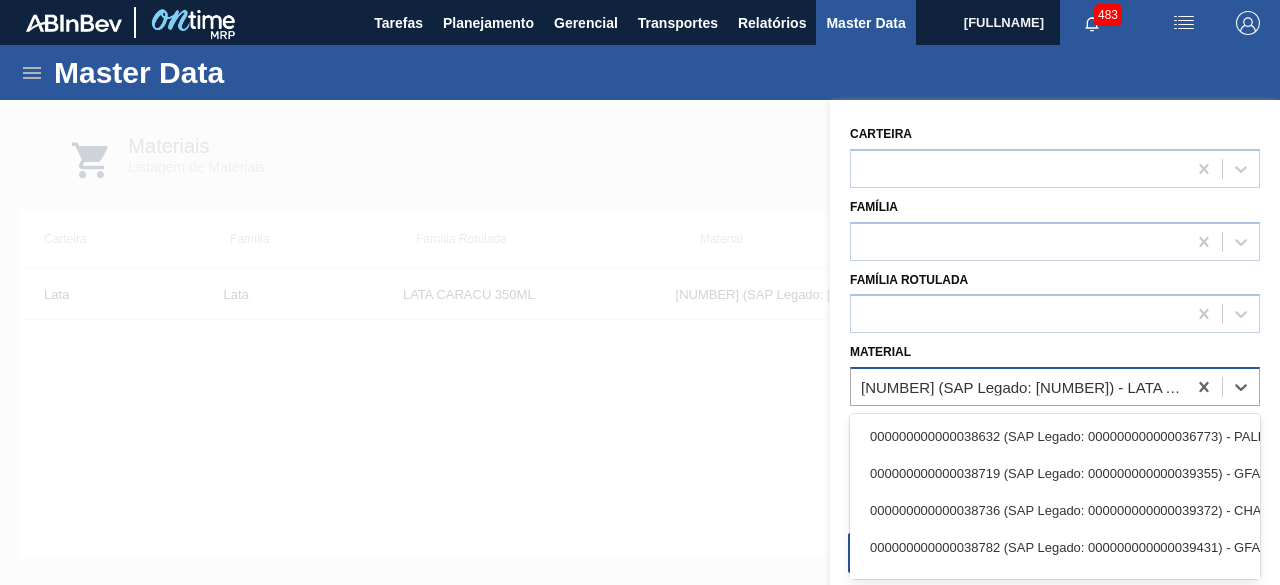 click on "000000000030012351 (SAP Legado: 000000000050798752) - LATA AL. 350ML CARACU 429" at bounding box center (1024, 387) 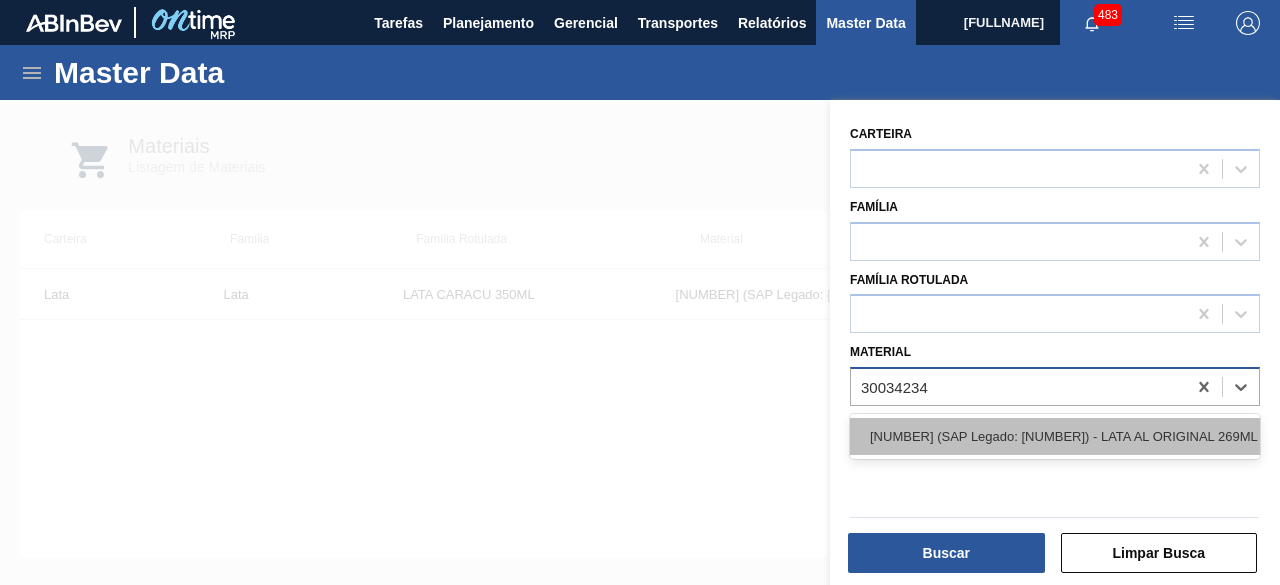 click on "000000000030034234 (SAP Legado: 000000000050847076) - LATA AL ORIGINAL 269ML BRILHO" at bounding box center [1055, 436] 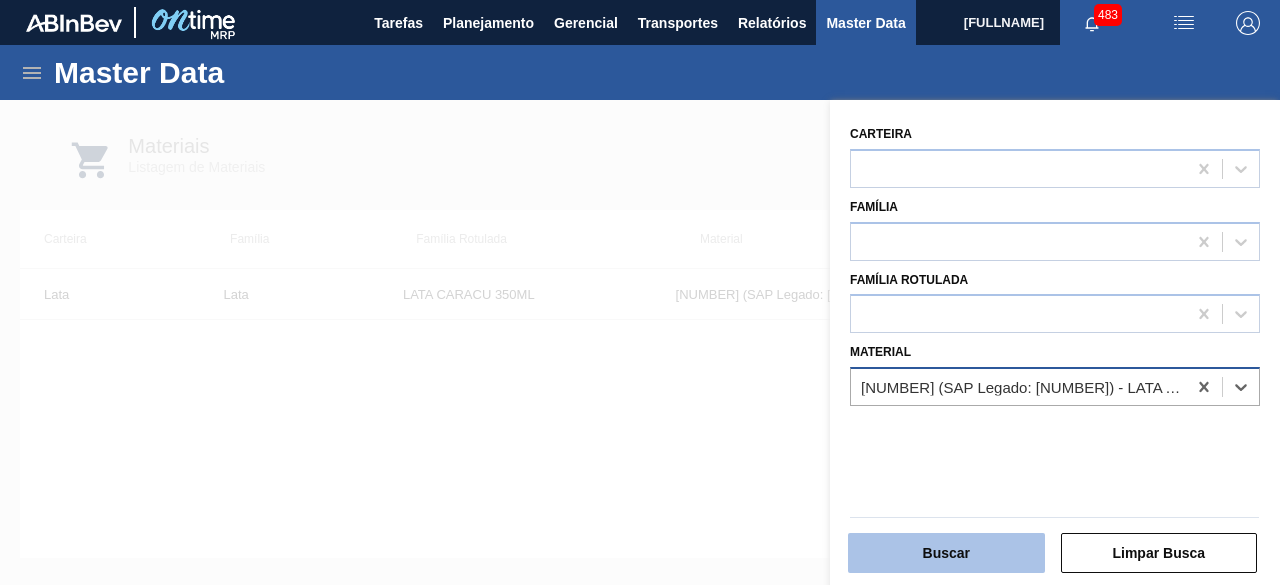 click on "Buscar" at bounding box center [946, 553] 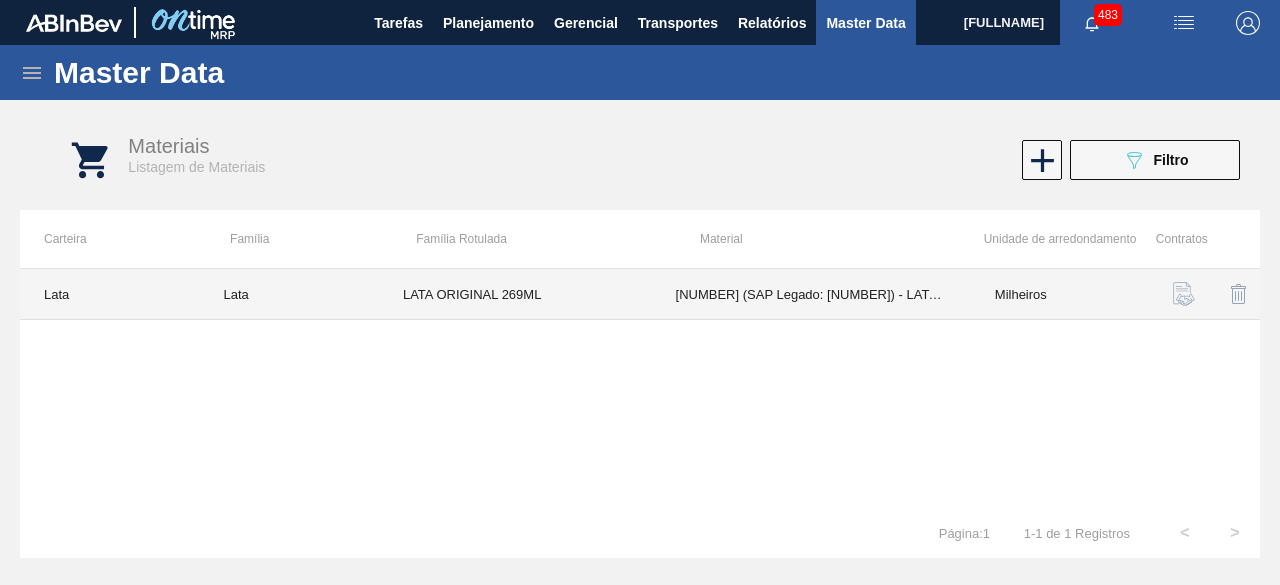 click on "LATA ORIGINAL 269ML" at bounding box center (515, 294) 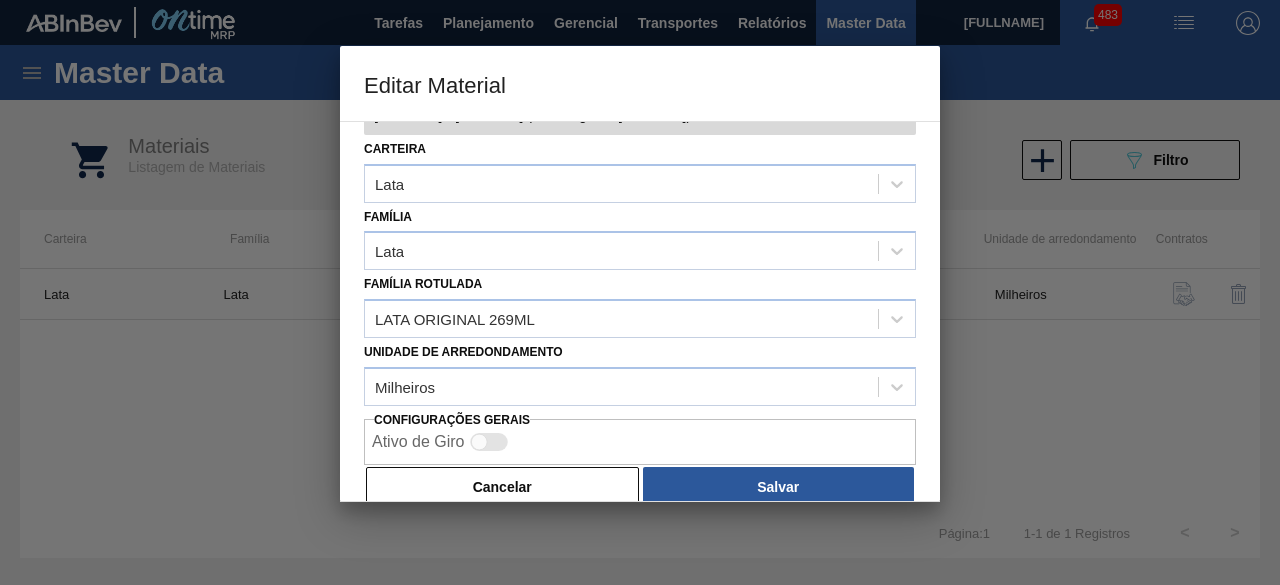 scroll, scrollTop: 84, scrollLeft: 0, axis: vertical 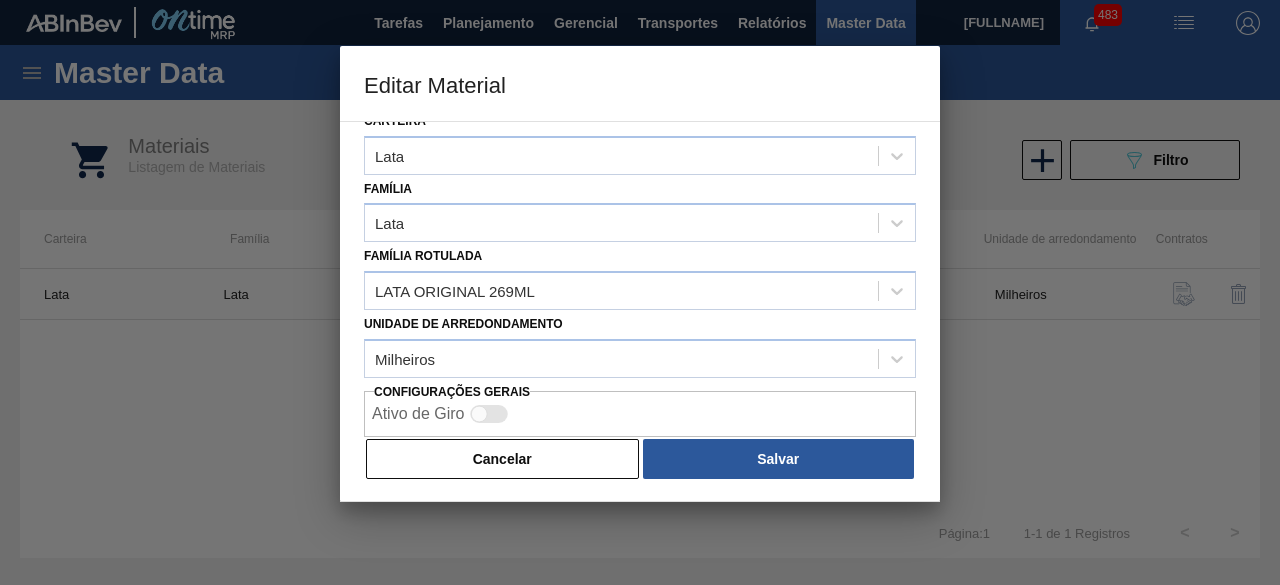 click on "Cancelar" at bounding box center (502, 459) 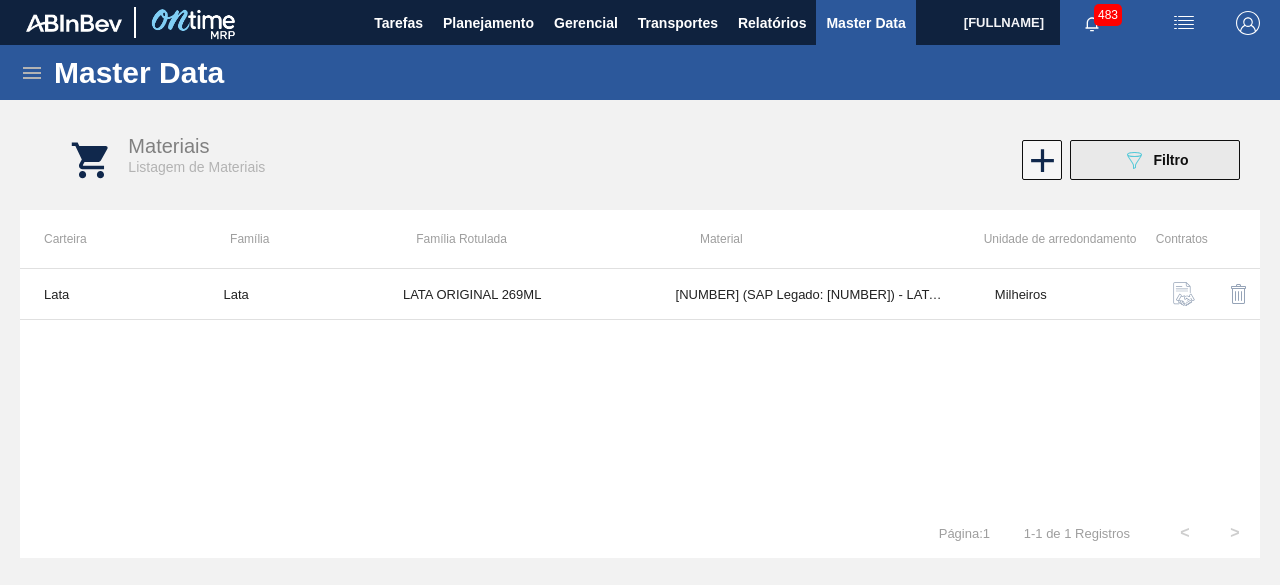 click on "089F7B8B-B2A5-4AFE-B5C0-19BA573D28AC Filtro" at bounding box center [1155, 160] 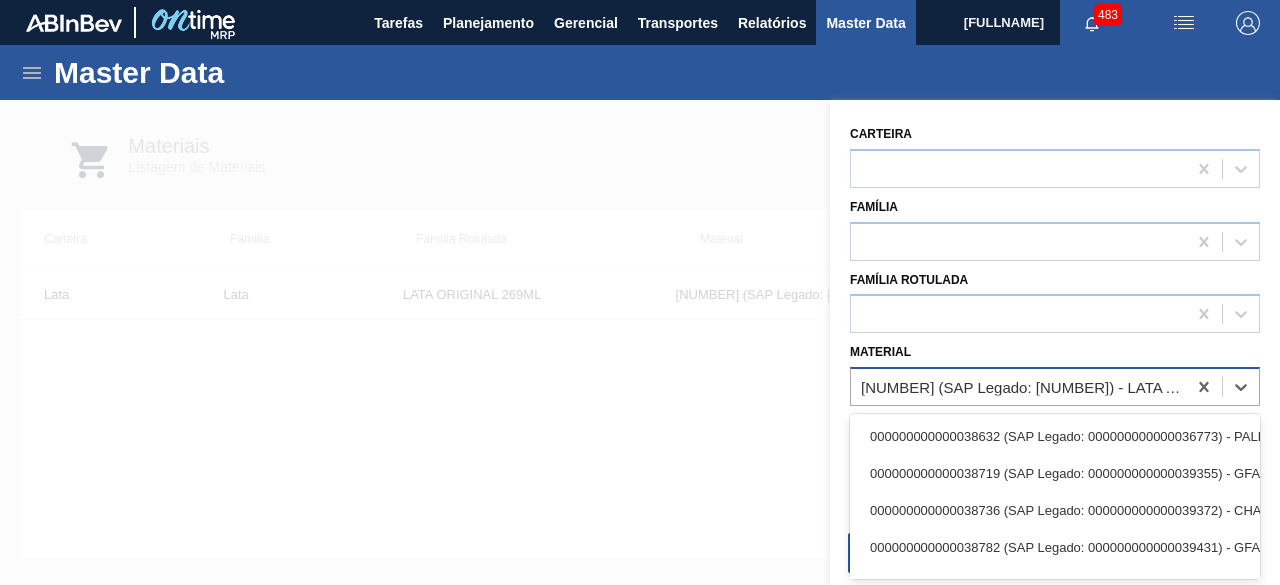 click on "000000000030034234 (SAP Legado: 000000000050847076) - LATA AL ORIGINAL 269ML BRILHO" at bounding box center (1024, 387) 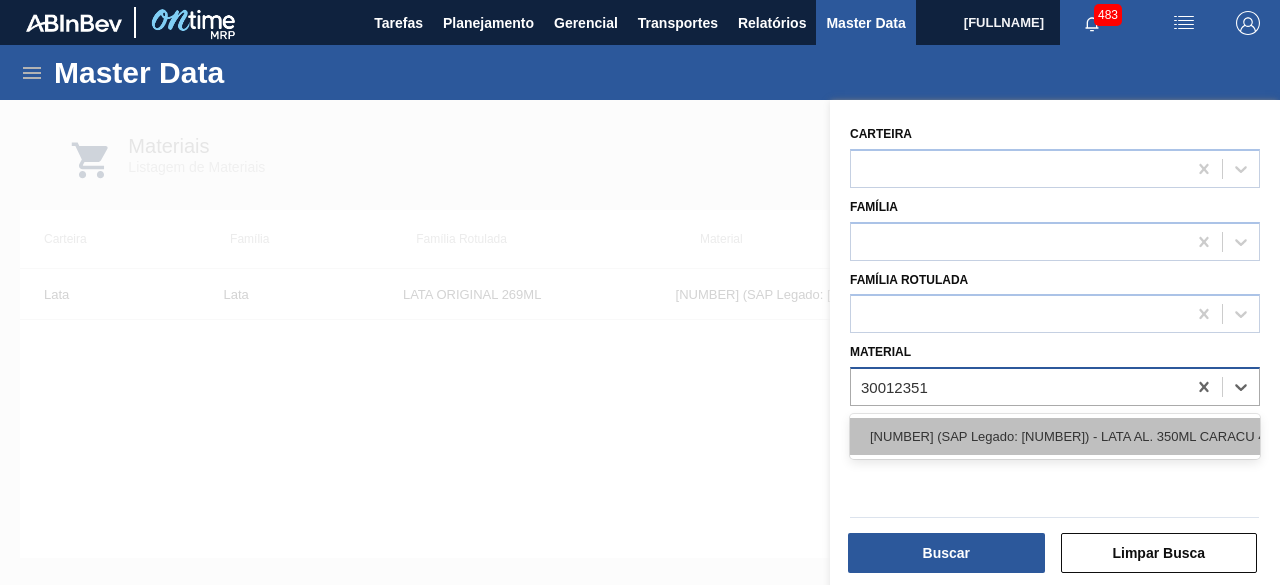click on "000000000030012351 (SAP Legado: 000000000050798752) - LATA AL. 350ML CARACU 429" at bounding box center [1055, 436] 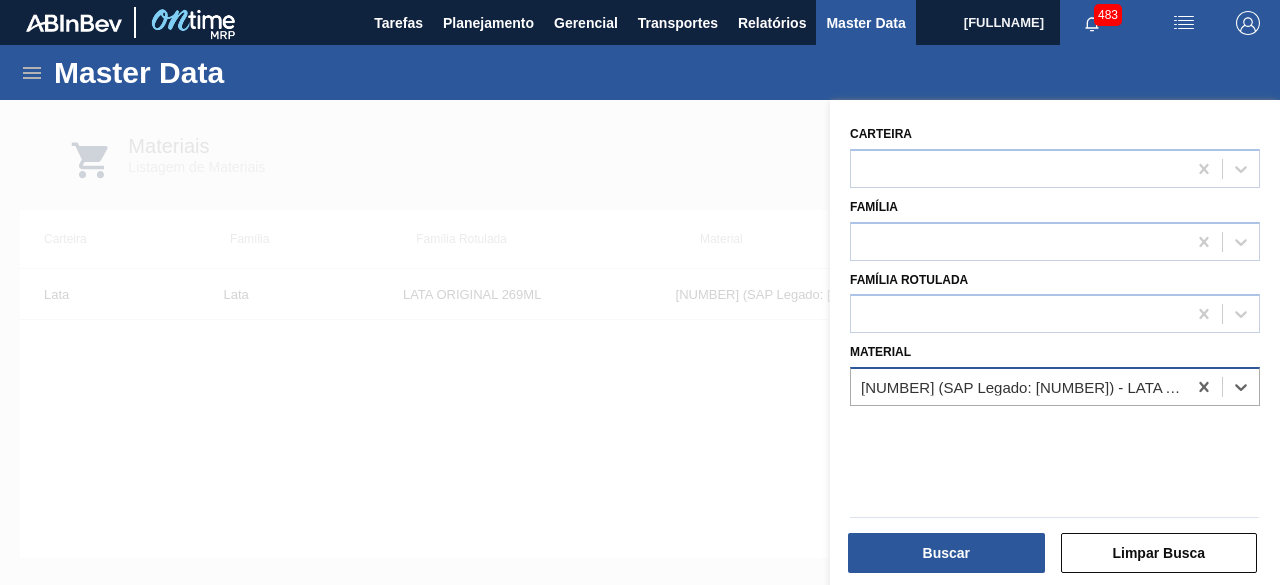 type 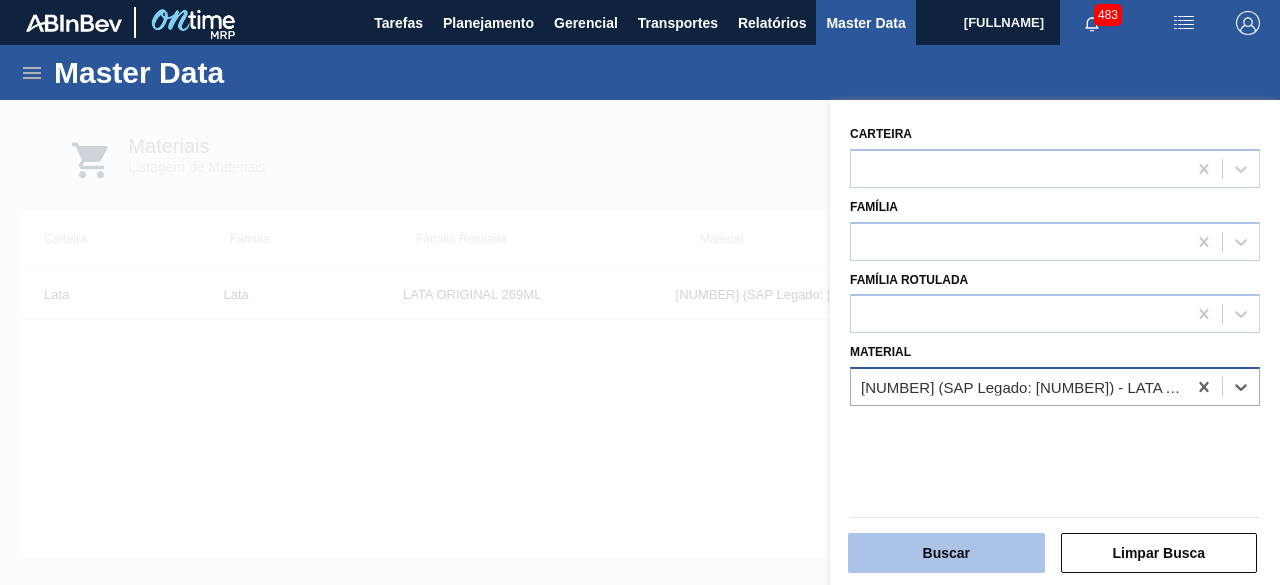 click on "Buscar" at bounding box center (946, 553) 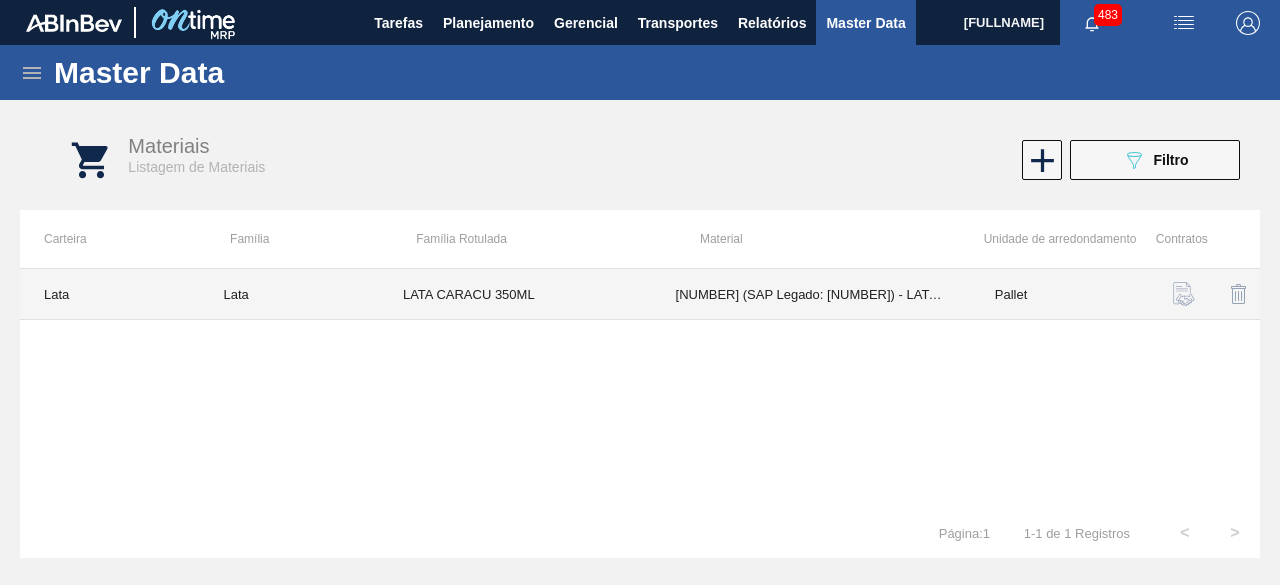 click on "LATA CARACU 350ML" at bounding box center (515, 294) 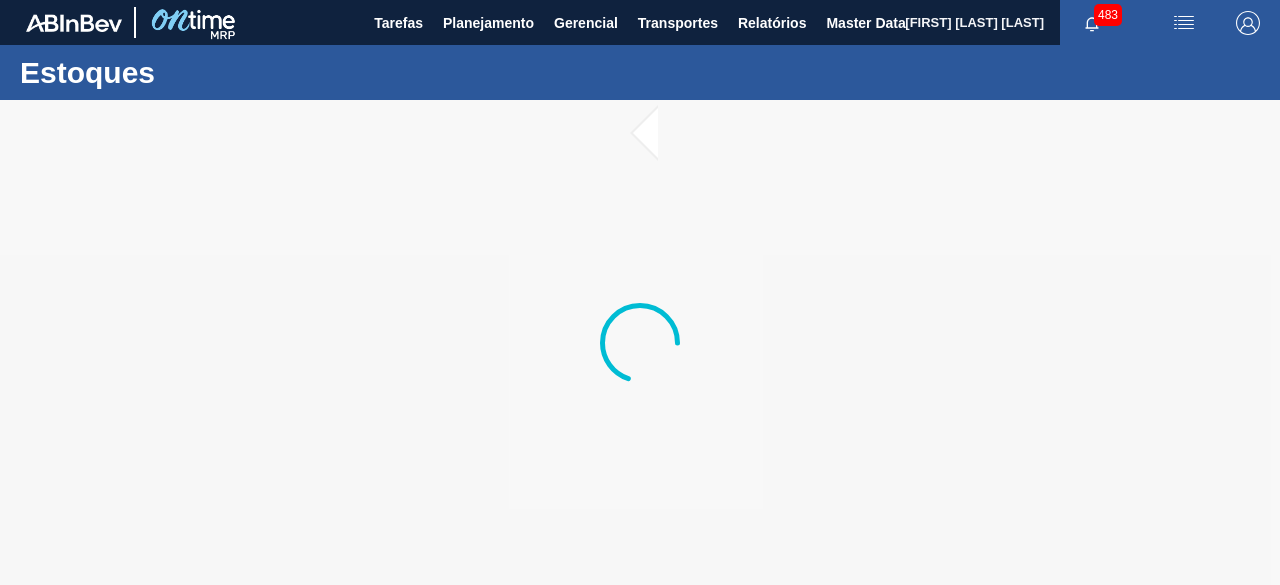 scroll, scrollTop: 0, scrollLeft: 0, axis: both 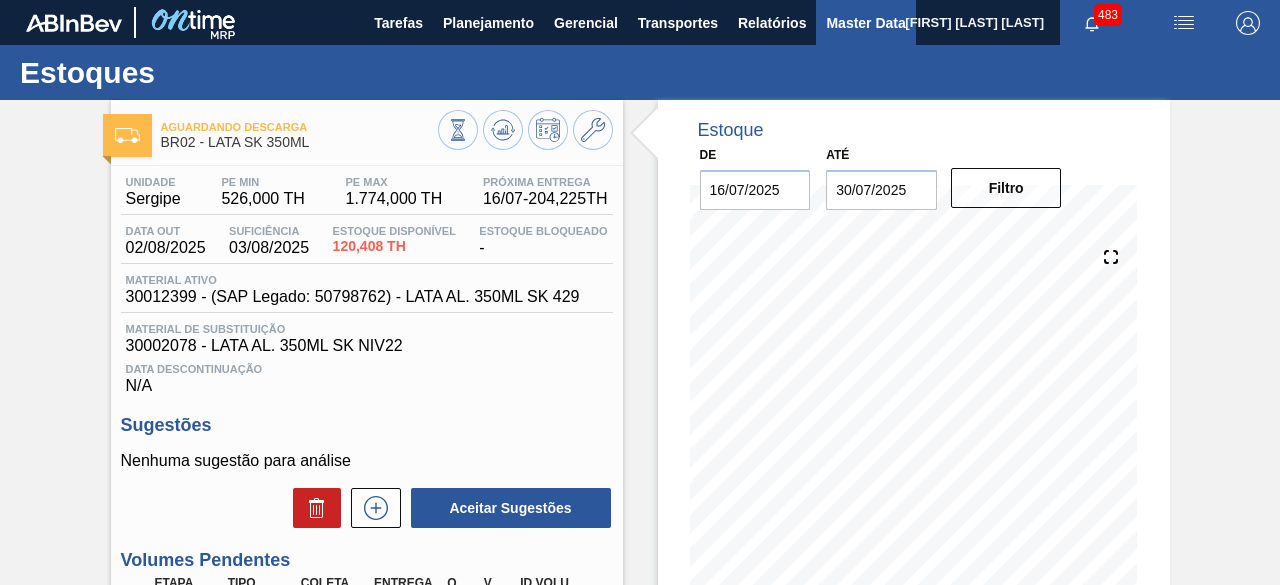 click on "Master Data" at bounding box center [865, 23] 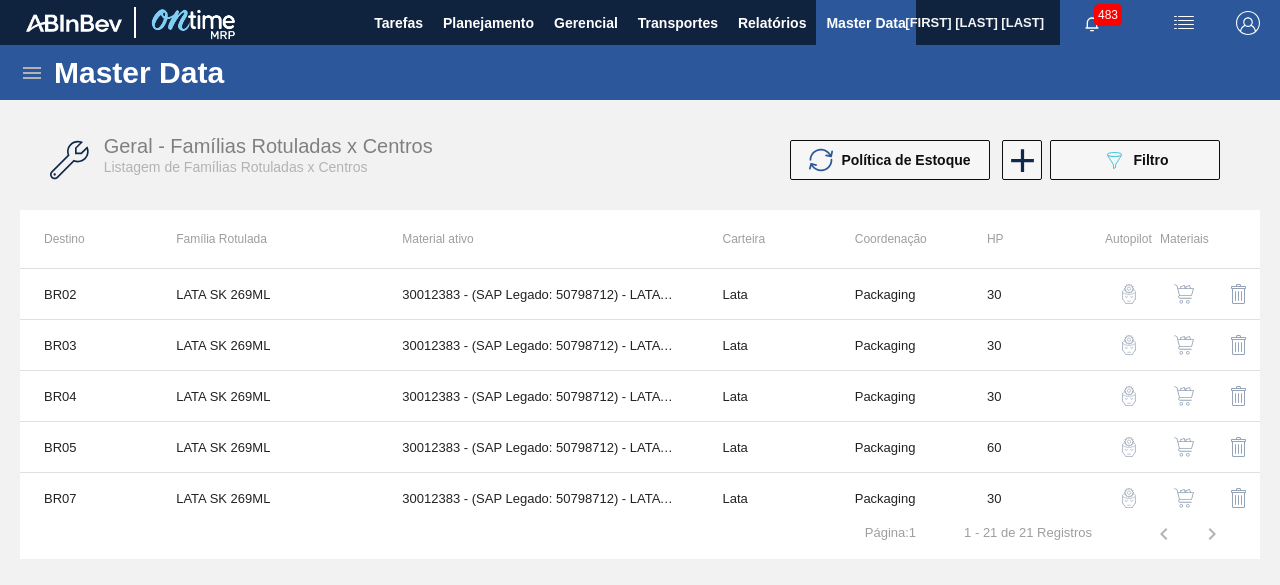 click 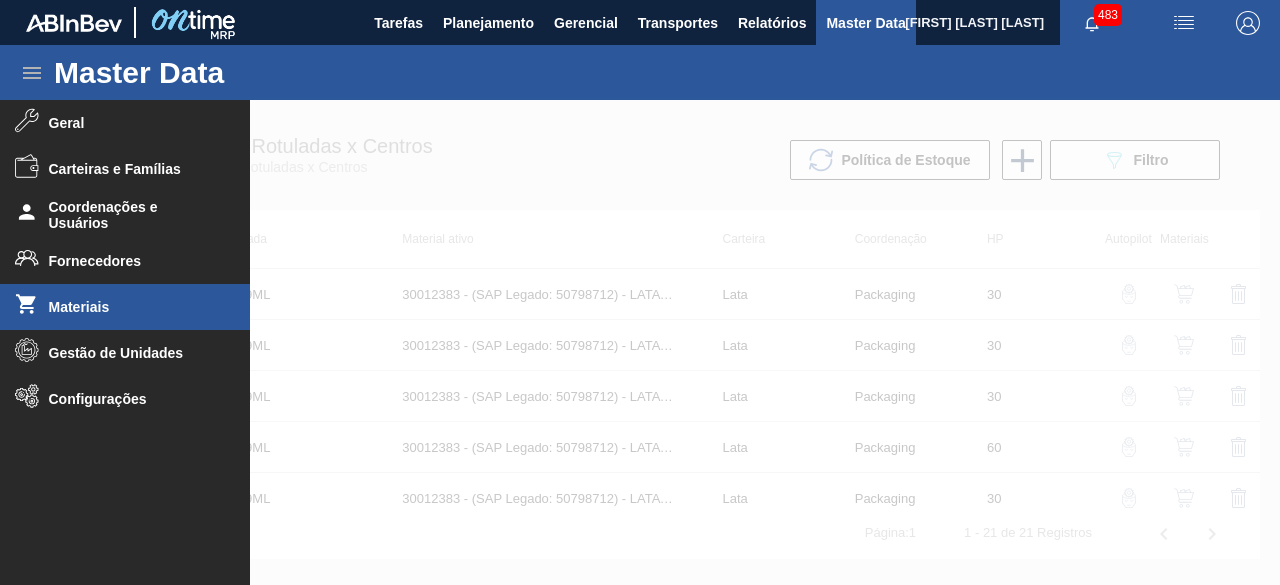 click on "Materiais" at bounding box center (131, 307) 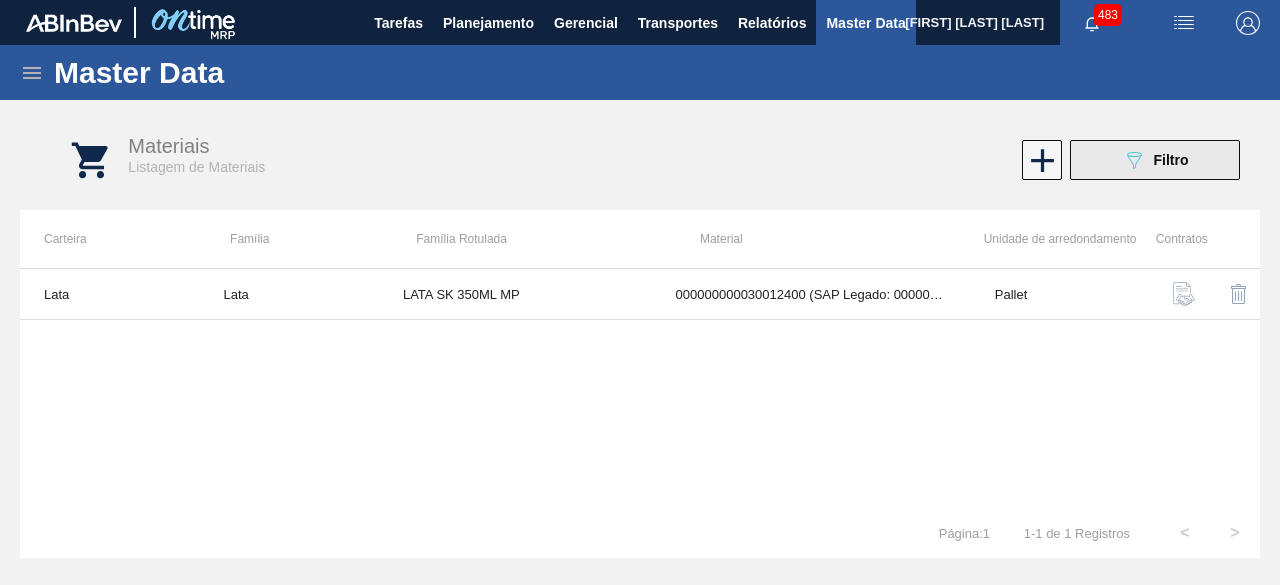 click on "089F7B8B-B2A5-4AFE-B5C0-19BA573D28AC Filtro" at bounding box center [1155, 160] 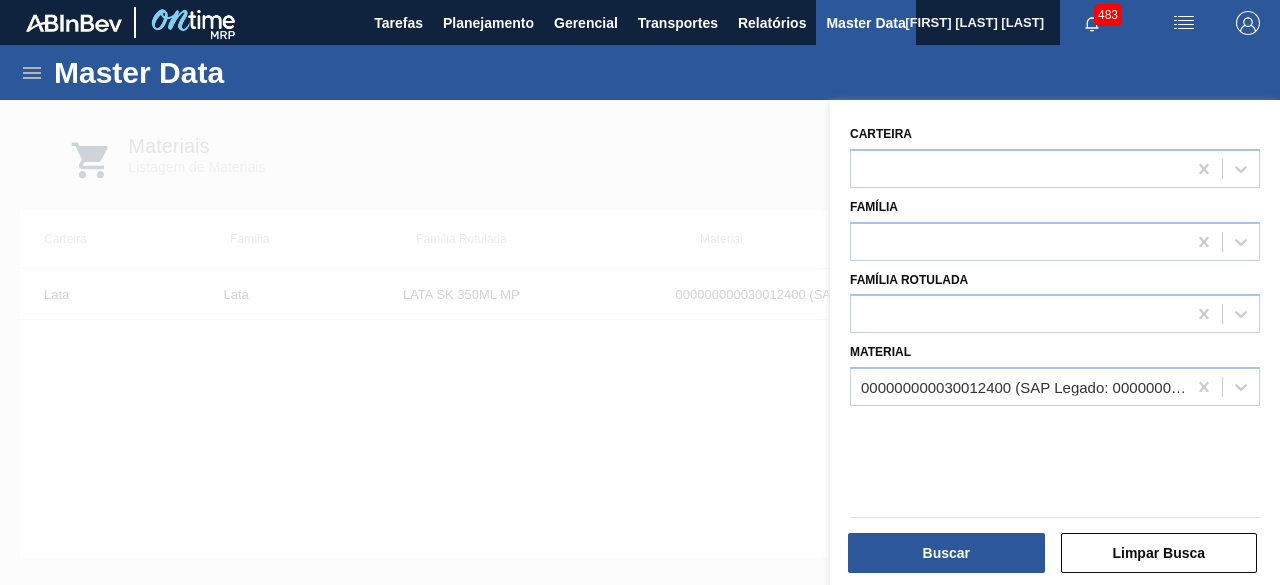 type 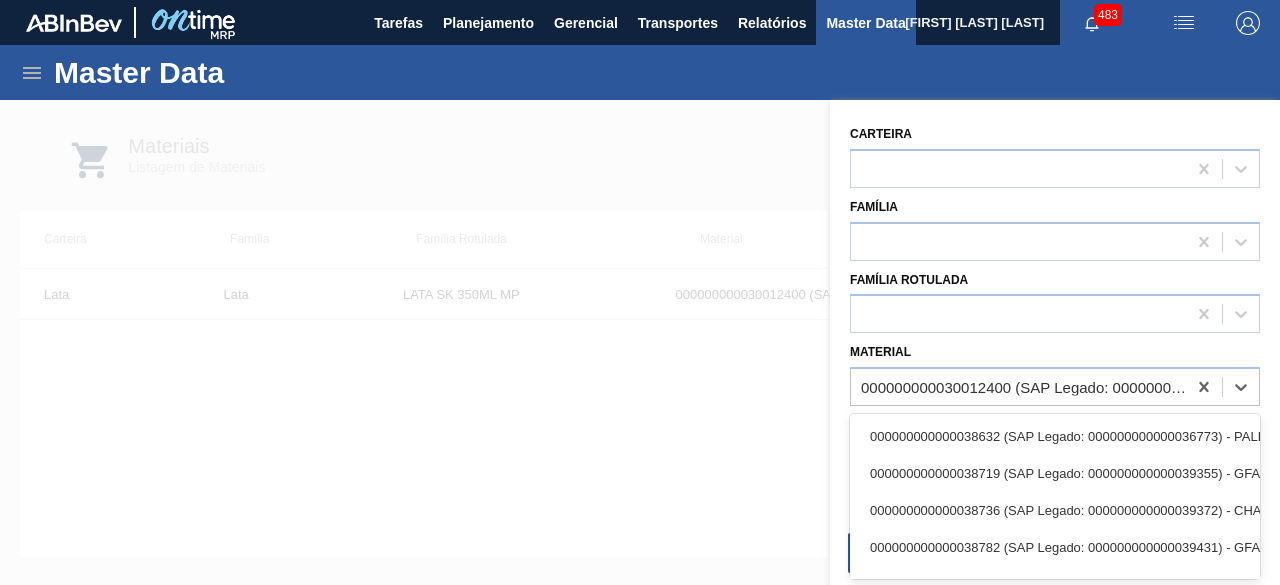 click on "000000000030012400 (SAP Legado: 000000000050798763) - LATA AL. 350ML SK MP 429" at bounding box center [1018, 387] 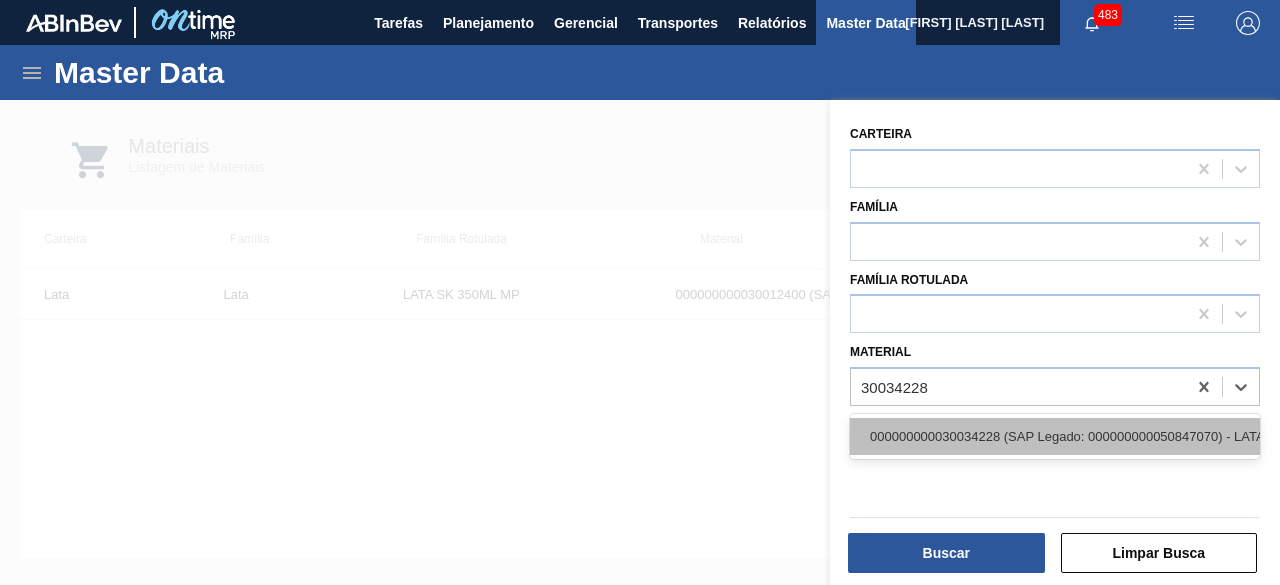 click on "000000000030034228 (SAP Legado: 000000000050847070) - LATA AL SPATEN 350ML SLK BRILHO" at bounding box center (1055, 436) 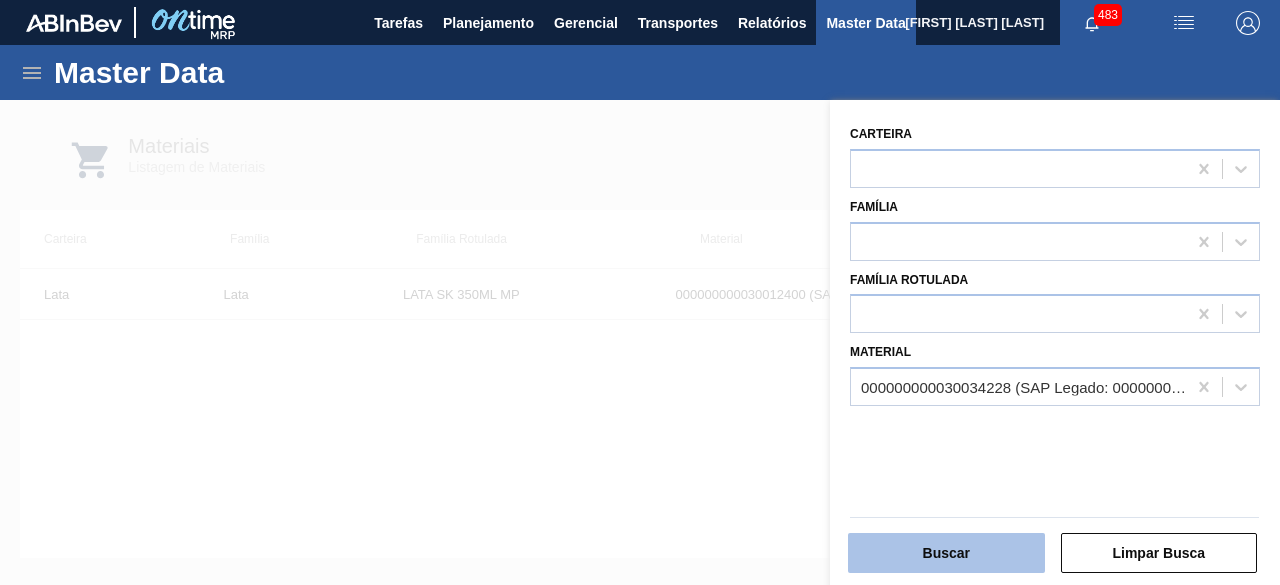 click on "Buscar" at bounding box center (946, 553) 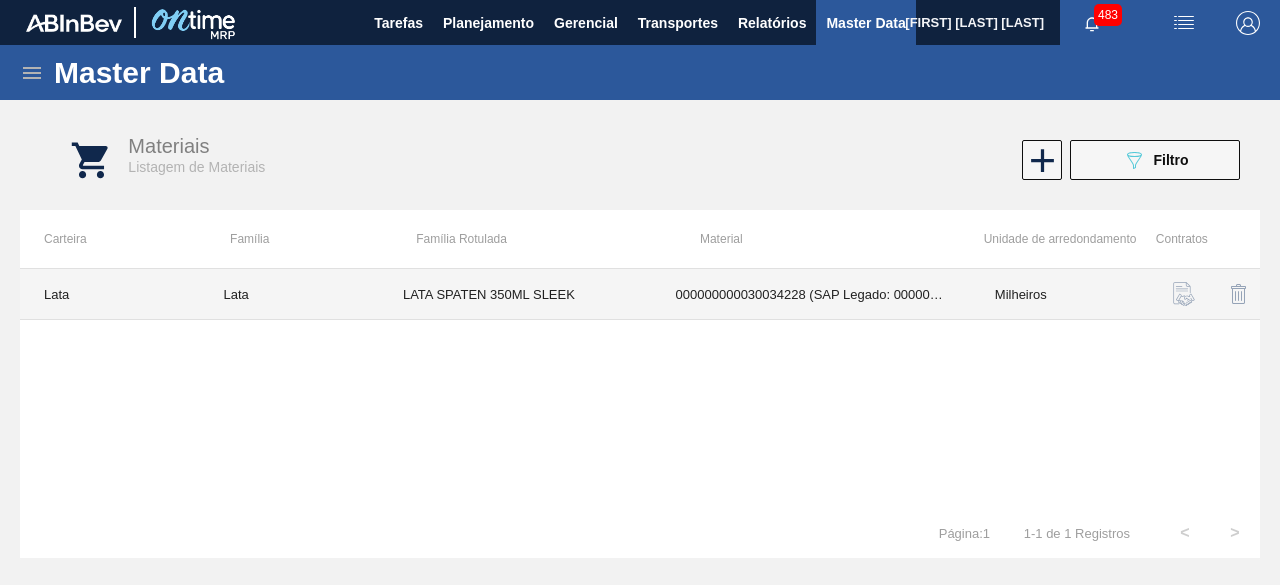click on "LATA SPATEN 350ML SLEEK" at bounding box center (515, 294) 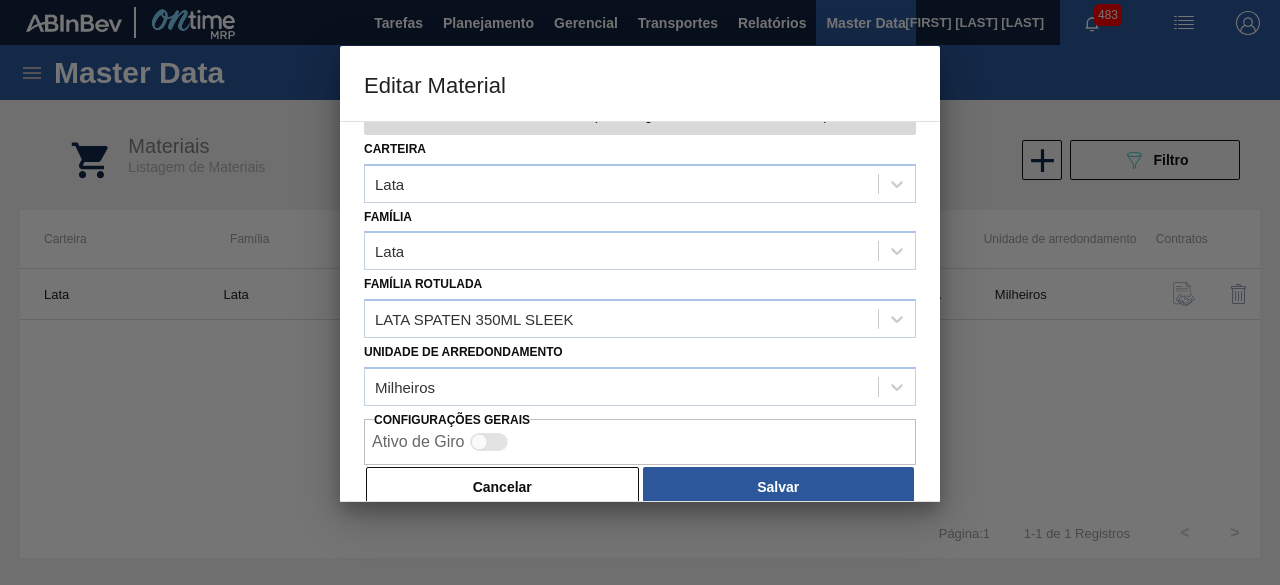 scroll, scrollTop: 84, scrollLeft: 0, axis: vertical 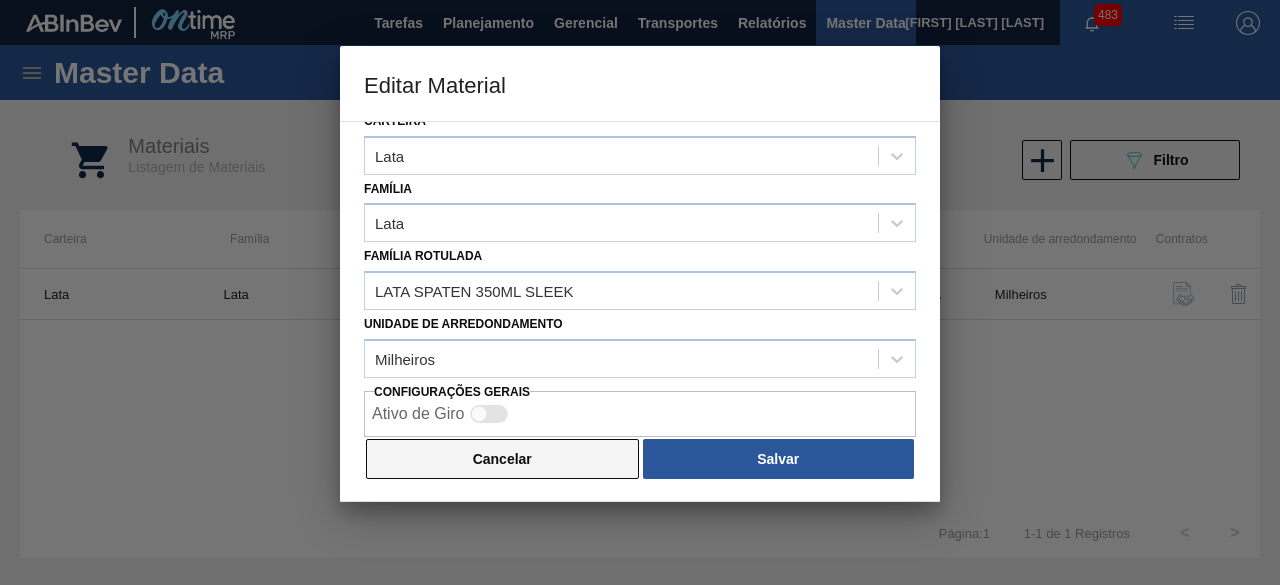 click on "Cancelar" at bounding box center (502, 459) 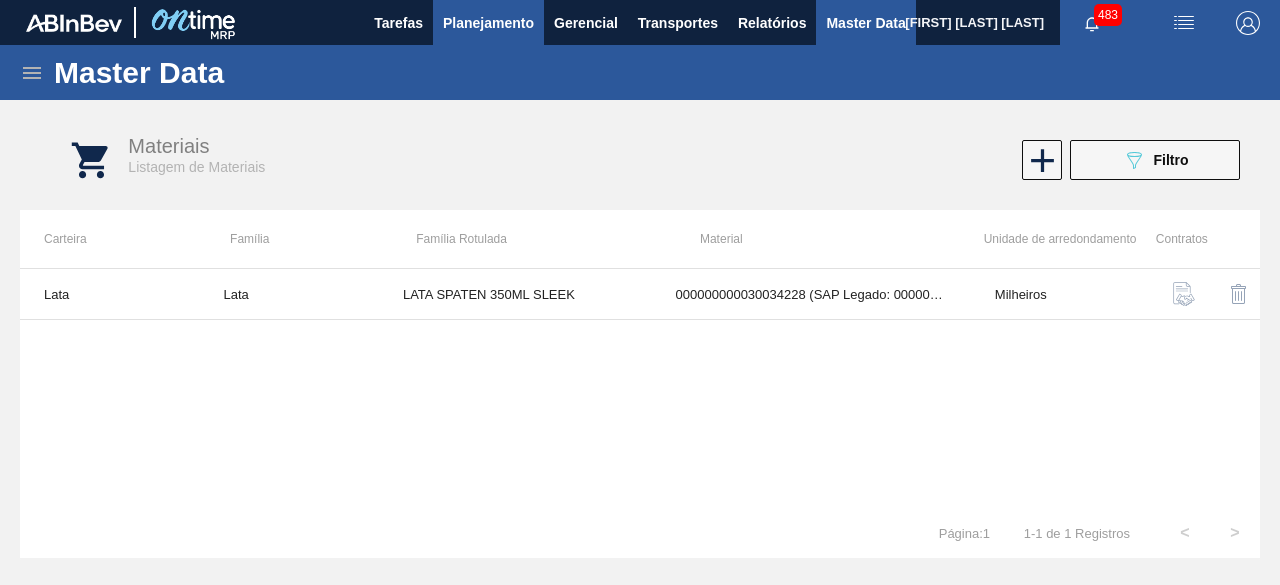 click on "Planejamento" at bounding box center (488, 23) 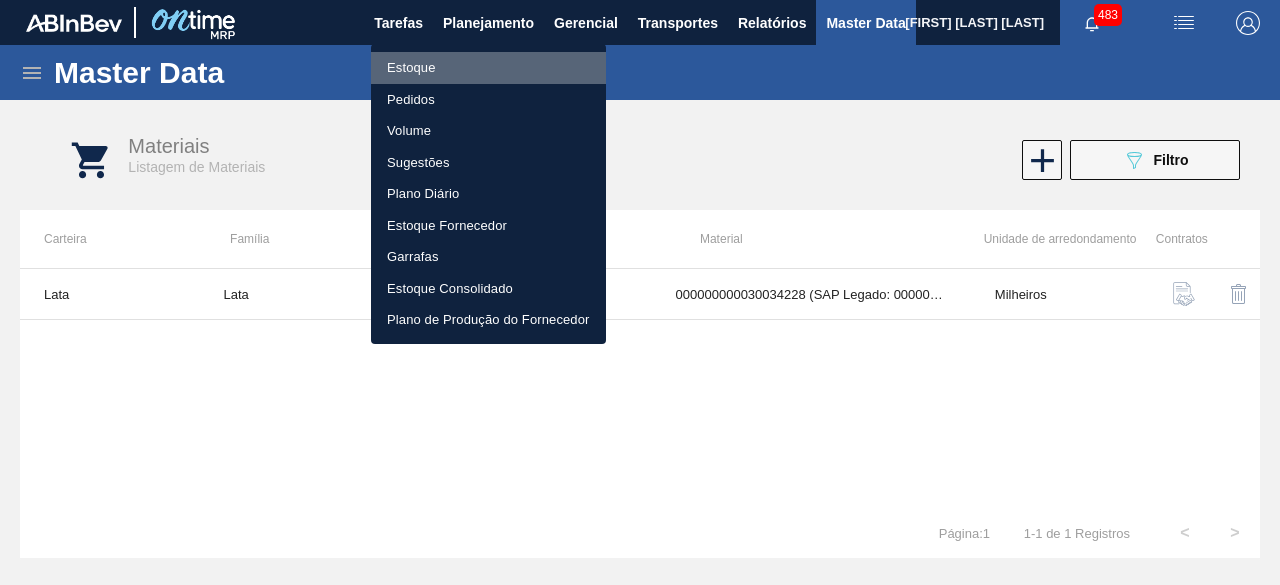 click on "Estoque" at bounding box center (488, 68) 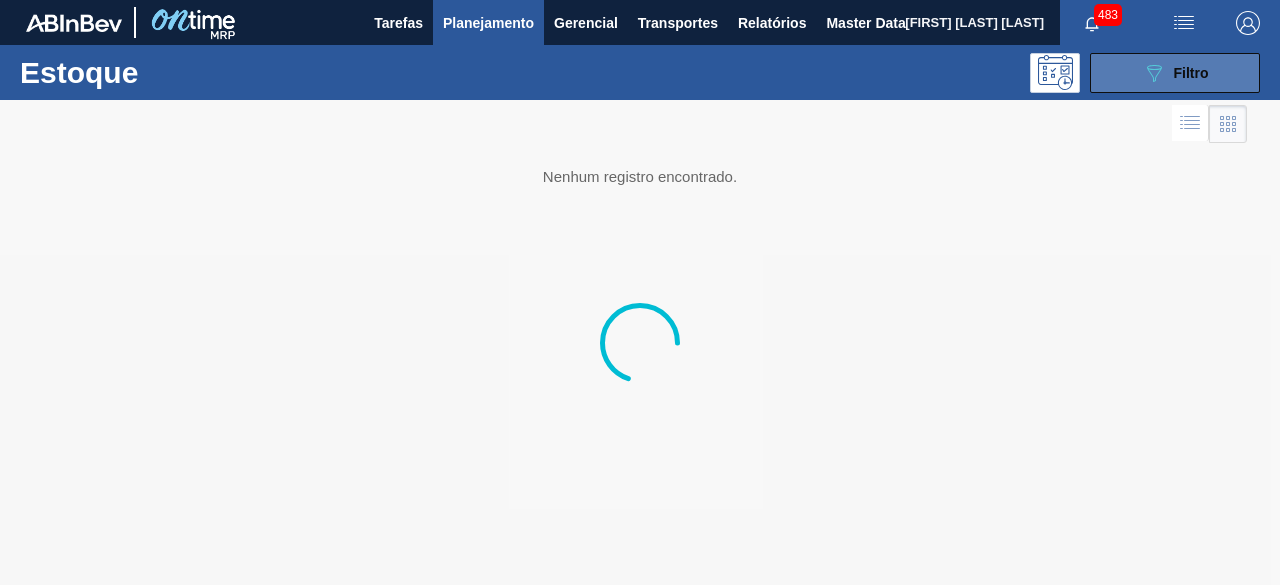 click on "089F7B8B-B2A5-4AFE-B5C0-19BA573D28AC" 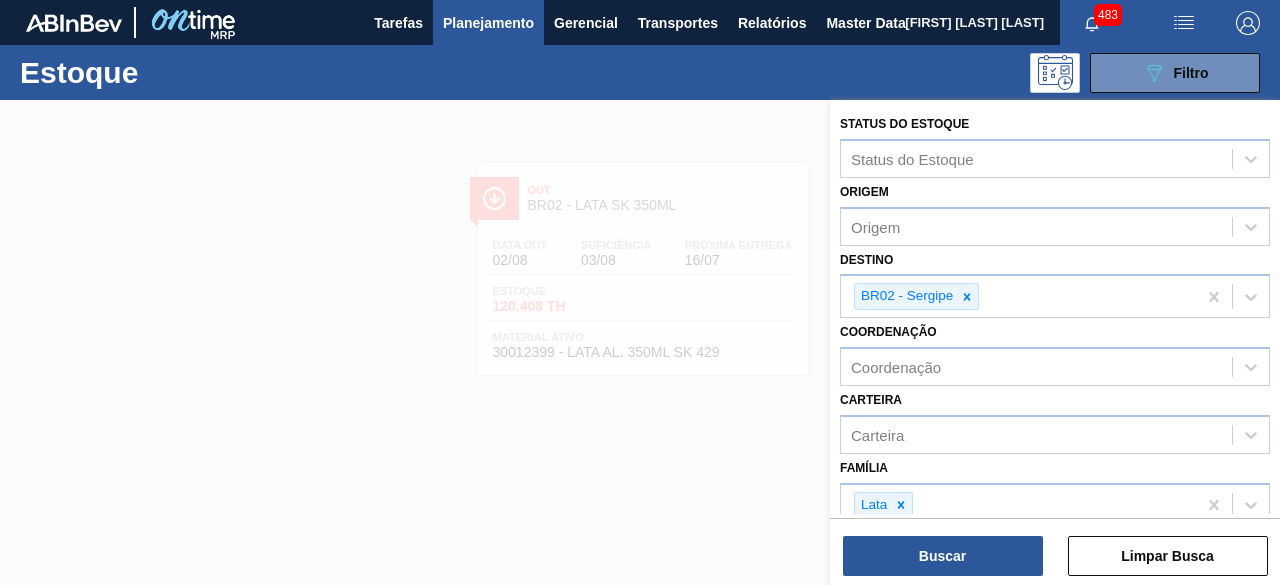 click 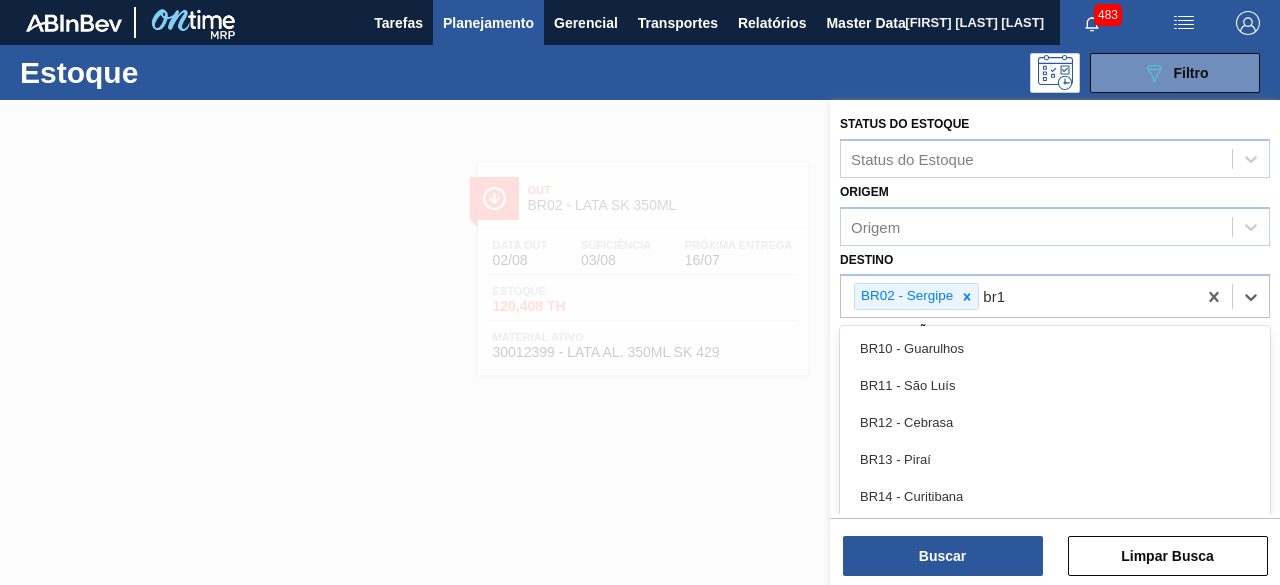 type on "br18" 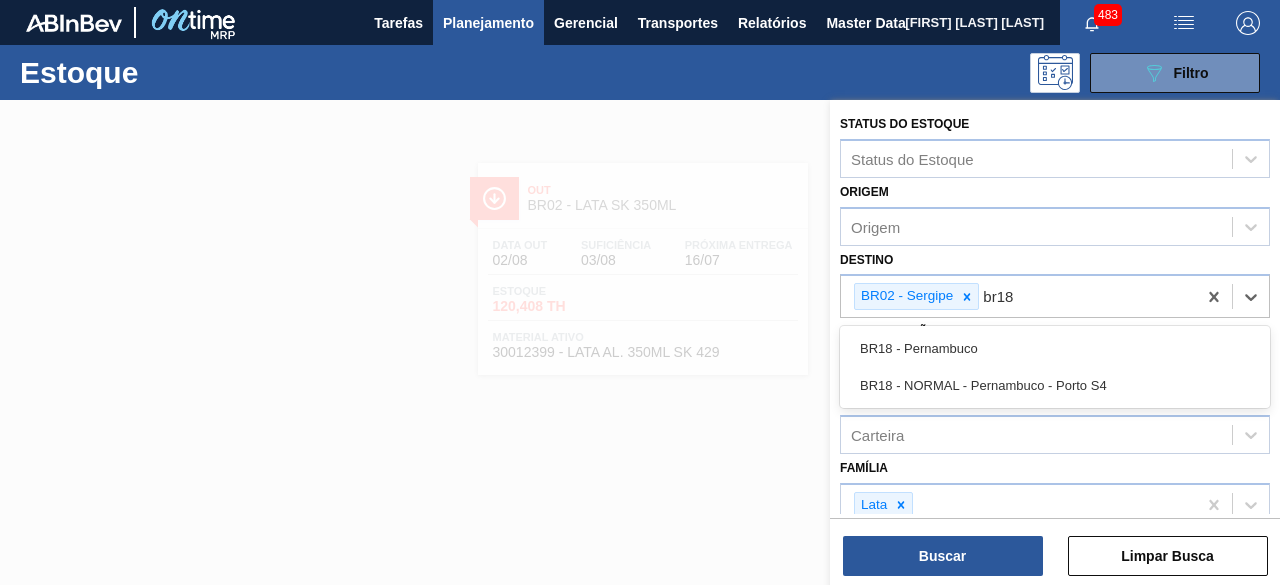 click on "BR18 - Pernambuco" at bounding box center (1055, 348) 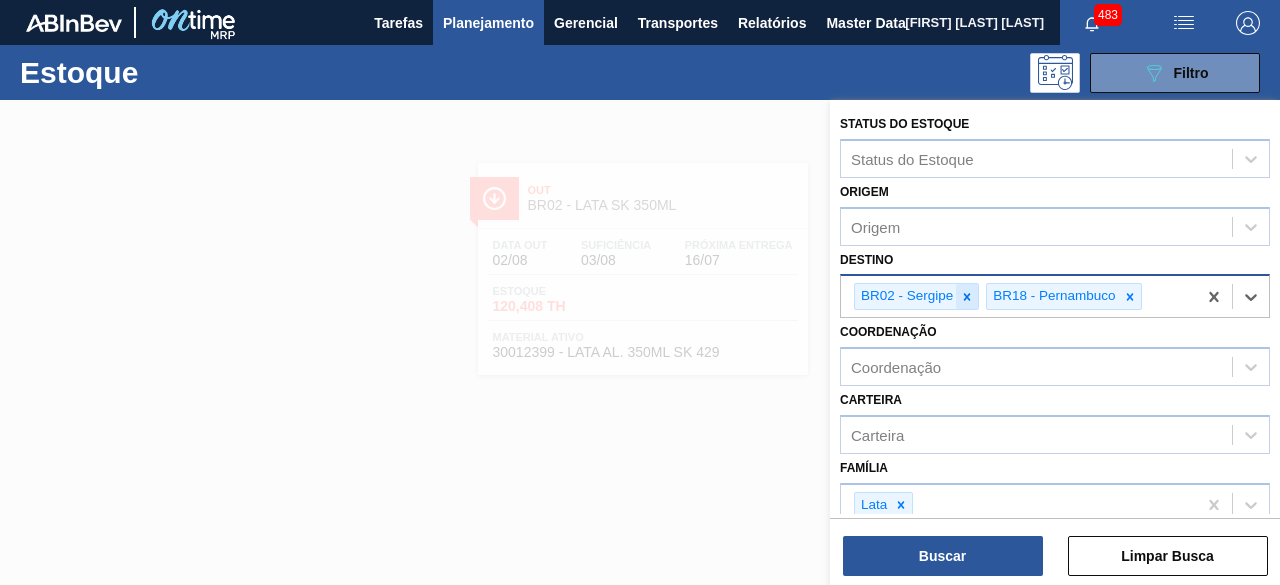 click 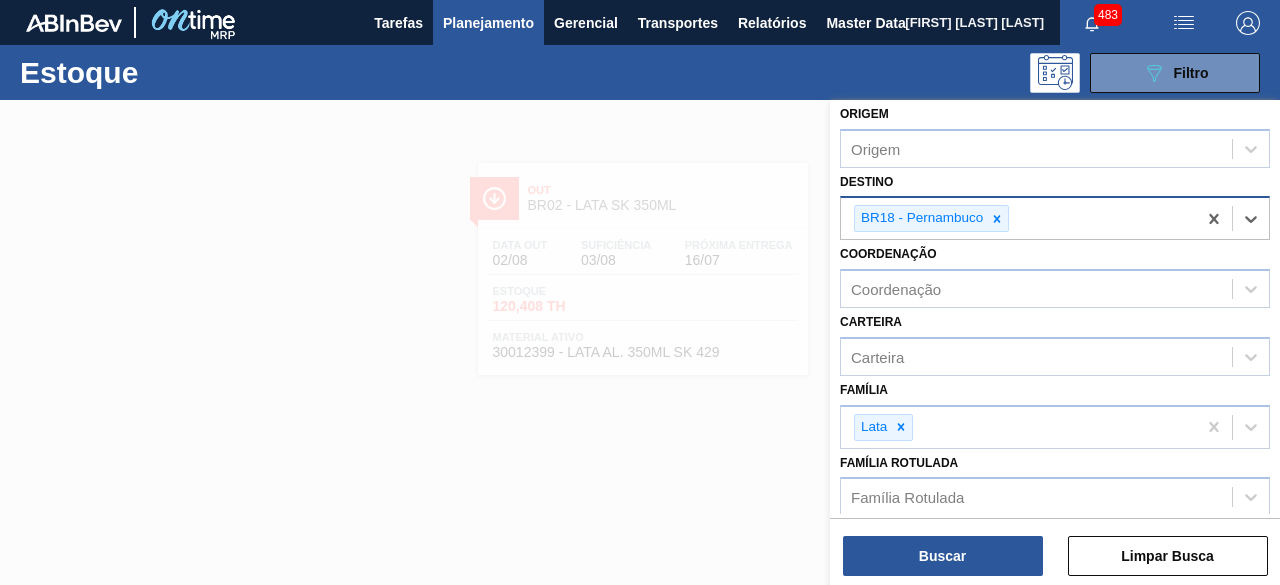 scroll, scrollTop: 200, scrollLeft: 0, axis: vertical 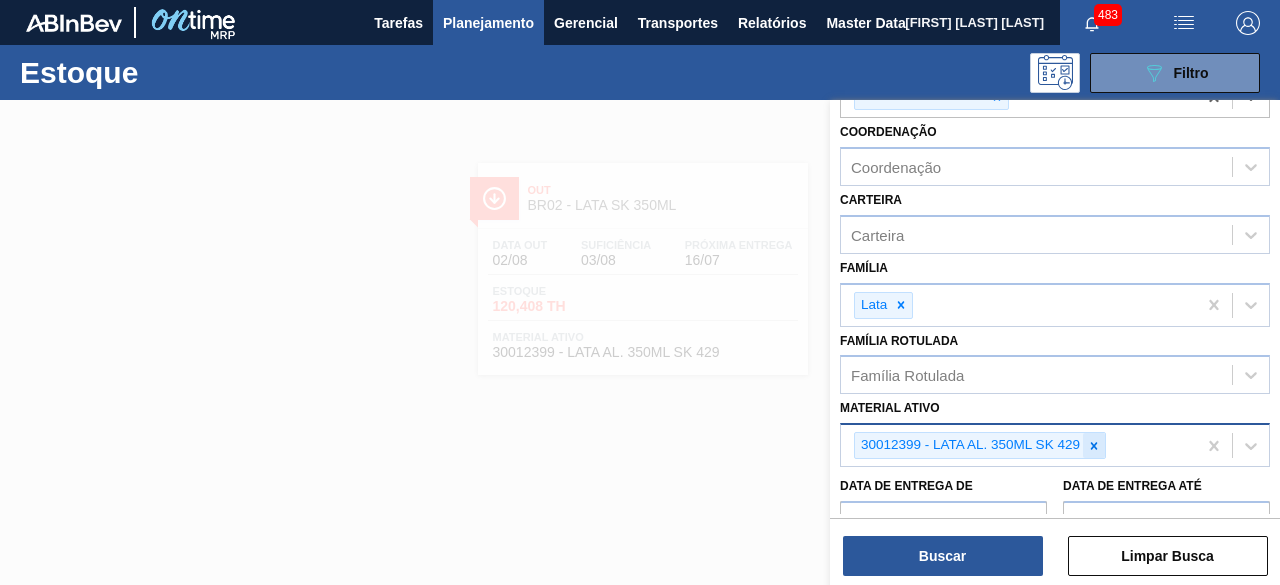 click 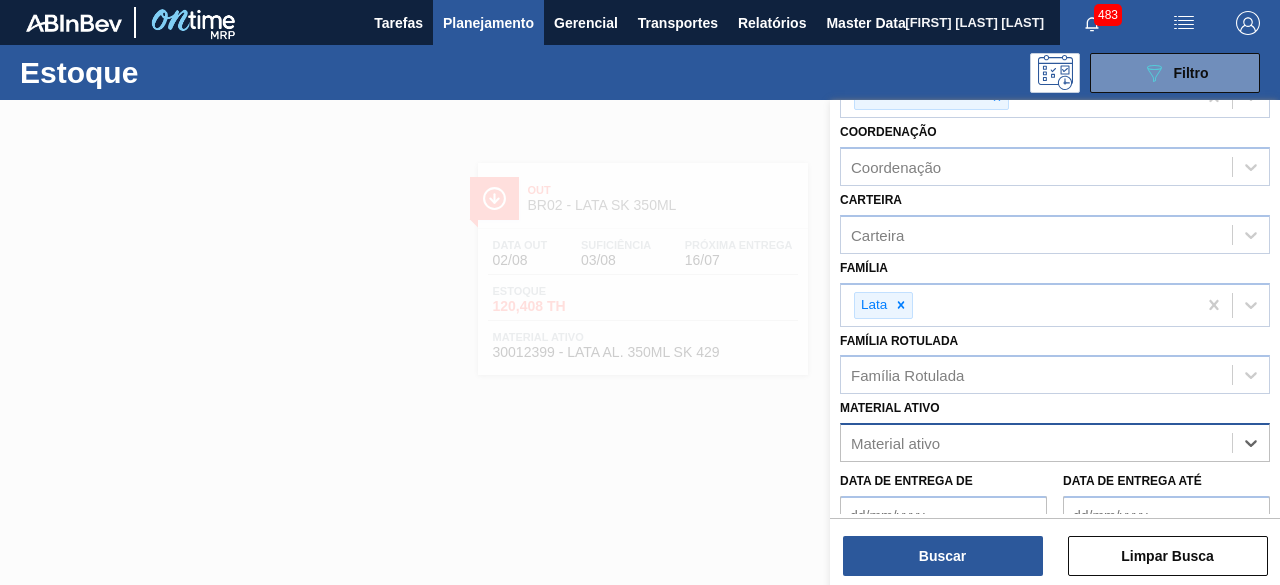paste on "30017996" 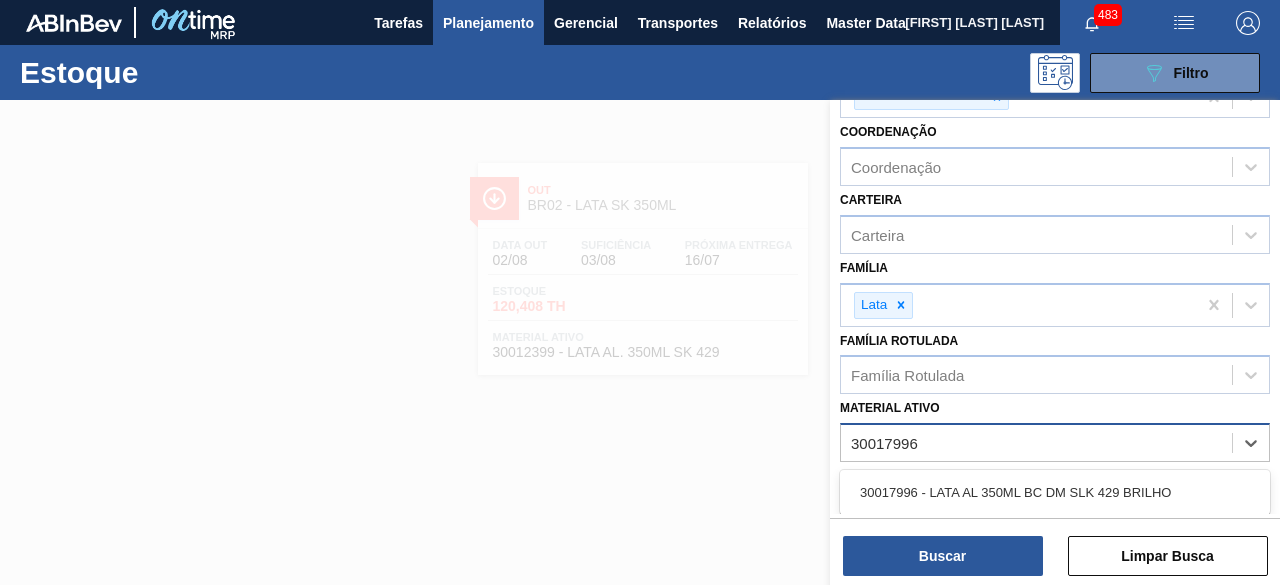 type on "30017996" 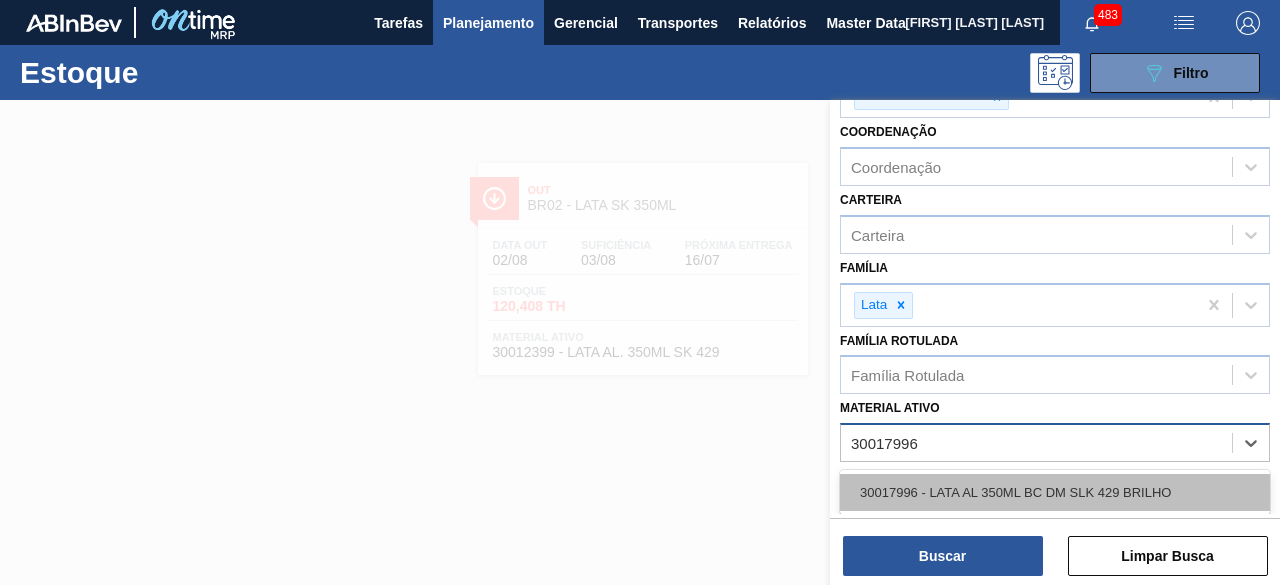 click on "30017996 - LATA AL 350ML BC DM SLK 429 BRILHO" at bounding box center [1055, 492] 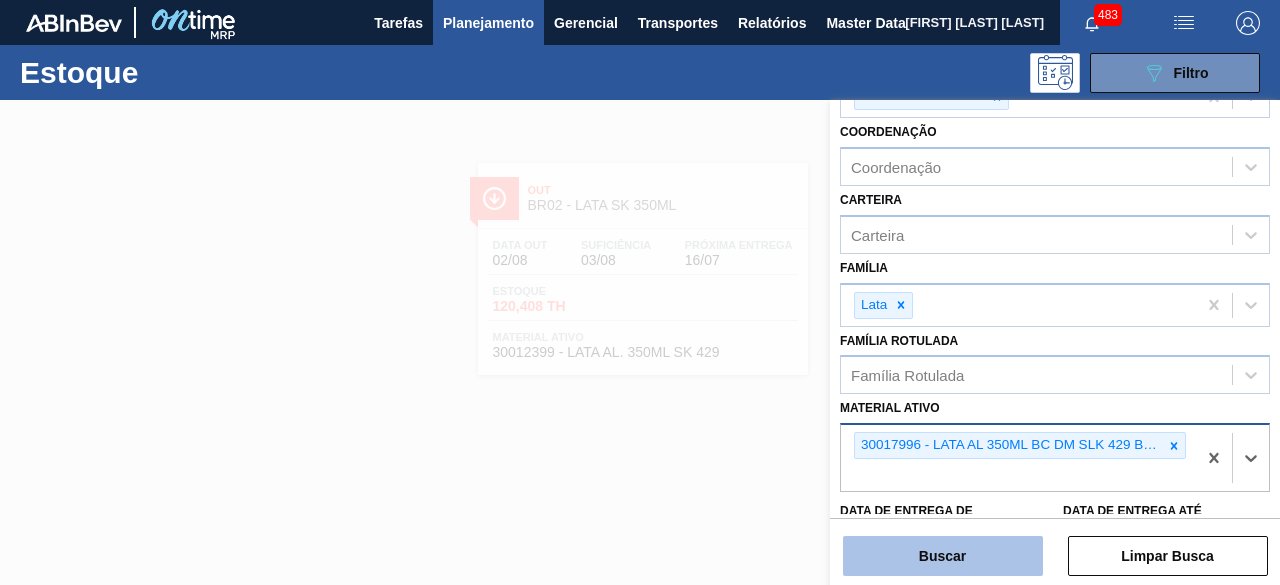 click on "Buscar" at bounding box center [943, 556] 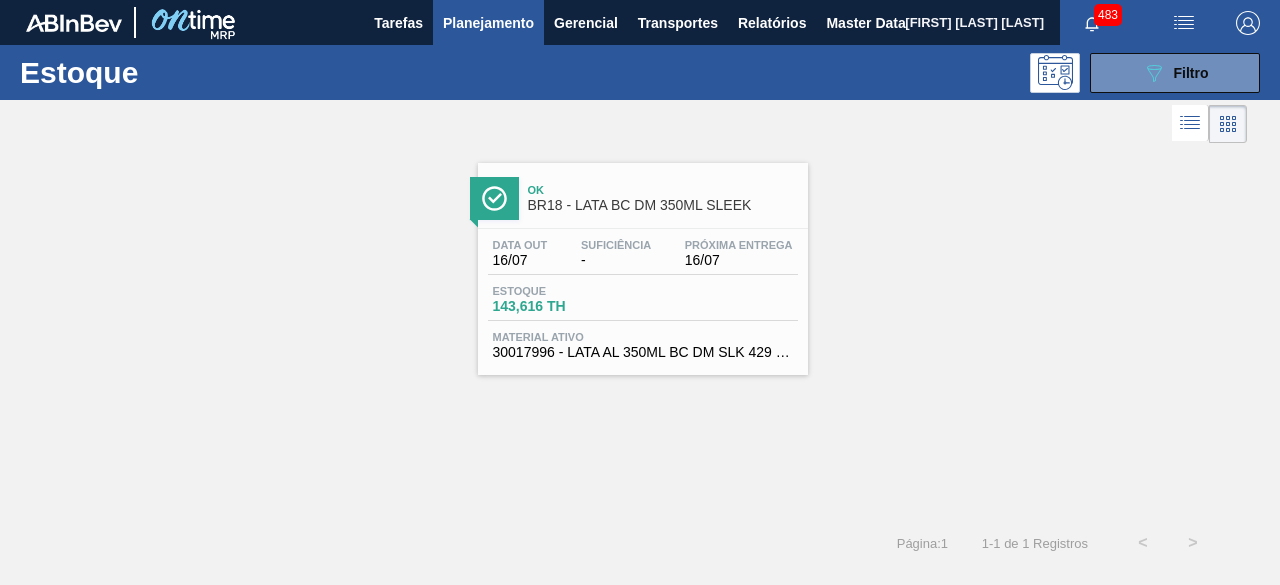 click on "Estoque 143,616 TH" at bounding box center (643, 303) 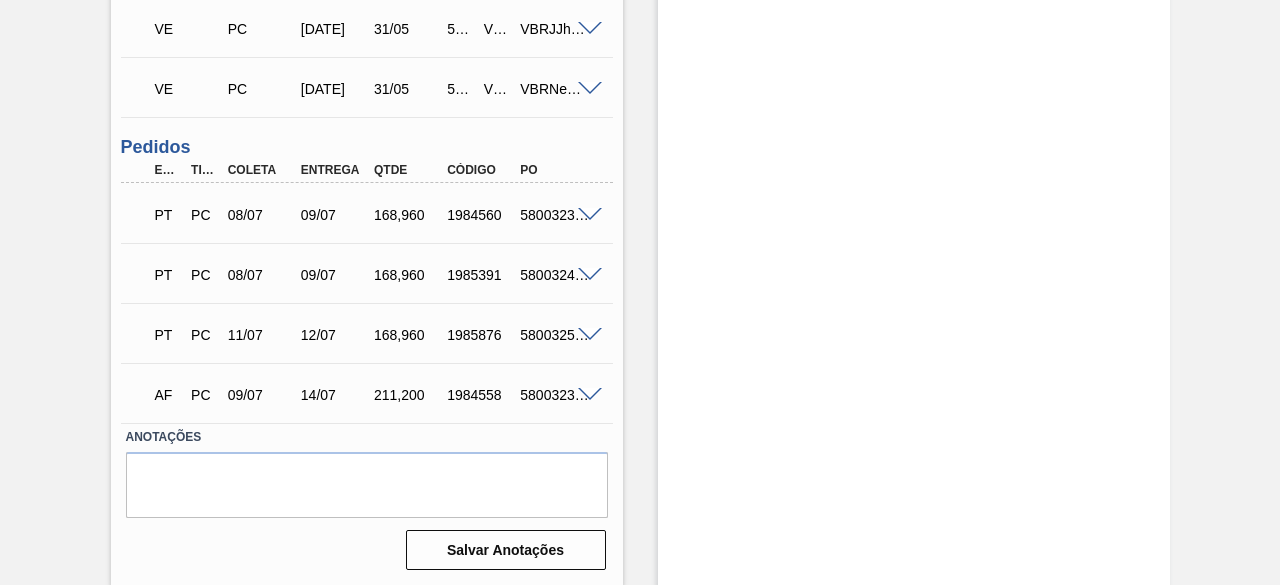 scroll, scrollTop: 900, scrollLeft: 0, axis: vertical 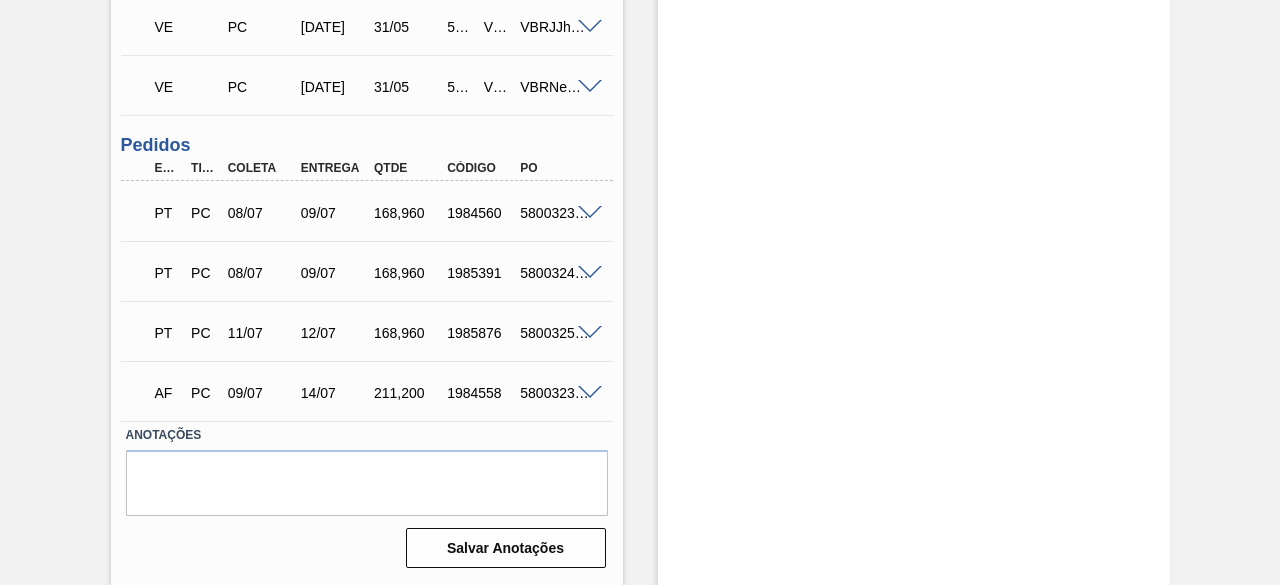 click at bounding box center (590, 393) 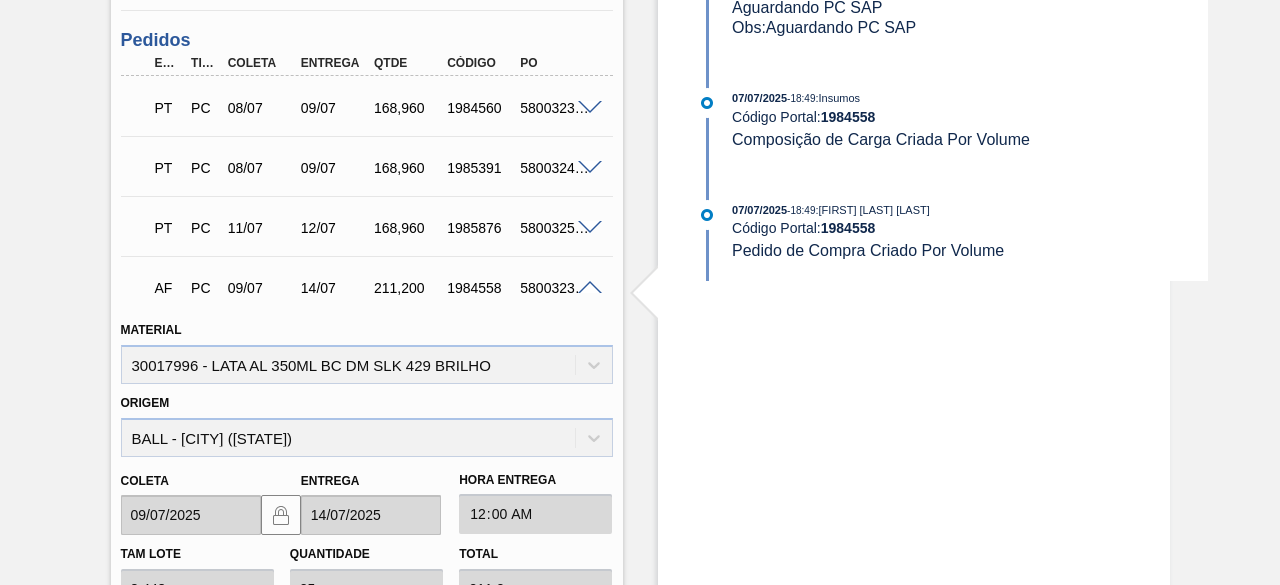 scroll, scrollTop: 800, scrollLeft: 0, axis: vertical 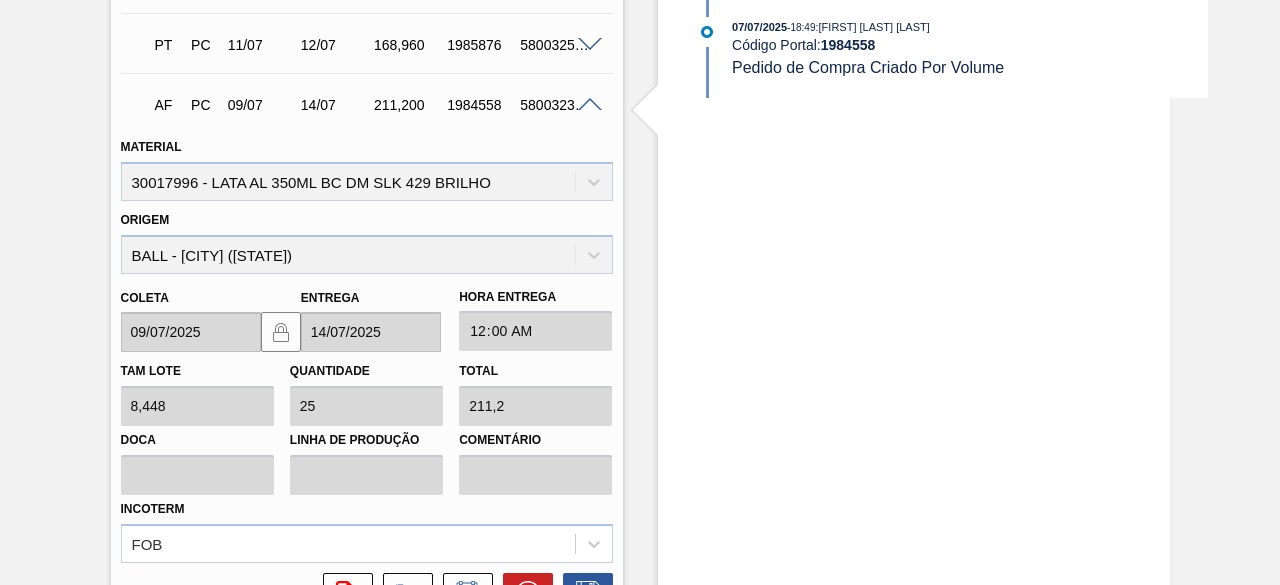 click at bounding box center [590, 105] 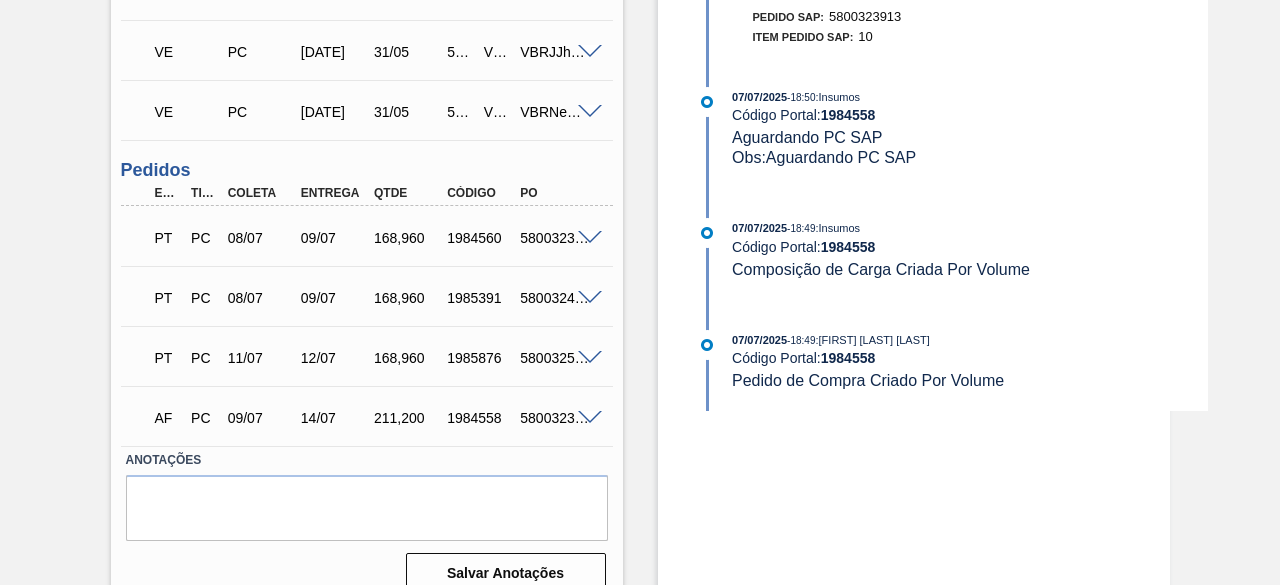 scroll, scrollTop: 900, scrollLeft: 0, axis: vertical 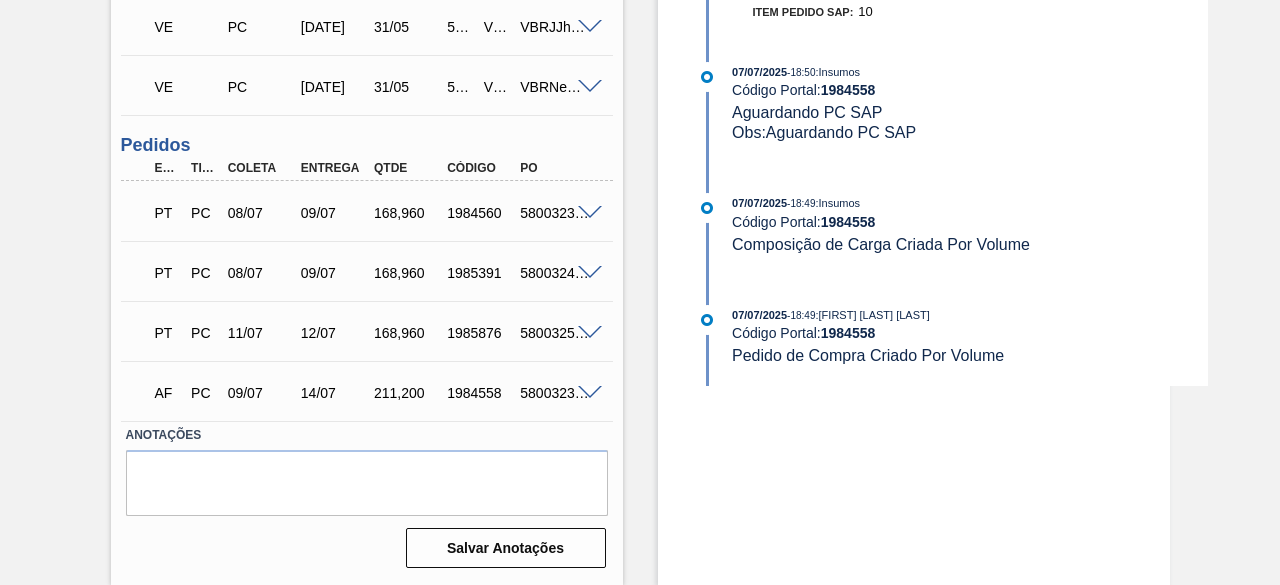 click at bounding box center (590, 333) 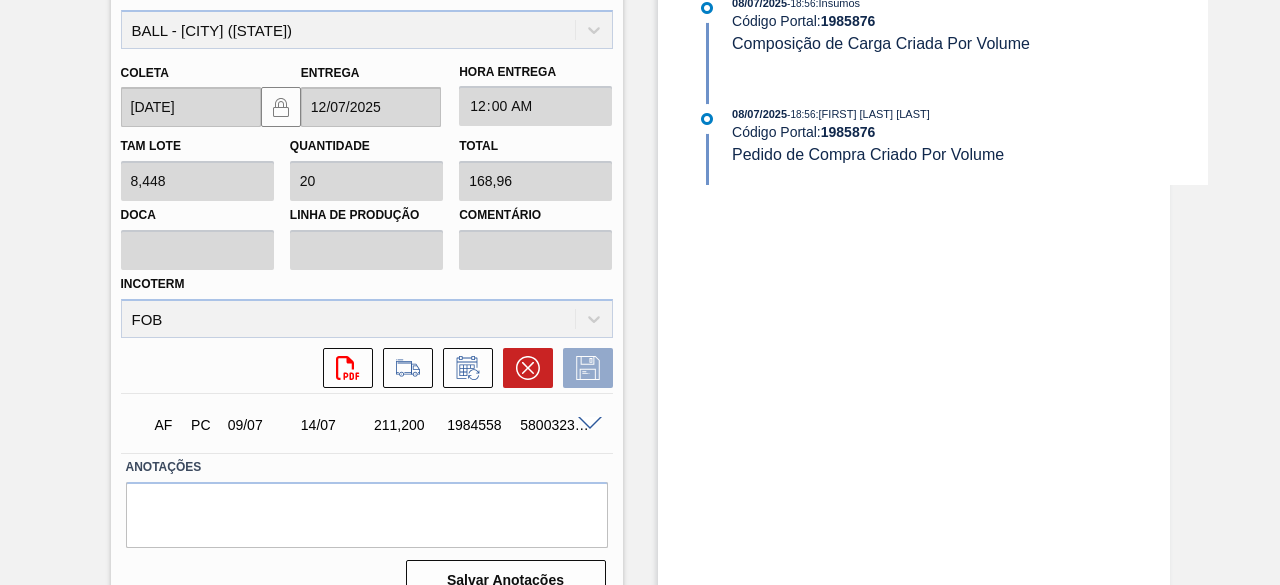 scroll, scrollTop: 1383, scrollLeft: 0, axis: vertical 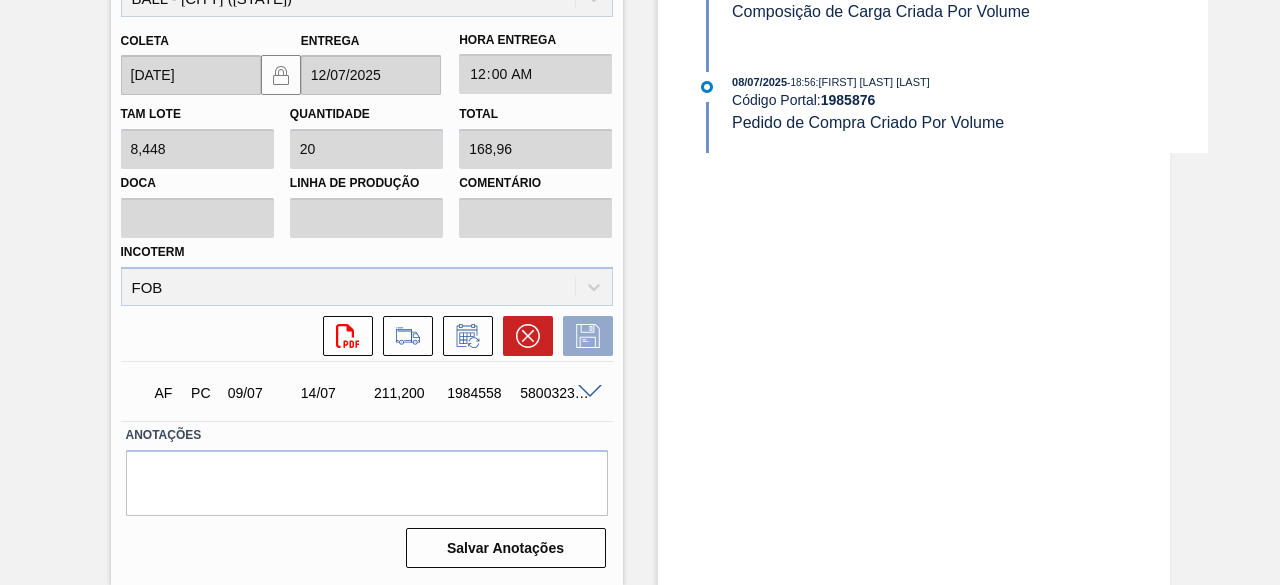 click at bounding box center (590, 392) 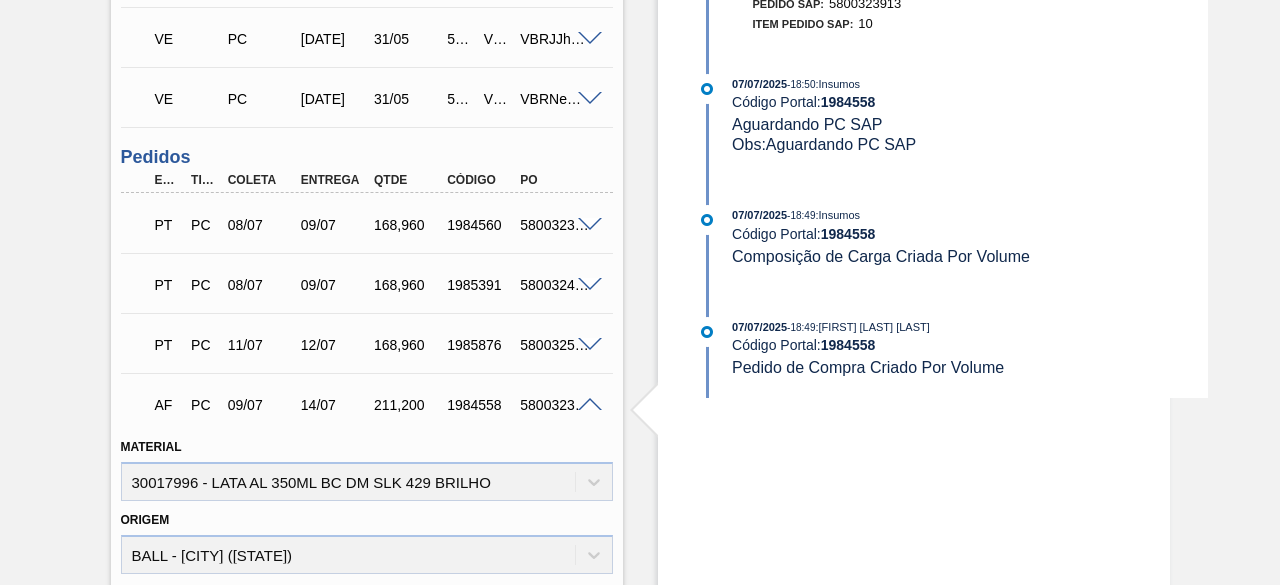 scroll, scrollTop: 683, scrollLeft: 0, axis: vertical 